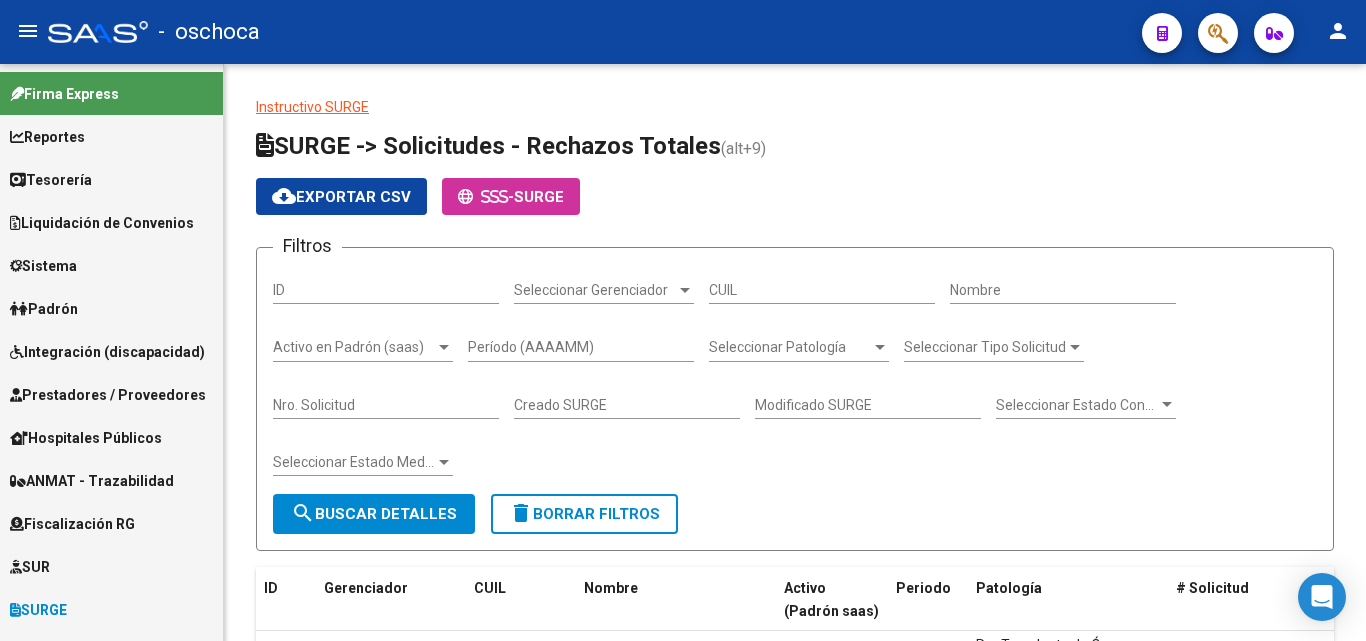 scroll, scrollTop: 0, scrollLeft: 0, axis: both 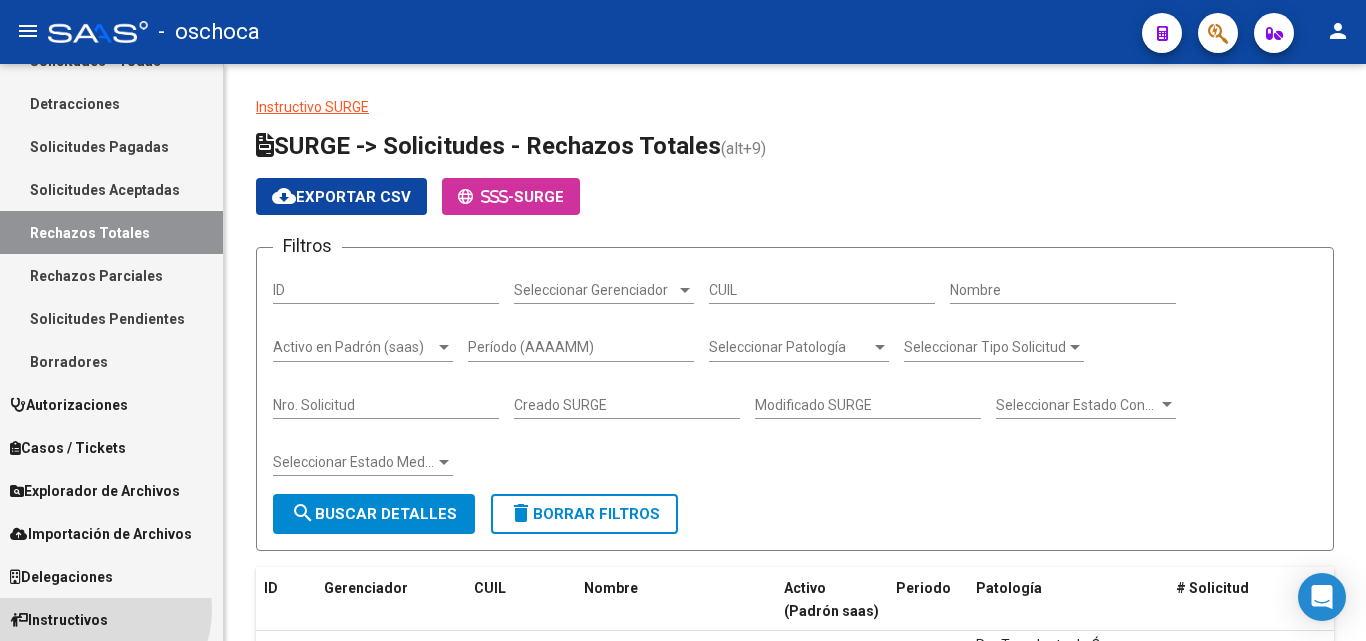 click on "Instructivos" at bounding box center (59, 620) 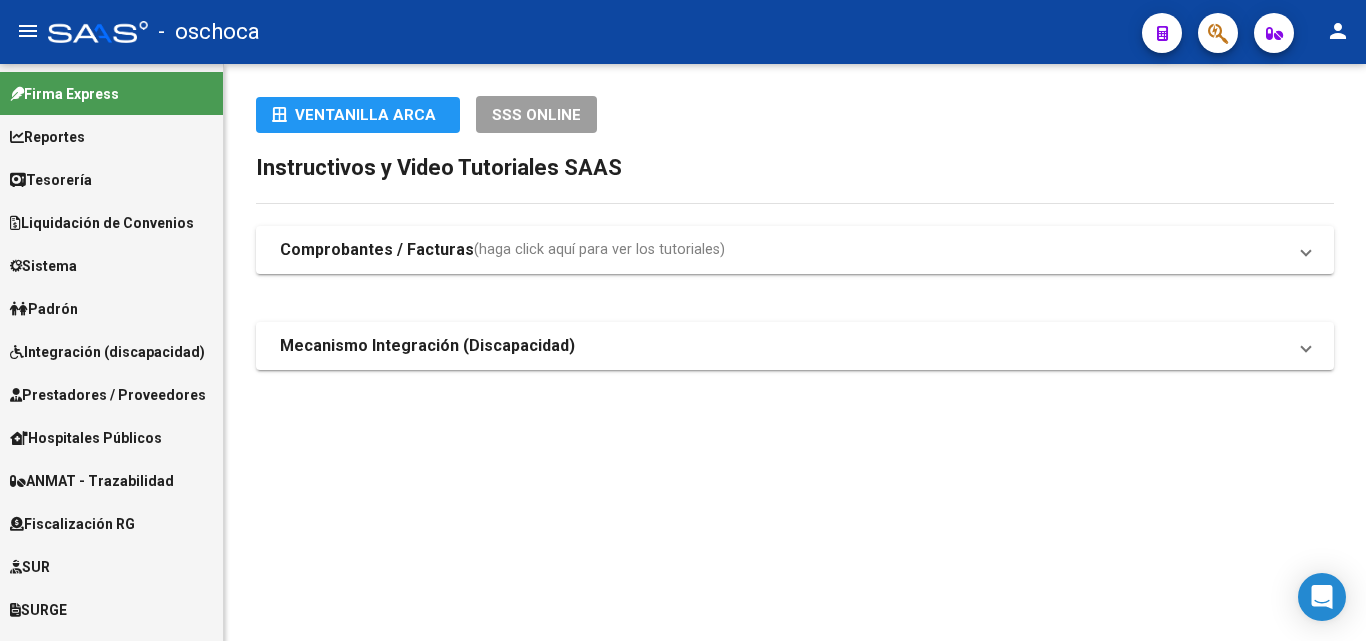scroll, scrollTop: 100, scrollLeft: 0, axis: vertical 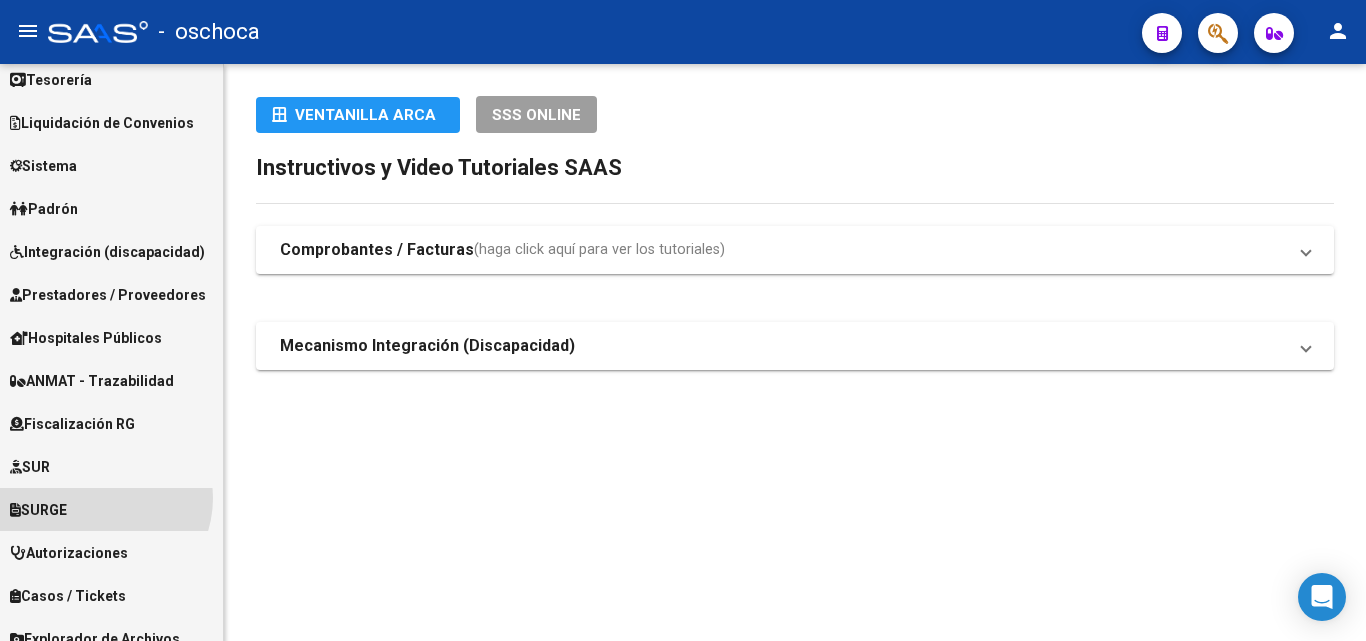 click on "SURGE" at bounding box center (111, 509) 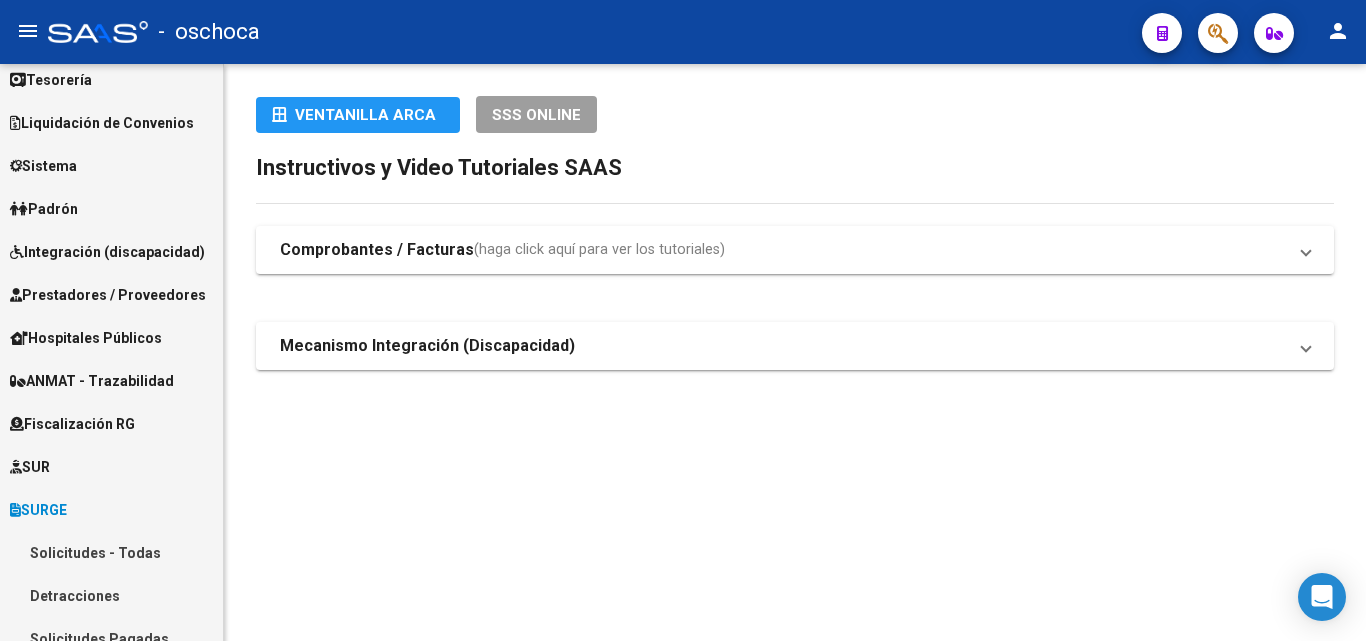 click on "Solicitudes - Todas" at bounding box center (111, 552) 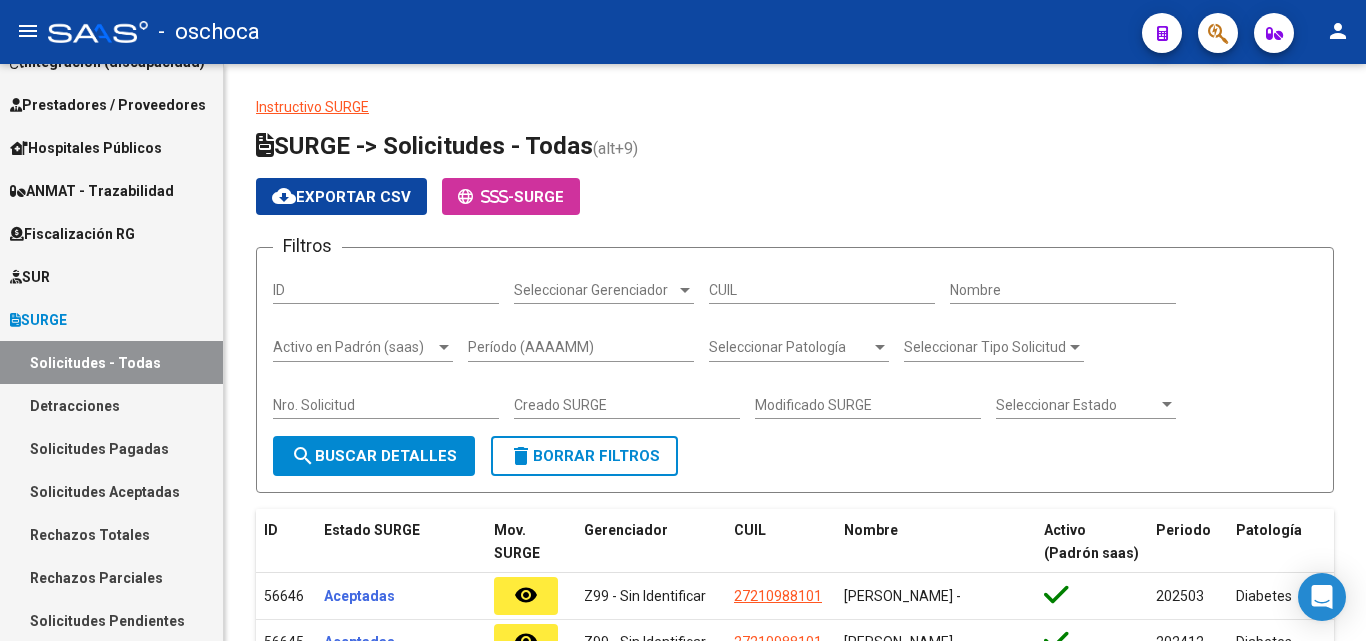 scroll, scrollTop: 400, scrollLeft: 0, axis: vertical 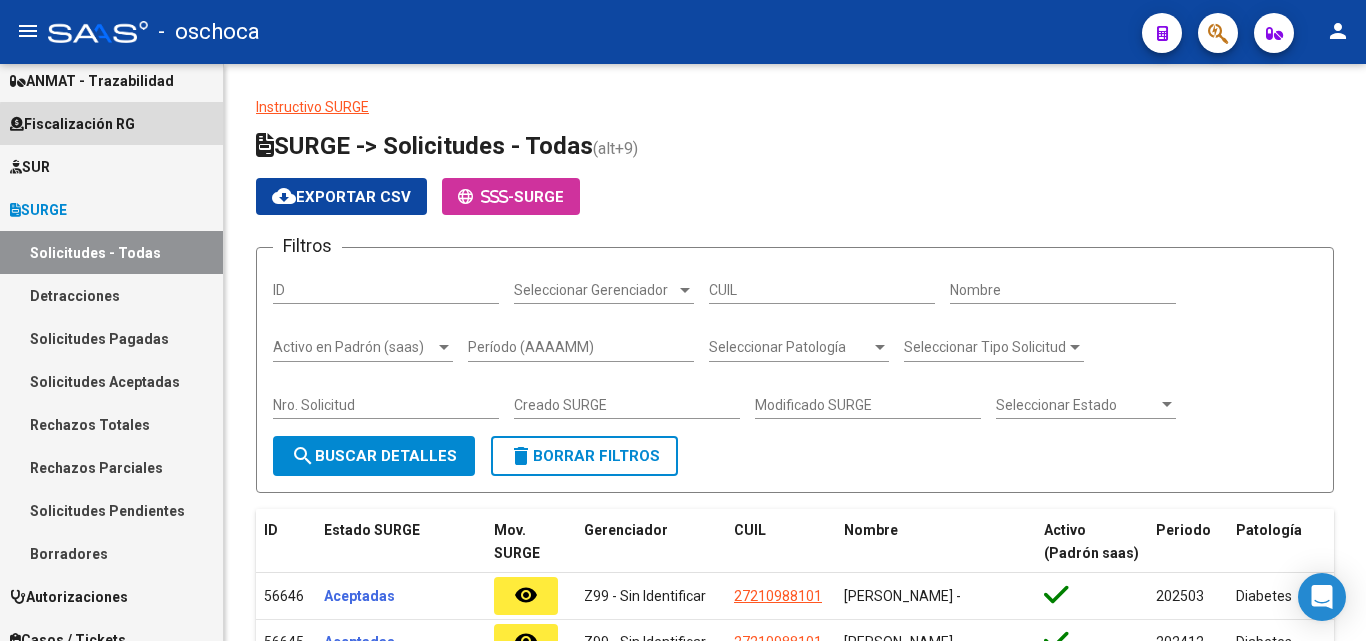 click on "Fiscalización RG" at bounding box center [111, 123] 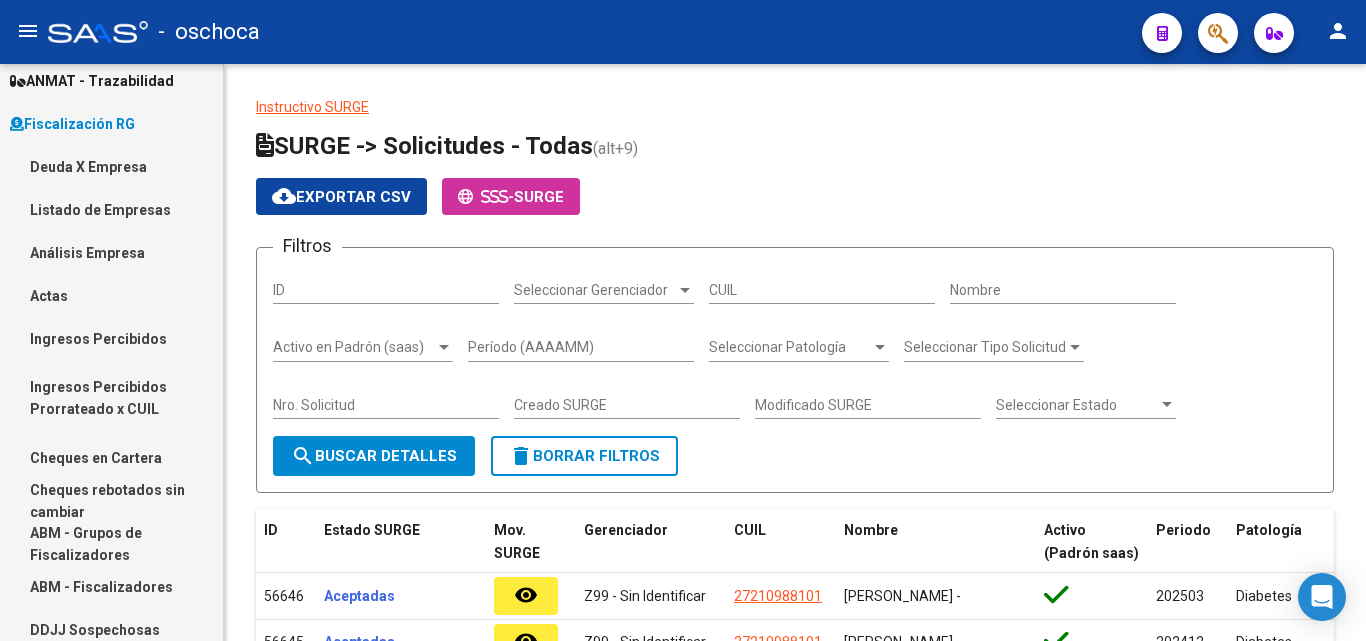 click on "Deuda X Empresa" at bounding box center [111, 166] 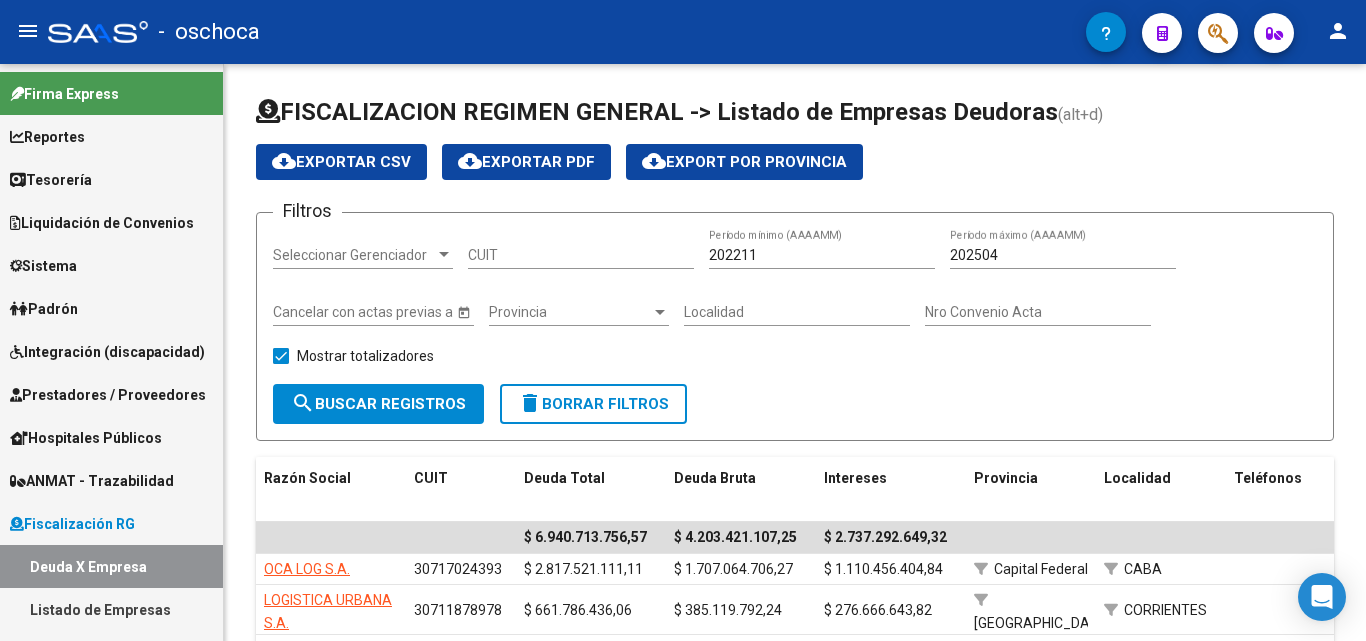 scroll, scrollTop: 100, scrollLeft: 0, axis: vertical 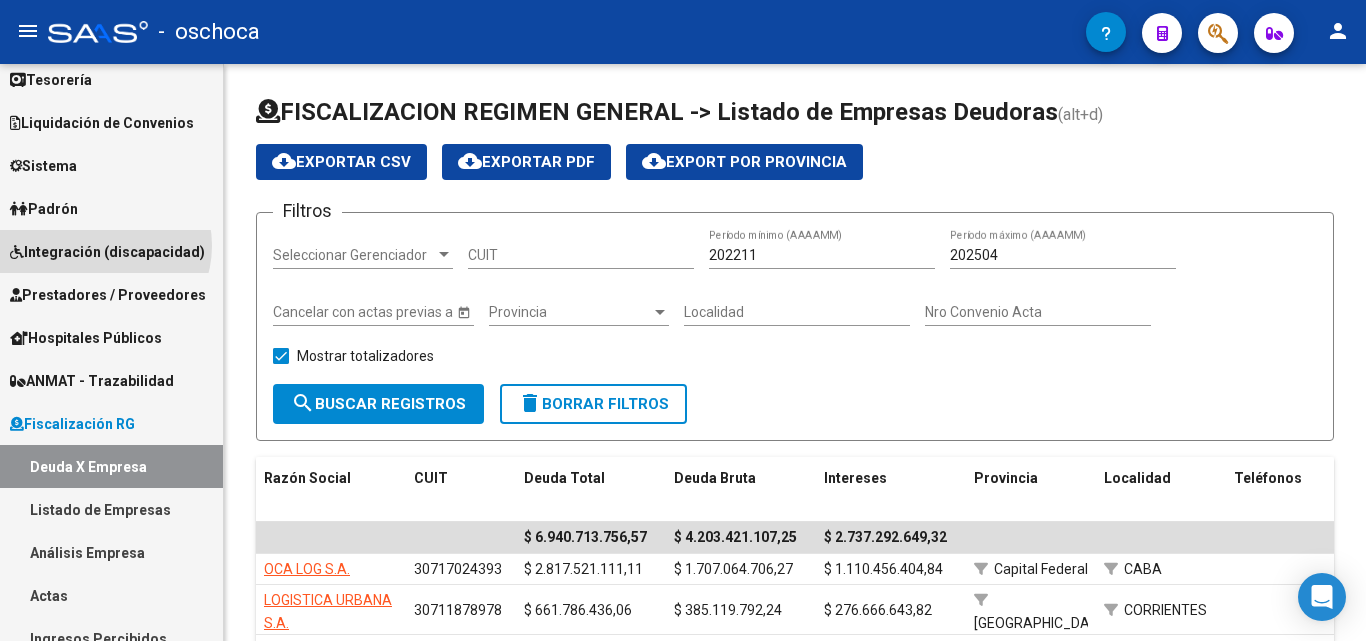 click on "Integración (discapacidad)" at bounding box center (107, 252) 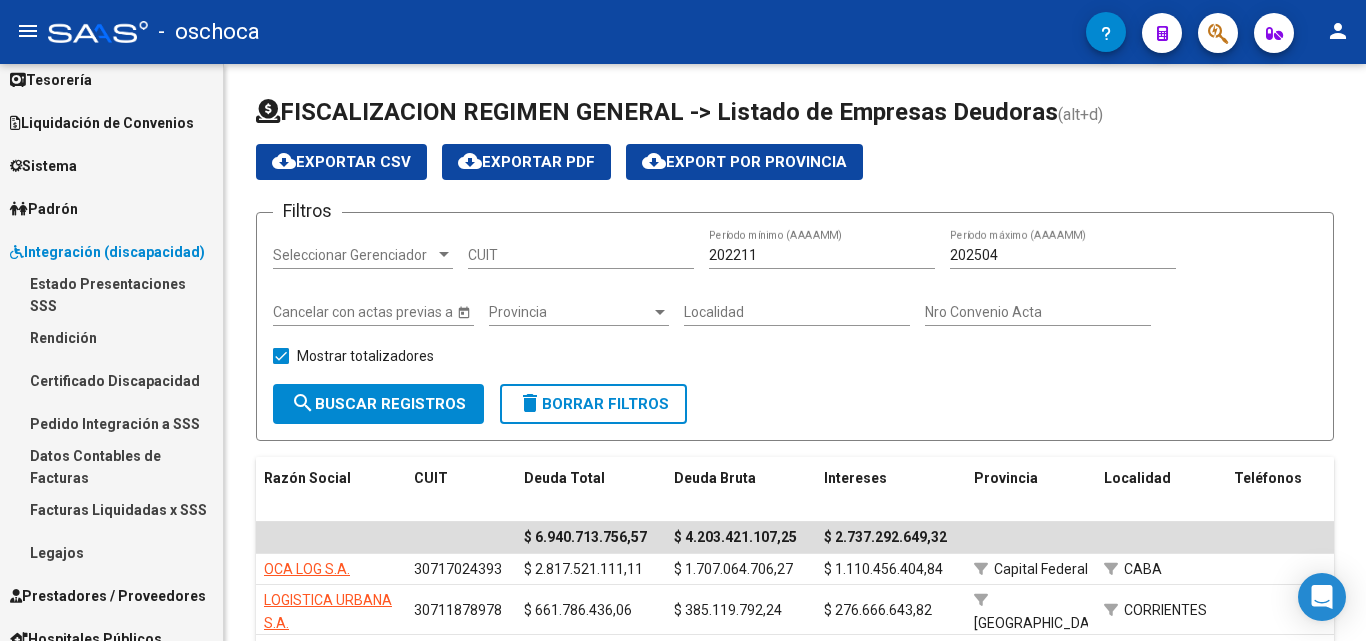 click on "Facturas Liquidadas x SSS" at bounding box center (111, 509) 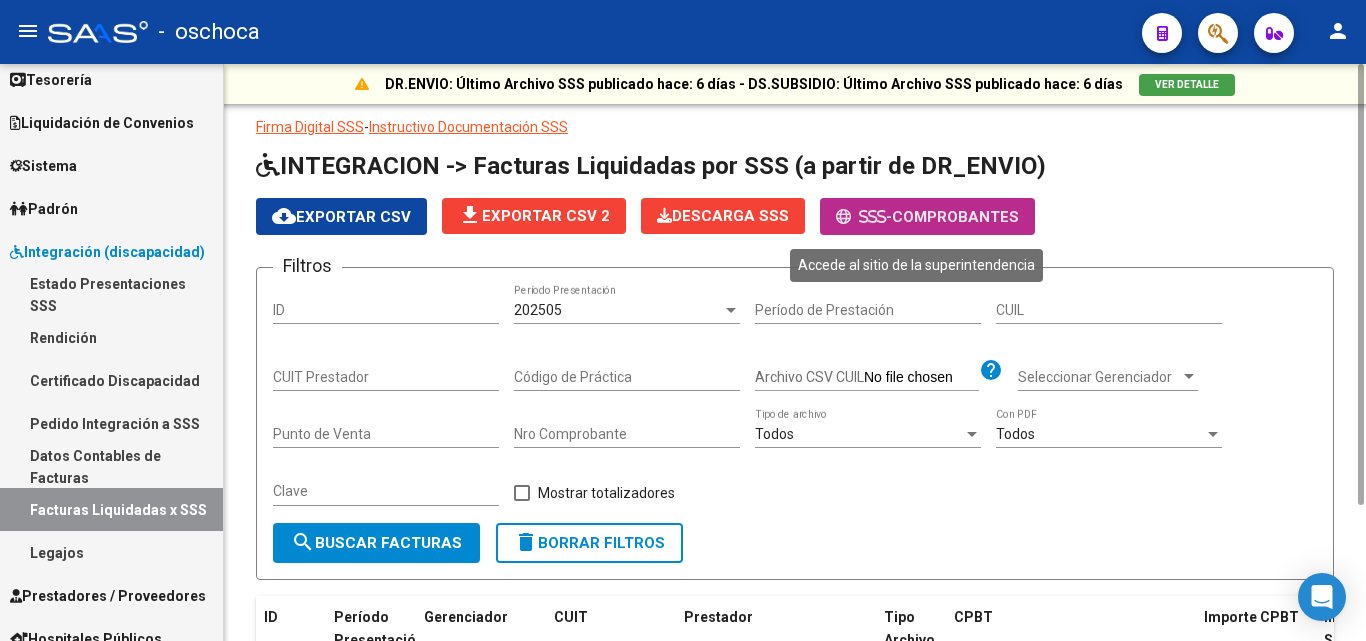 click on "Comprobantes" 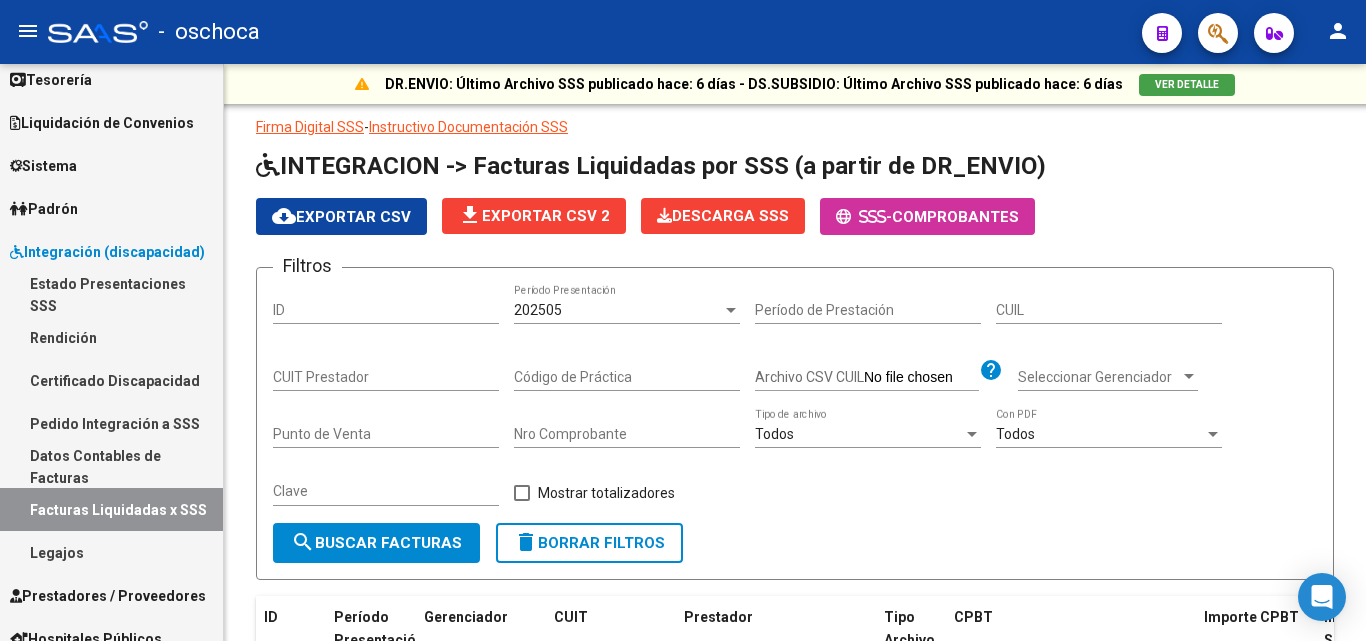 scroll, scrollTop: 400, scrollLeft: 0, axis: vertical 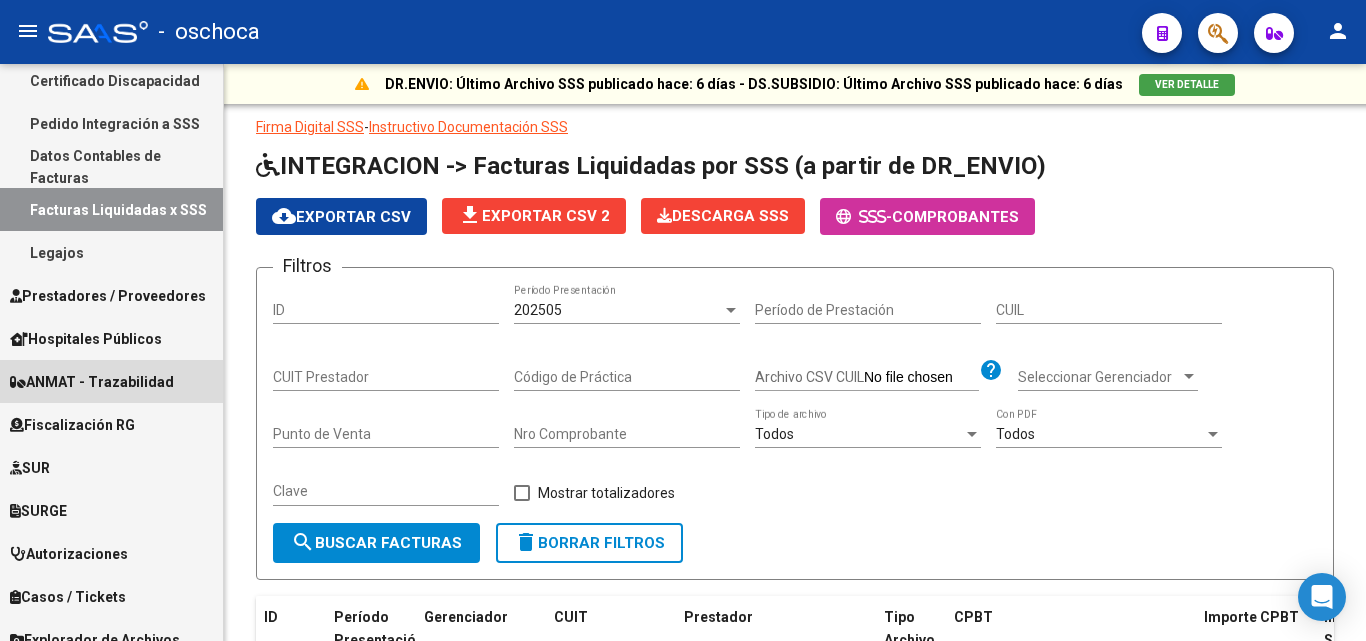 click on "ANMAT - Trazabilidad" at bounding box center [92, 382] 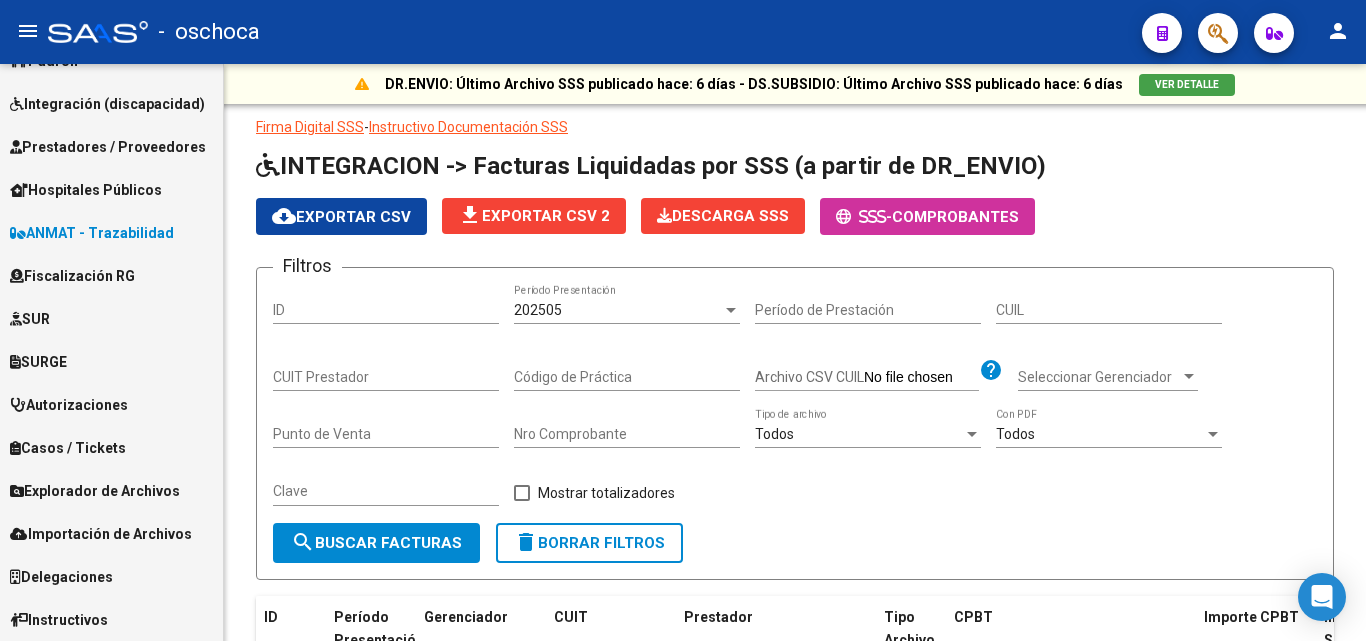 scroll, scrollTop: 248, scrollLeft: 0, axis: vertical 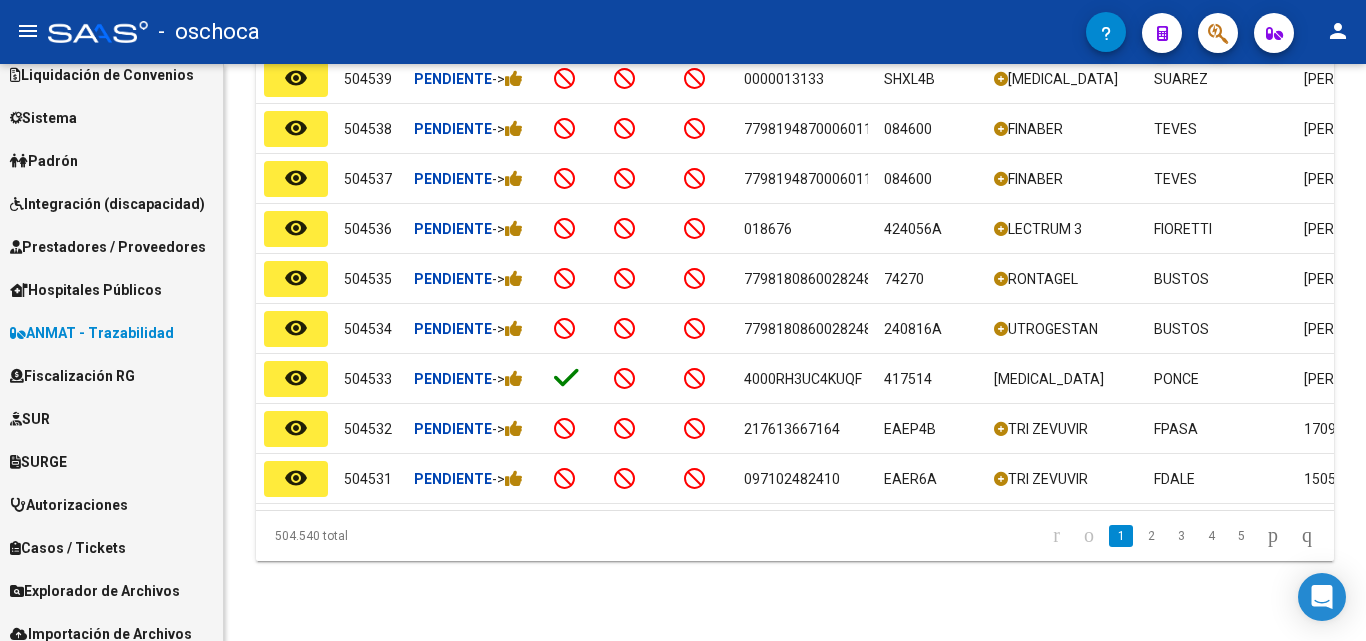 click on "Fiscalización RG" at bounding box center (72, 376) 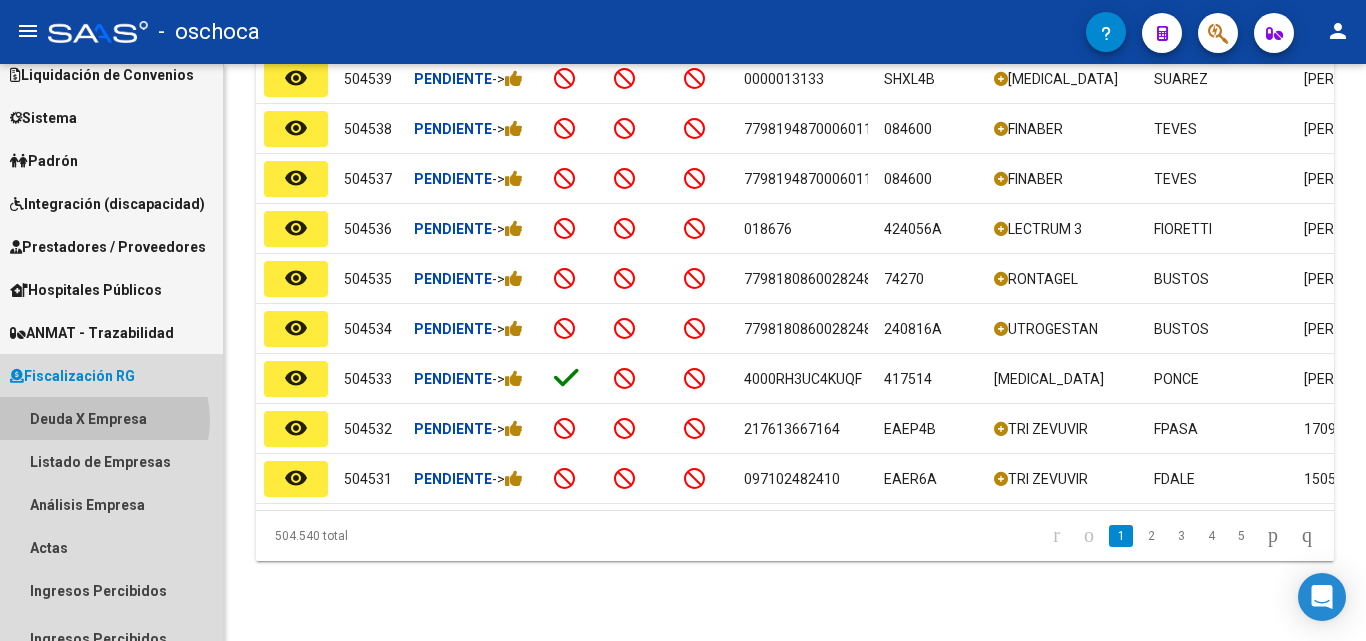 click on "Deuda X Empresa" at bounding box center (111, 418) 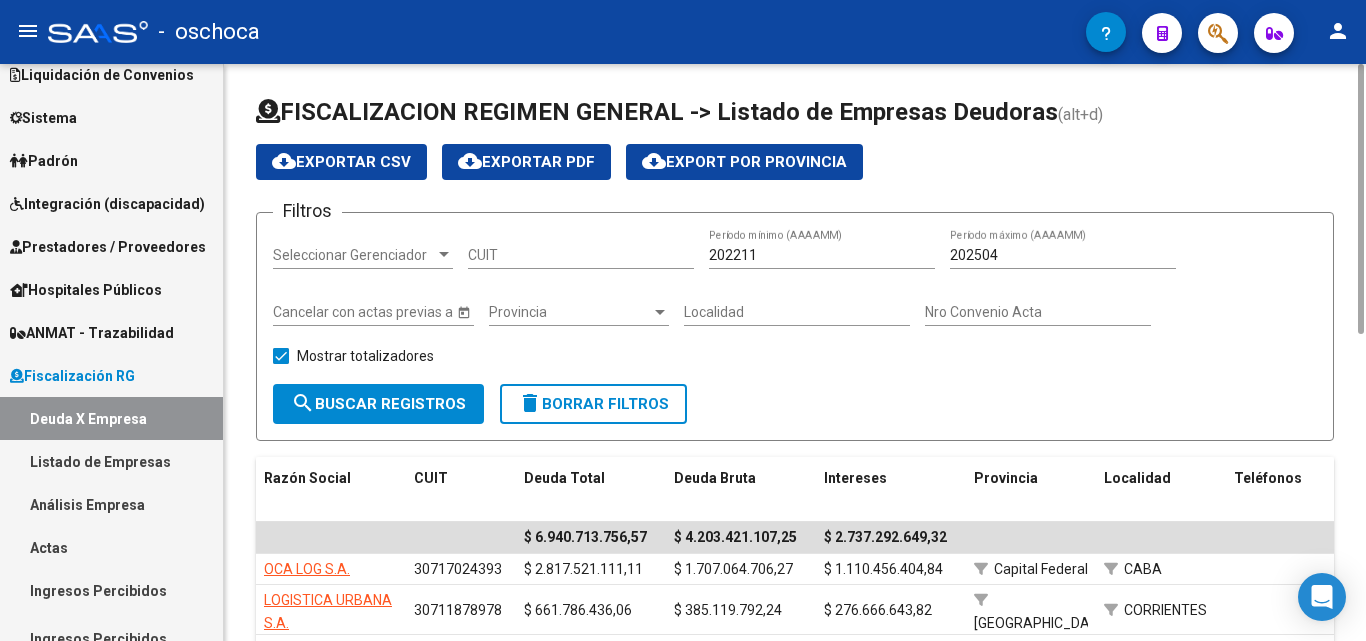scroll, scrollTop: 200, scrollLeft: 0, axis: vertical 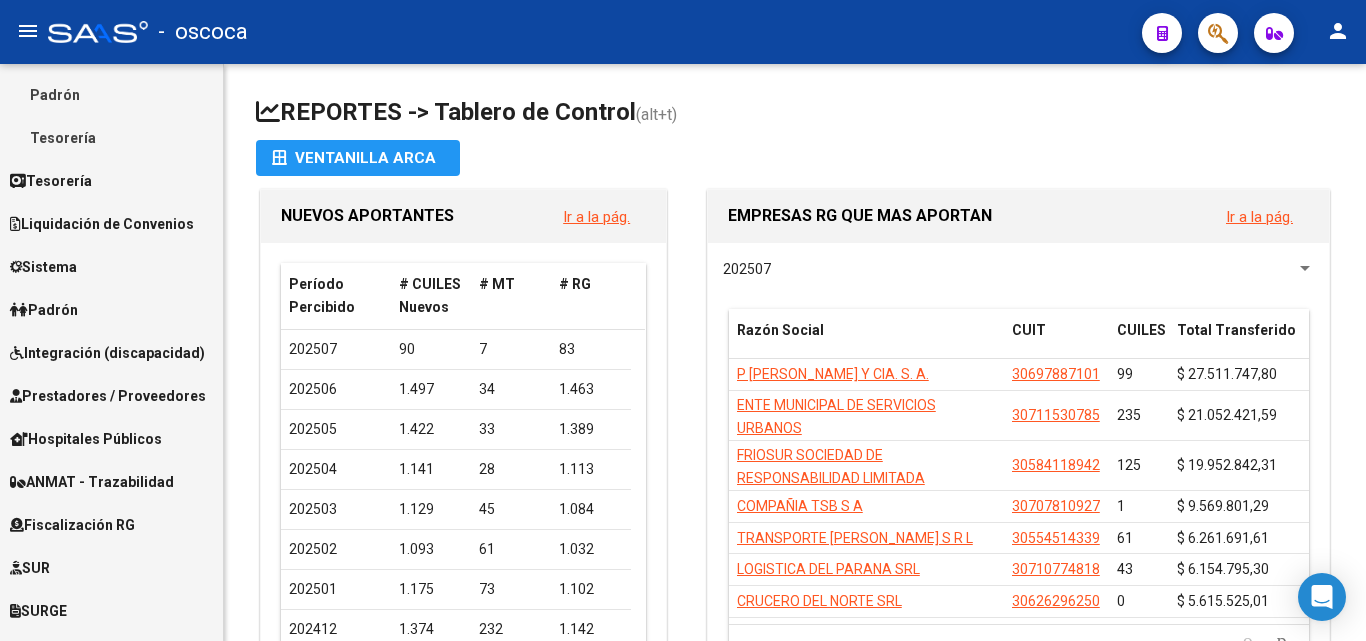 click on "Fiscalización RG" at bounding box center (72, 525) 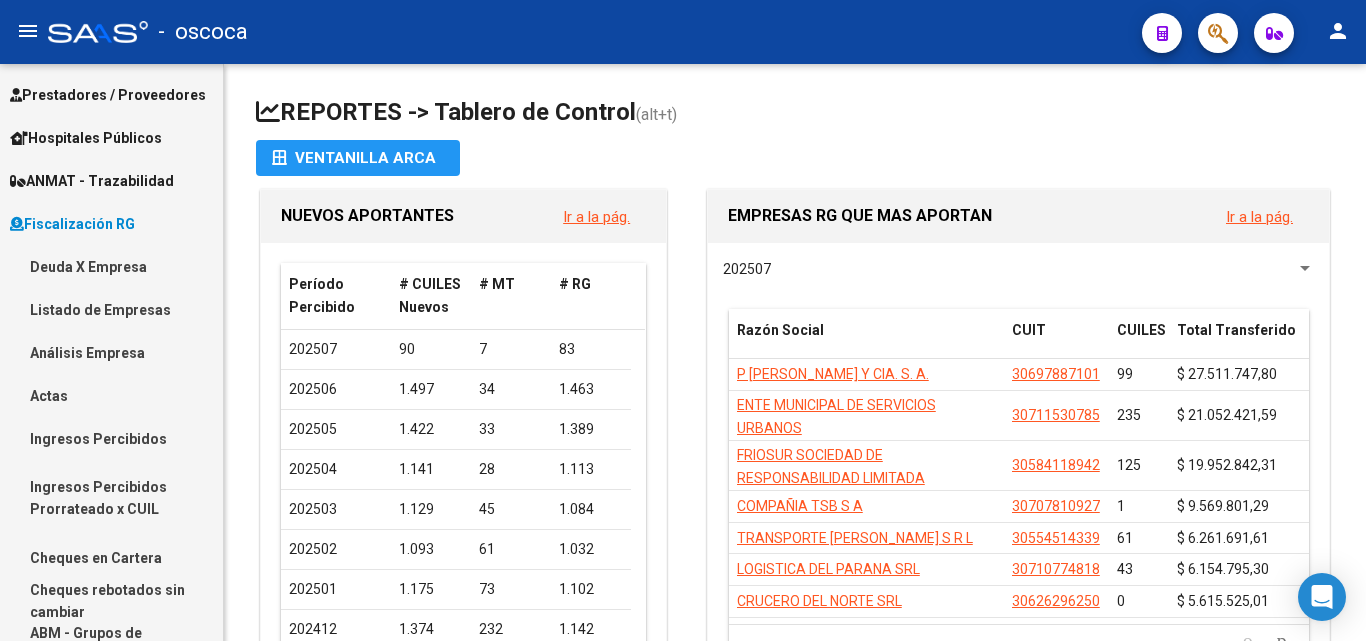 click on "Deuda X Empresa" at bounding box center (111, 266) 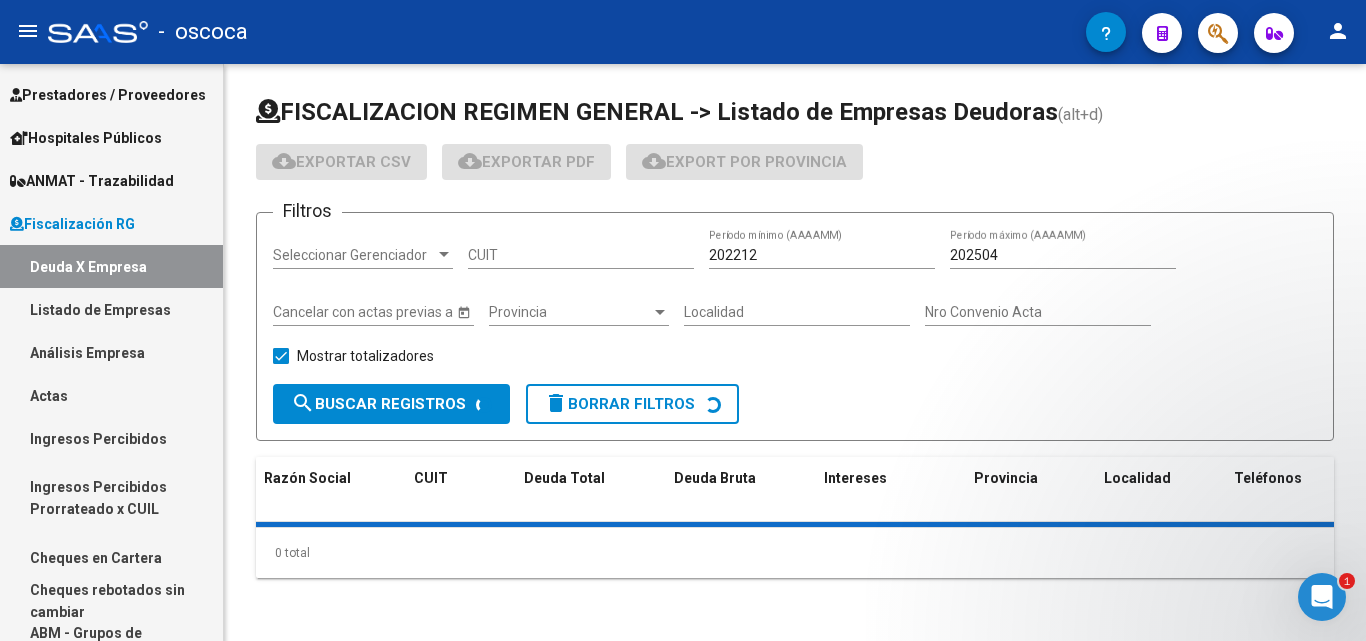 scroll, scrollTop: 0, scrollLeft: 0, axis: both 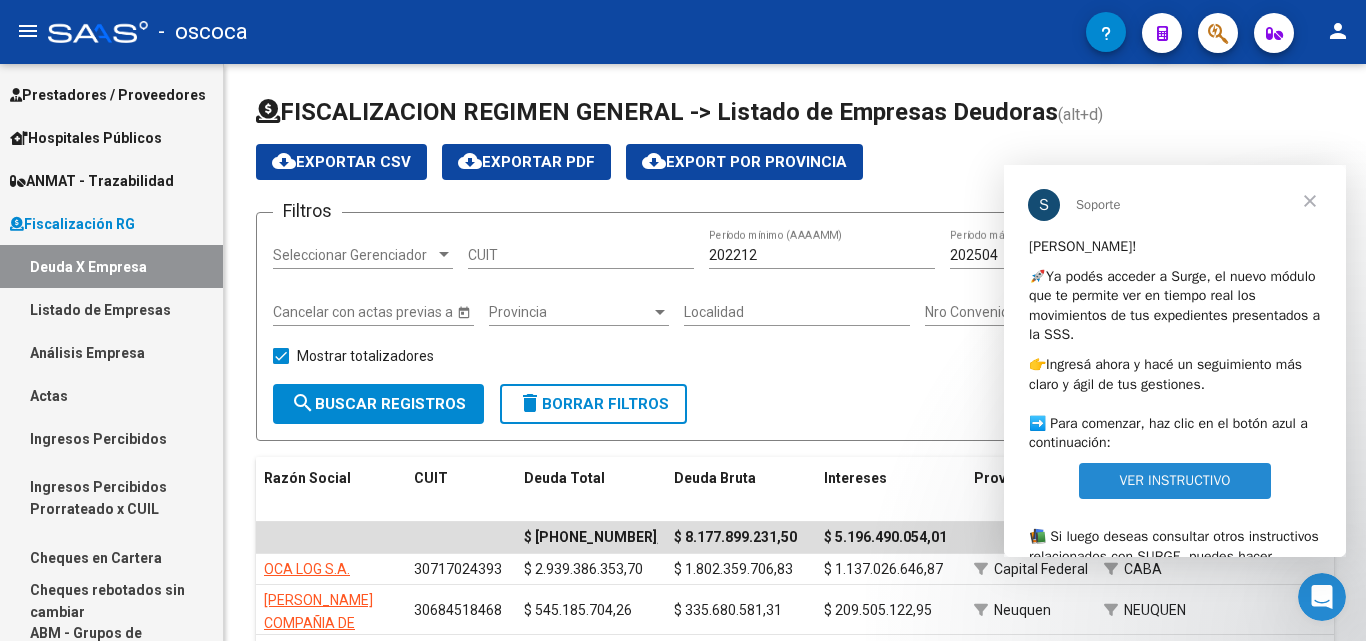 click at bounding box center [1310, 201] 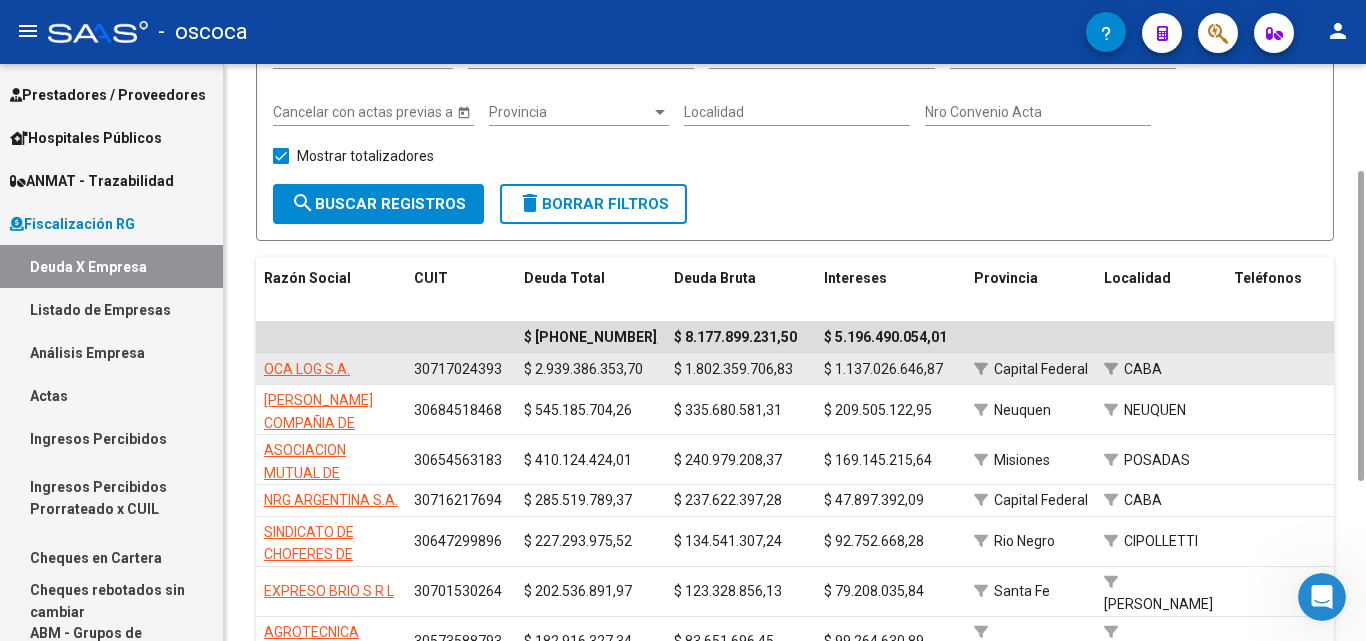 scroll, scrollTop: 0, scrollLeft: 0, axis: both 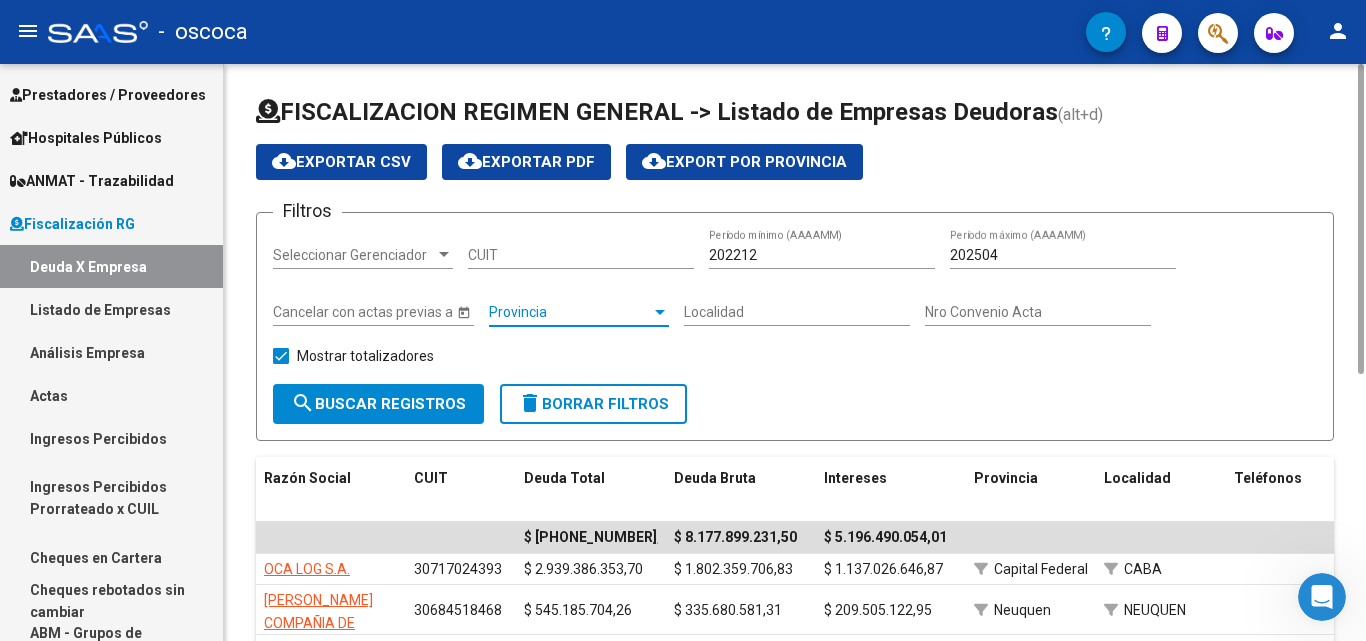 click on "Provincia" at bounding box center [570, 312] 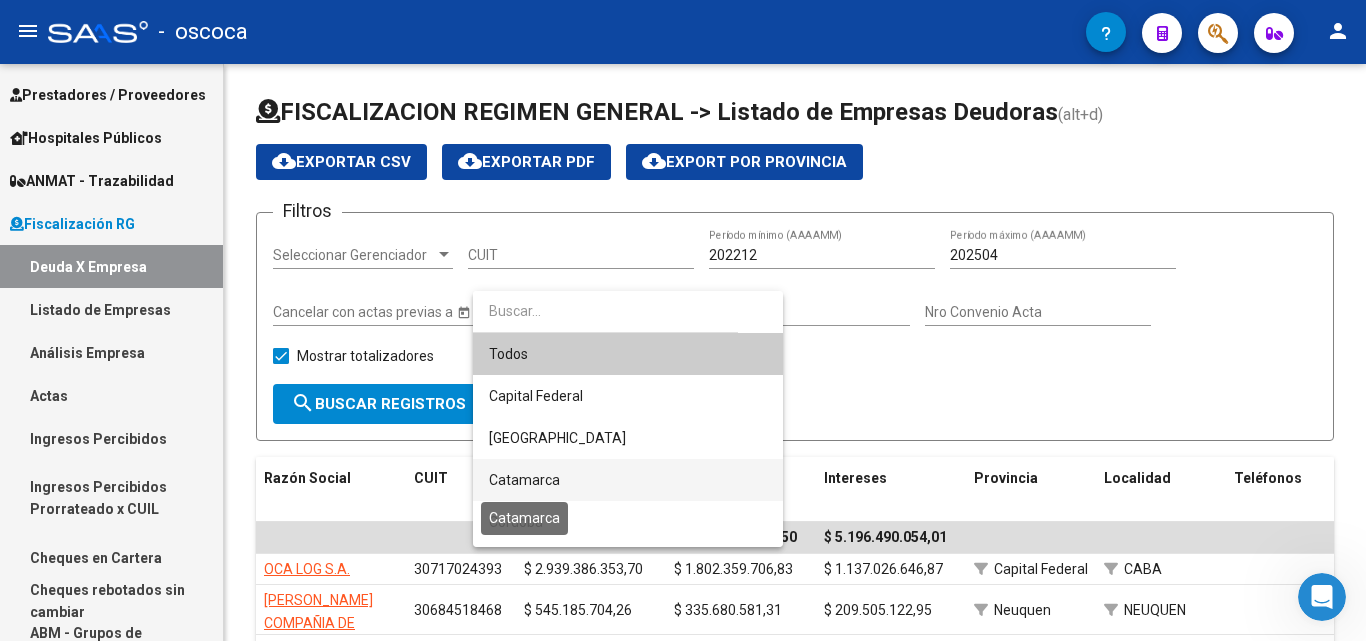 click on "Catamarca" at bounding box center [524, 480] 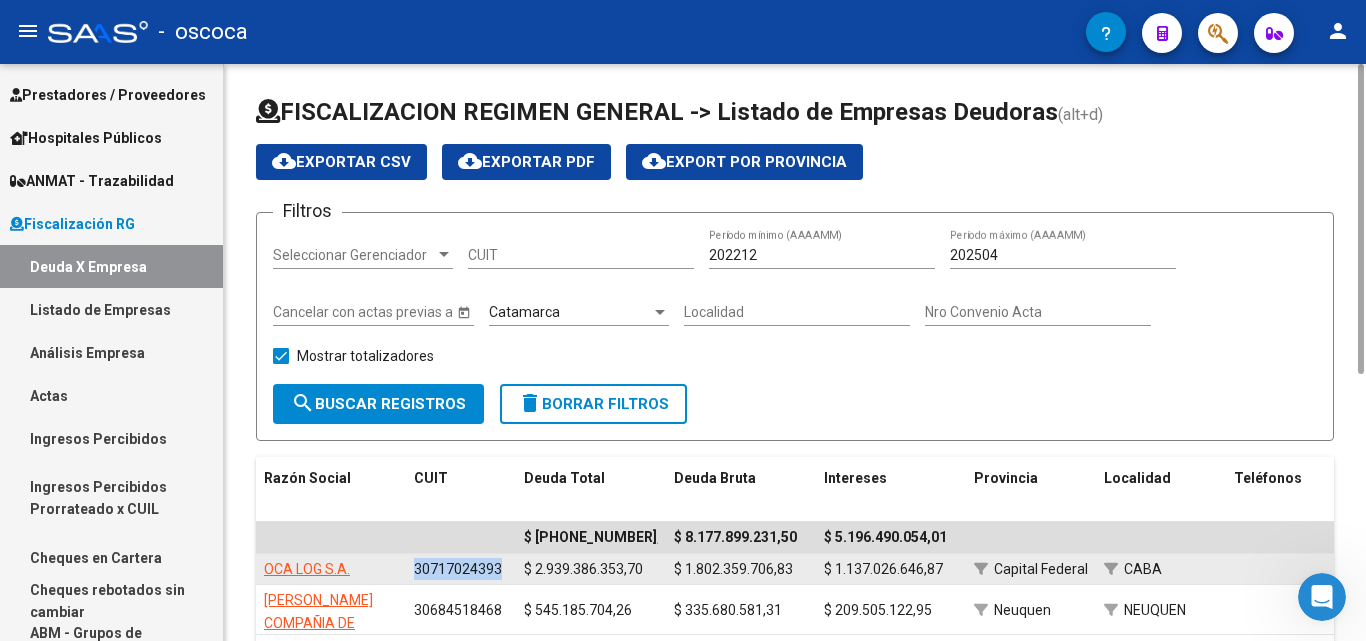 drag, startPoint x: 406, startPoint y: 573, endPoint x: 500, endPoint y: 569, distance: 94.08507 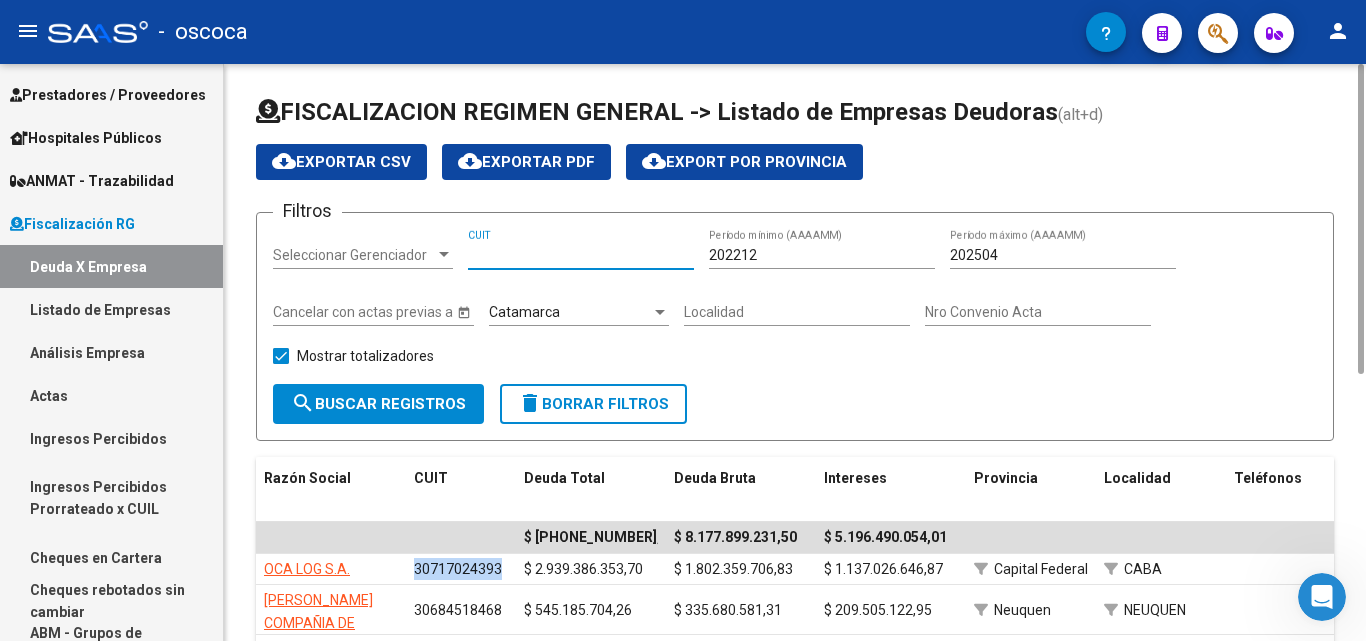 click on "CUIT" at bounding box center (581, 255) 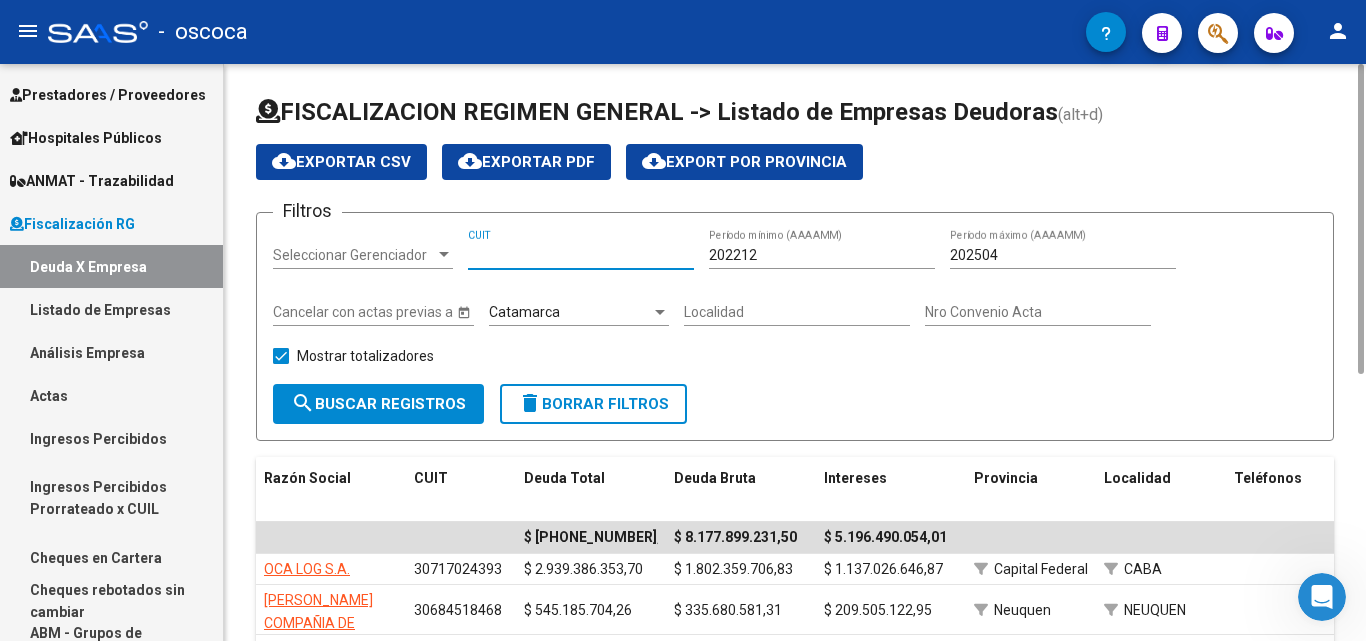 paste on "30-71702439-3" 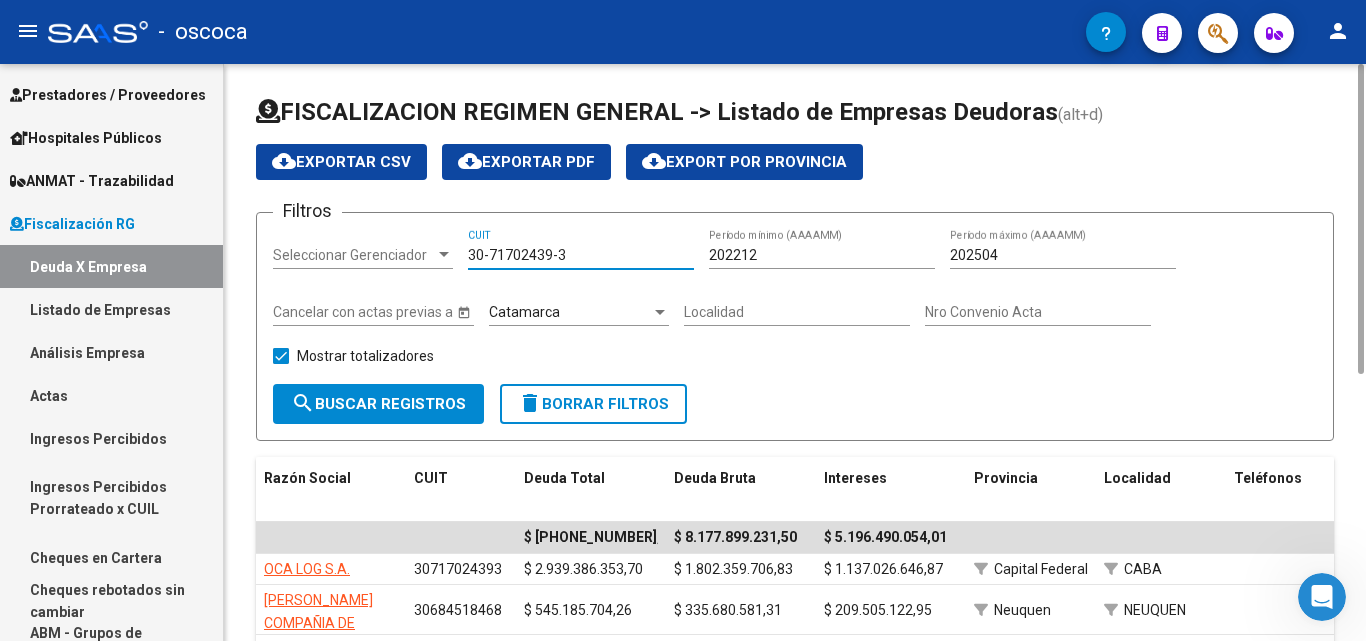 type on "30-71702439-3" 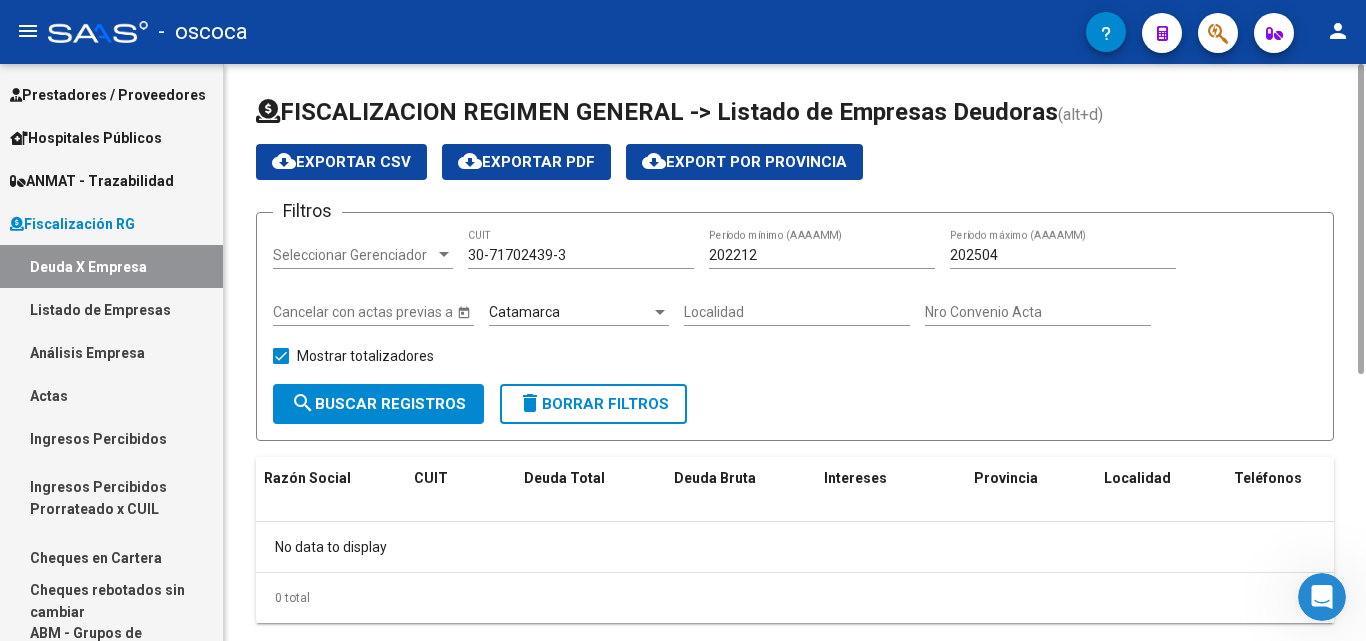 scroll, scrollTop: 46, scrollLeft: 0, axis: vertical 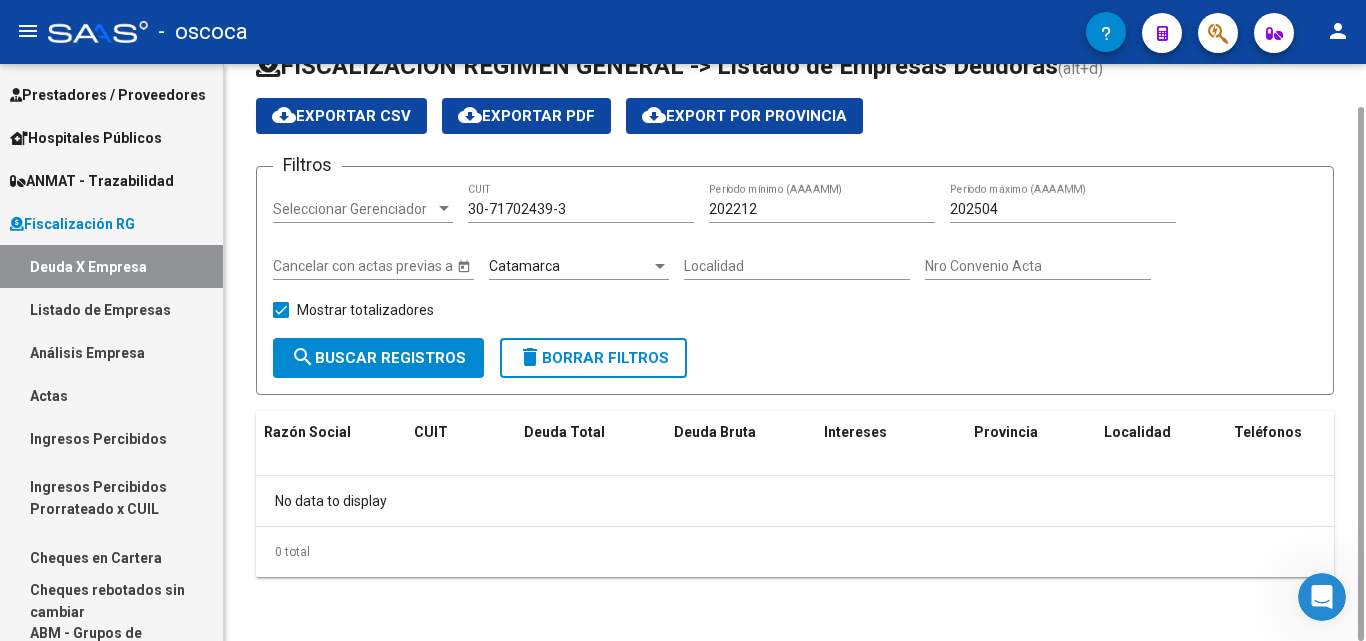 click on "Catamarca" at bounding box center [570, 266] 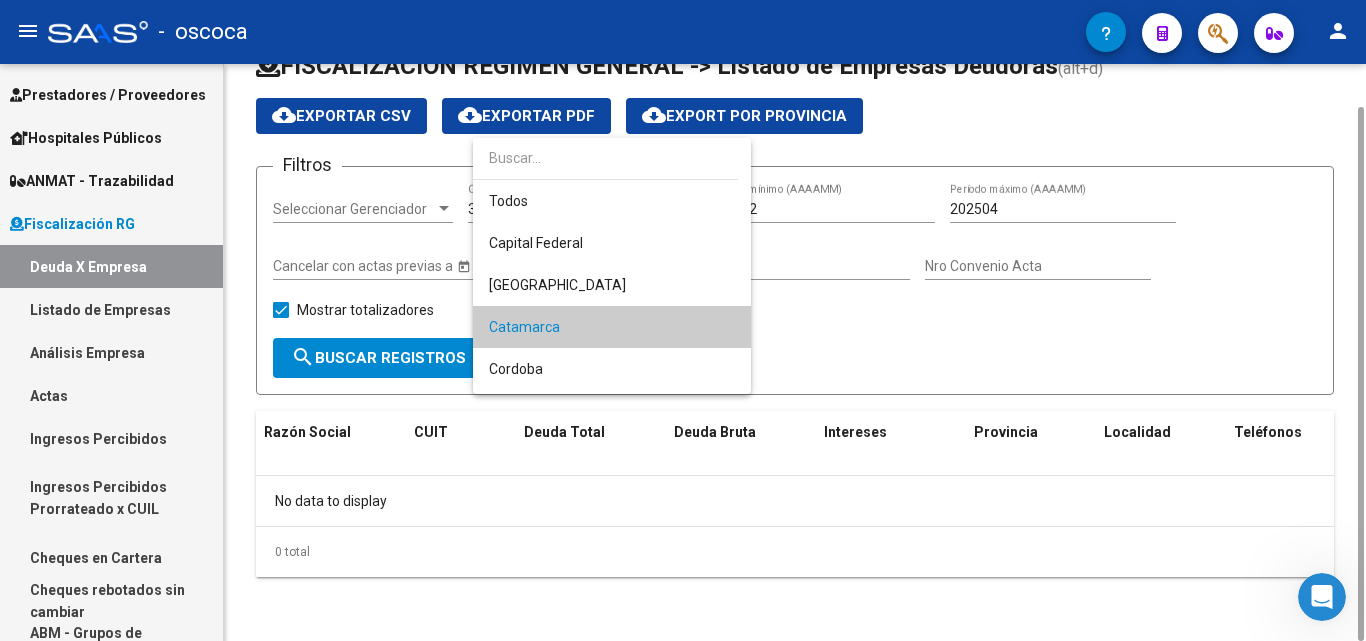 scroll, scrollTop: 61, scrollLeft: 0, axis: vertical 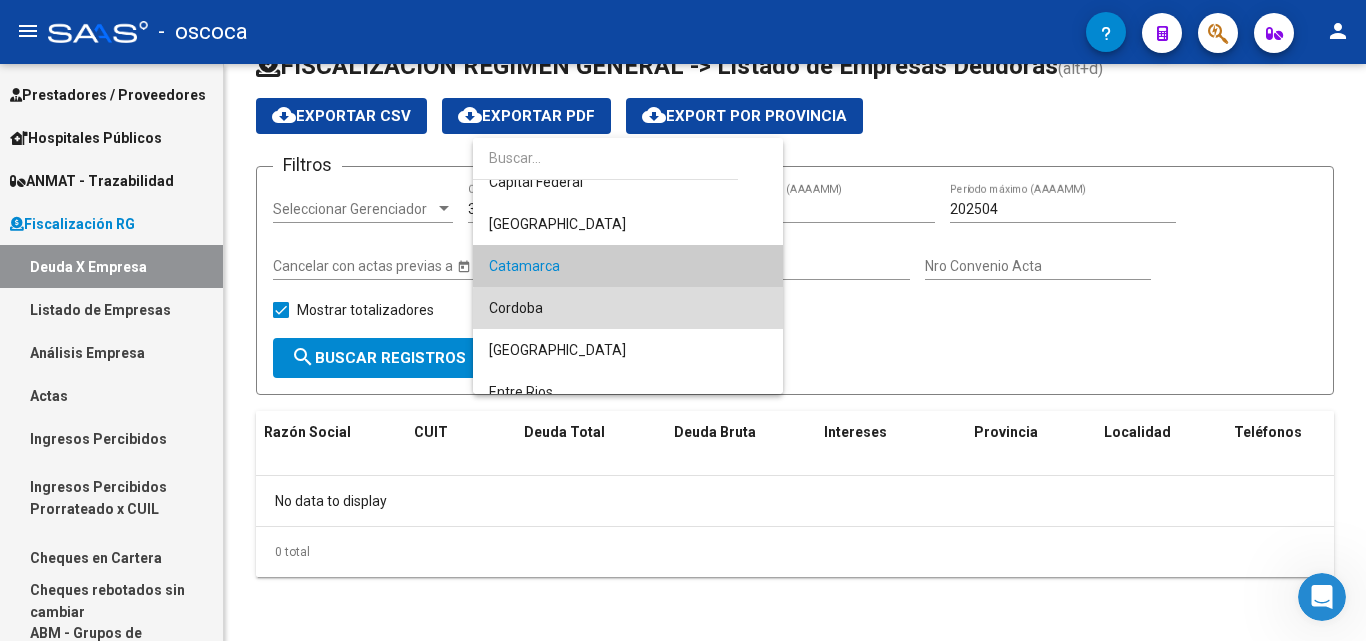 click on "Cordoba" at bounding box center [628, 308] 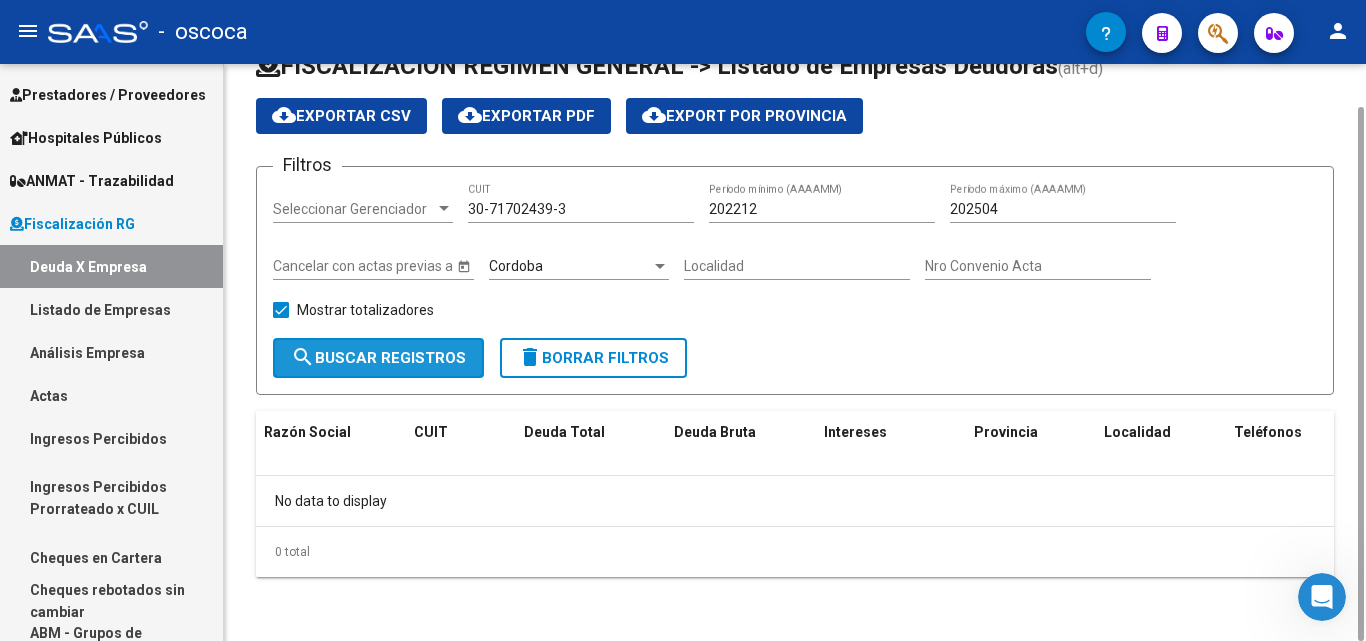 click on "search  Buscar Registros" 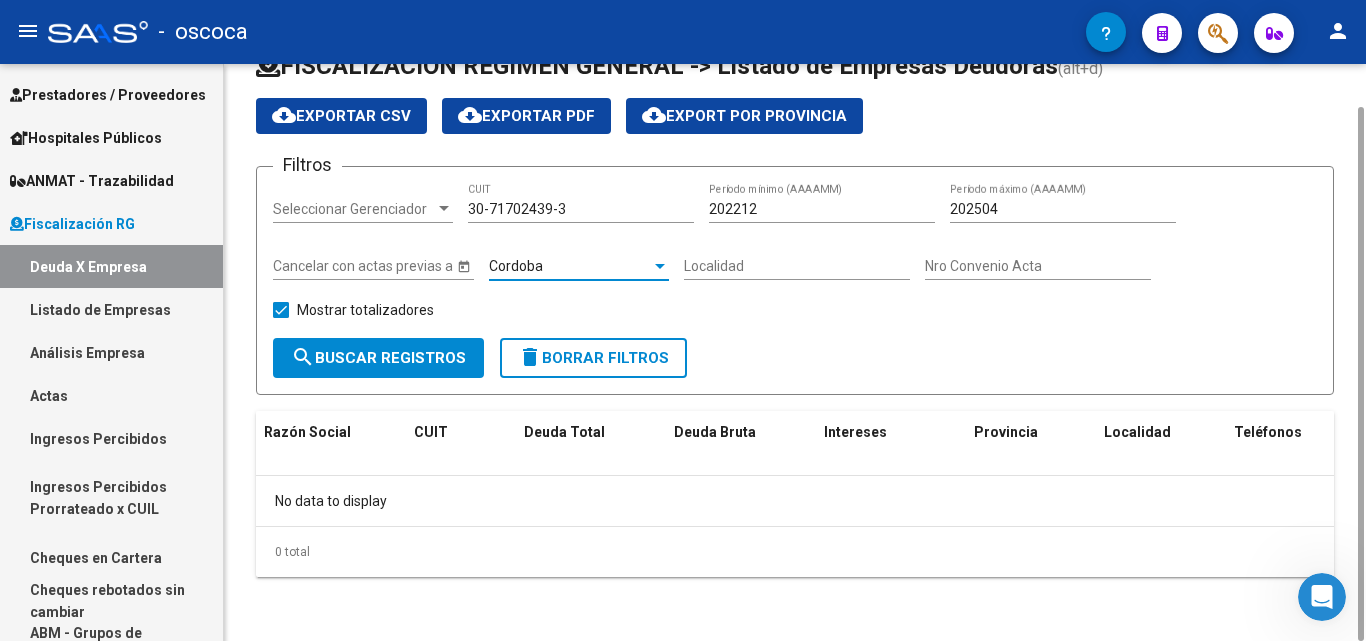 click on "Cordoba" at bounding box center (570, 266) 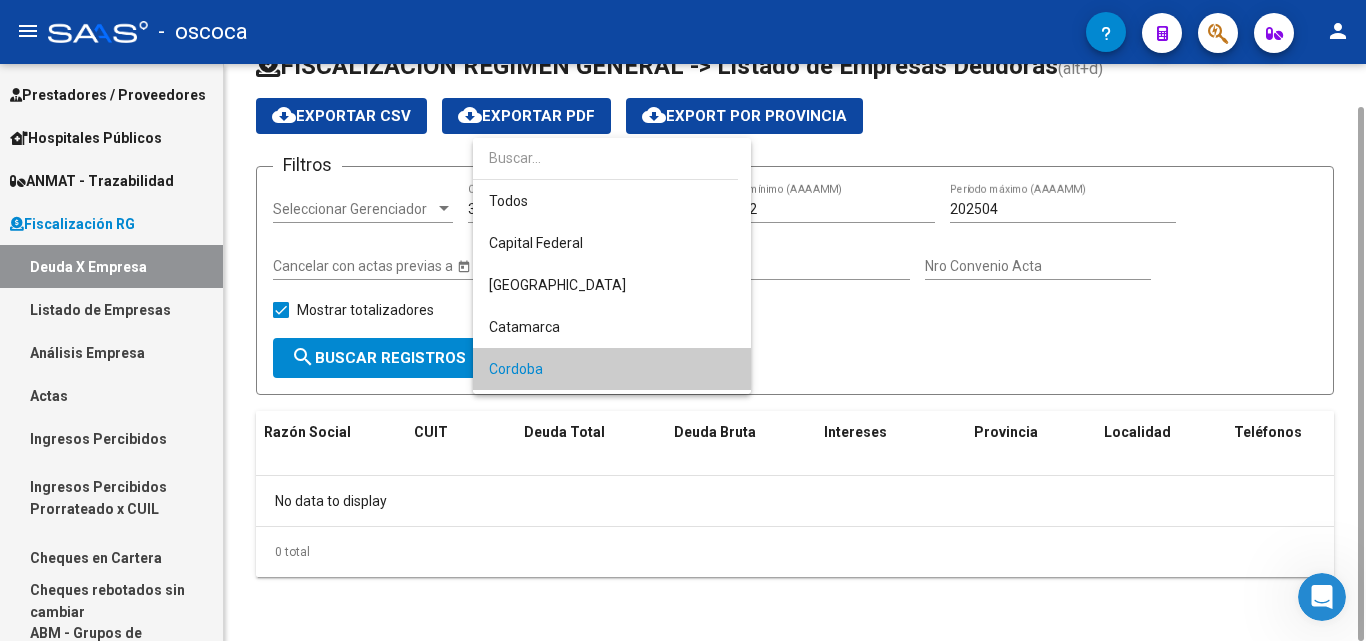 scroll, scrollTop: 103, scrollLeft: 0, axis: vertical 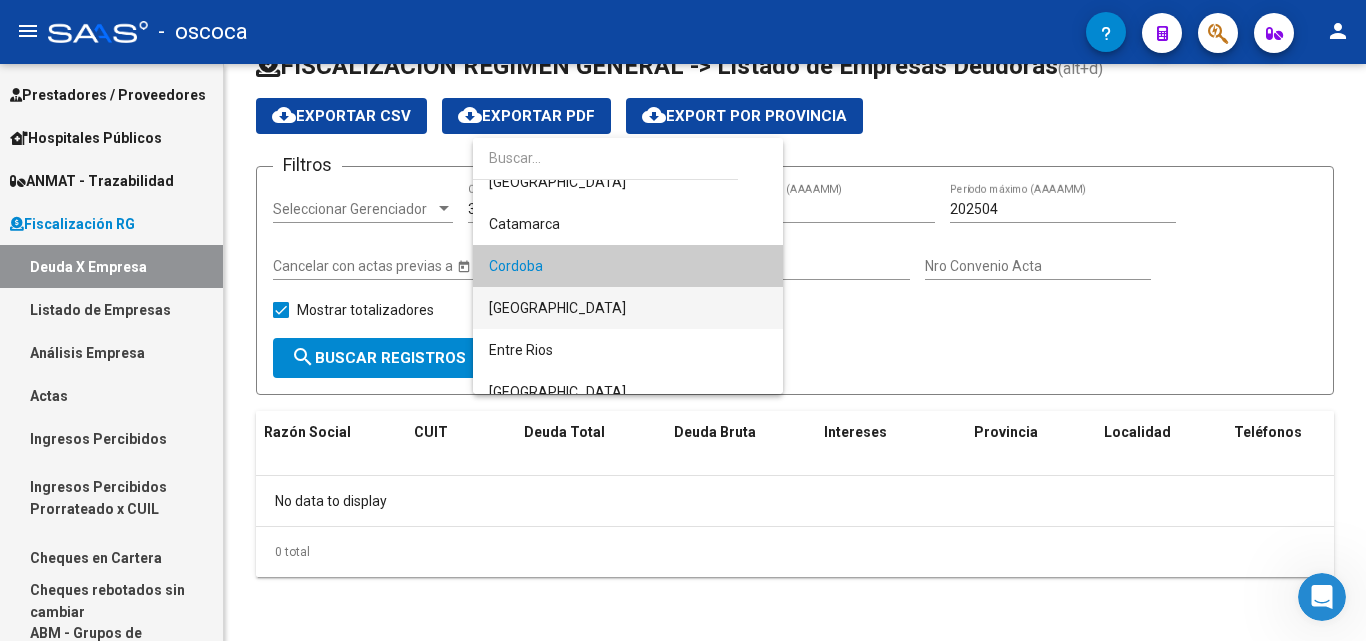 click on "[GEOGRAPHIC_DATA]" at bounding box center (628, 308) 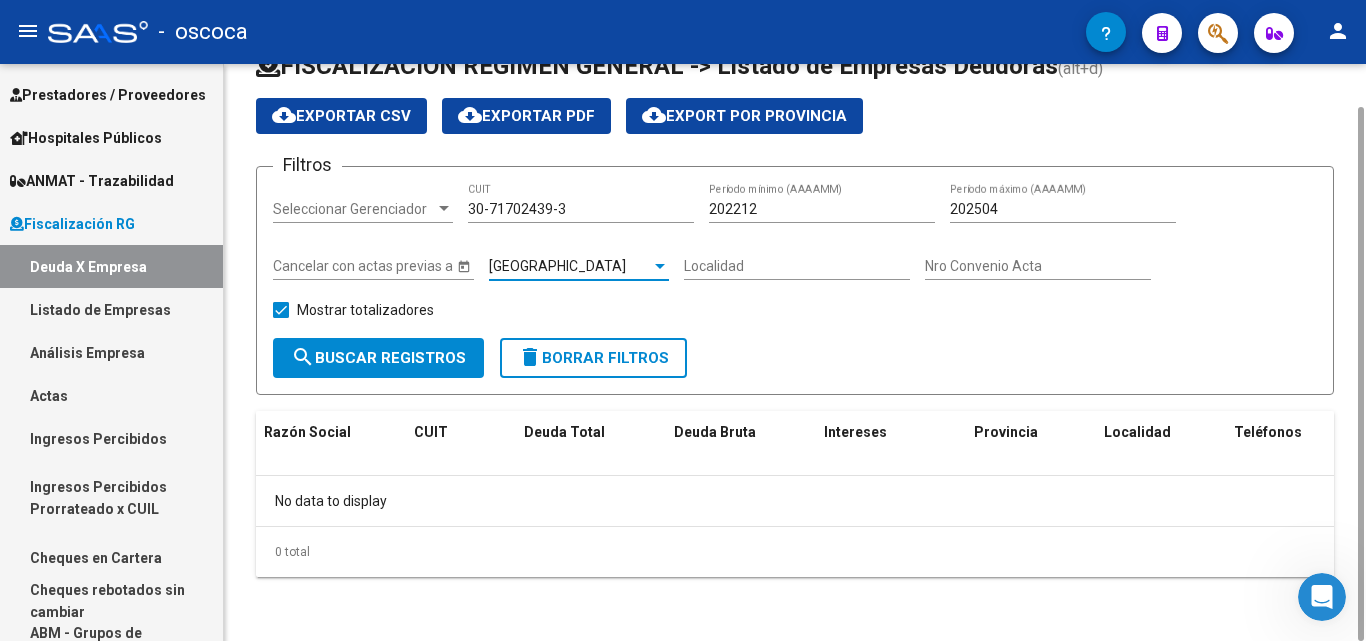 click on "search  Buscar Registros" 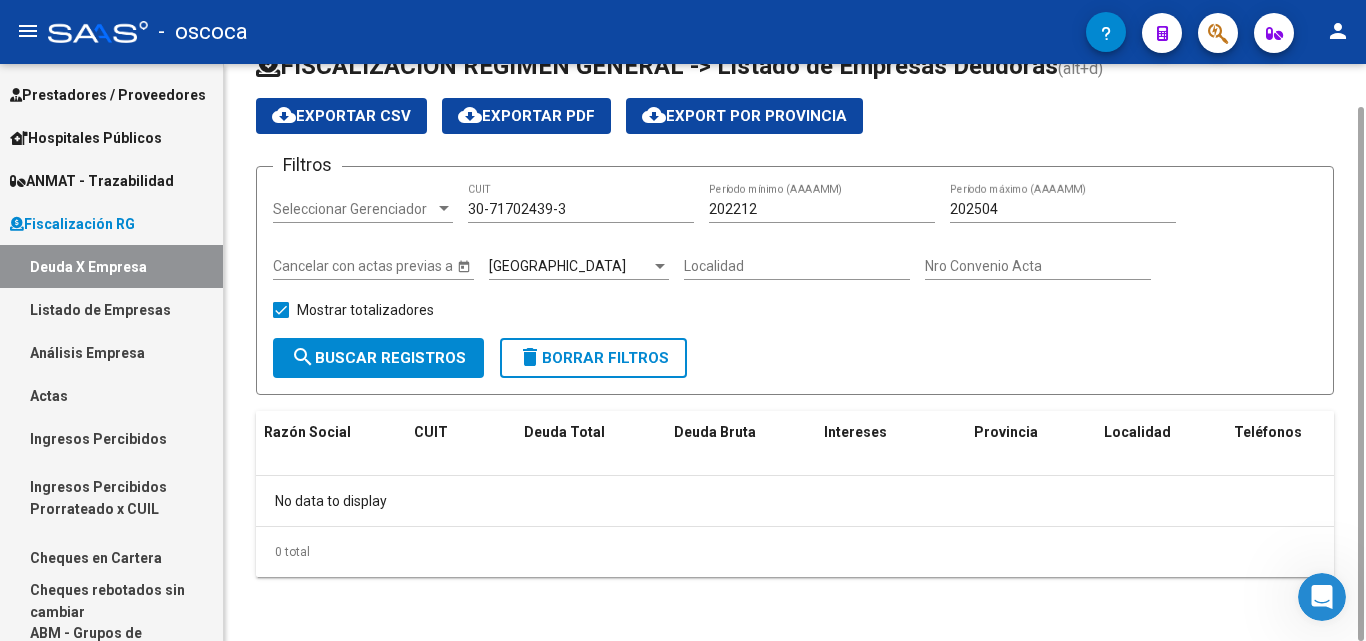 click on "[GEOGRAPHIC_DATA]" at bounding box center (570, 266) 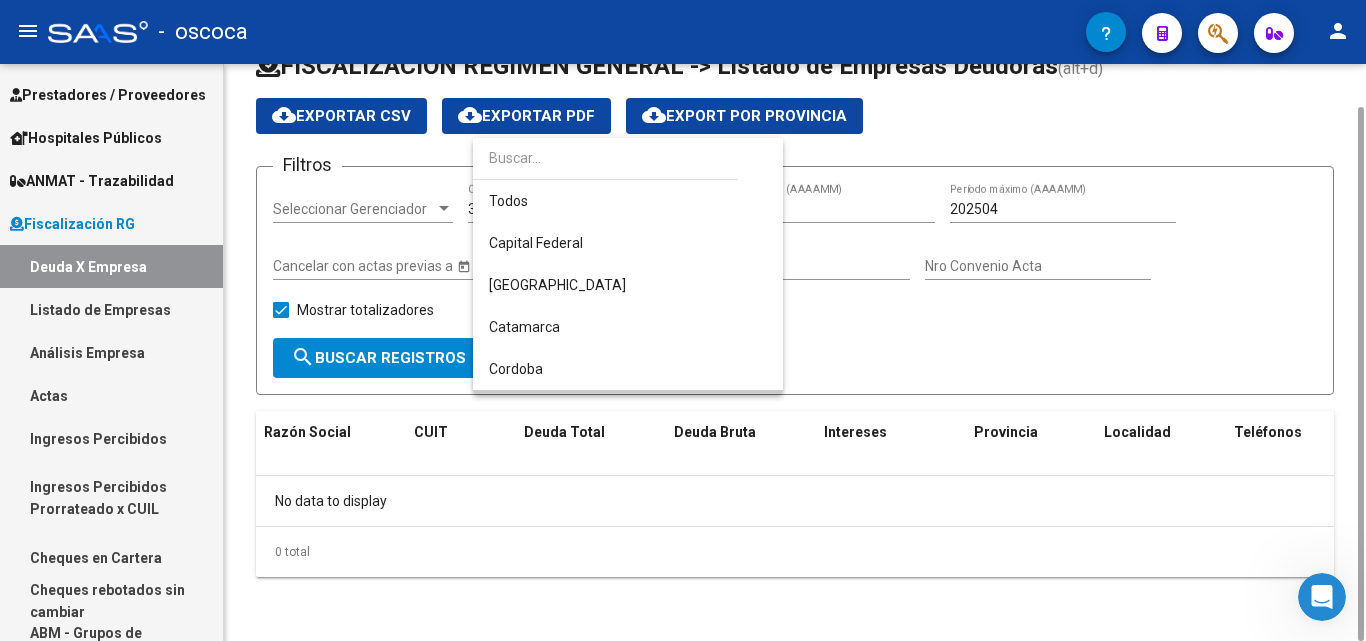 scroll, scrollTop: 145, scrollLeft: 0, axis: vertical 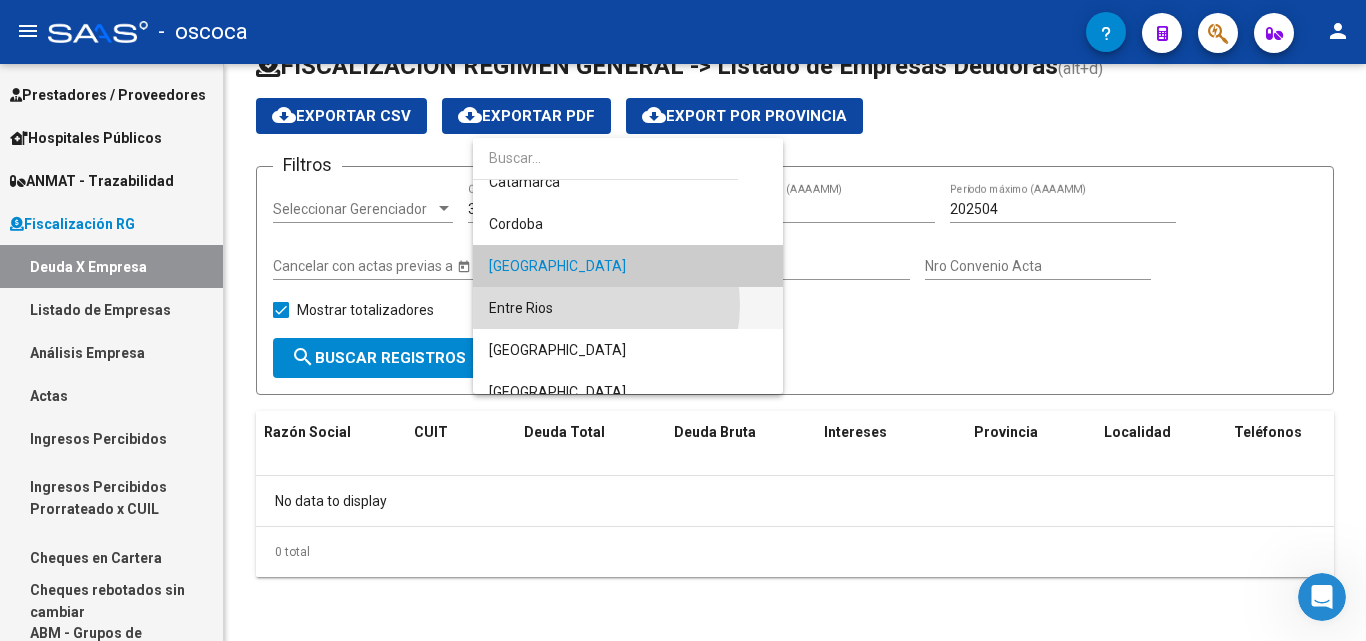 click on "Entre Rios" at bounding box center (628, 308) 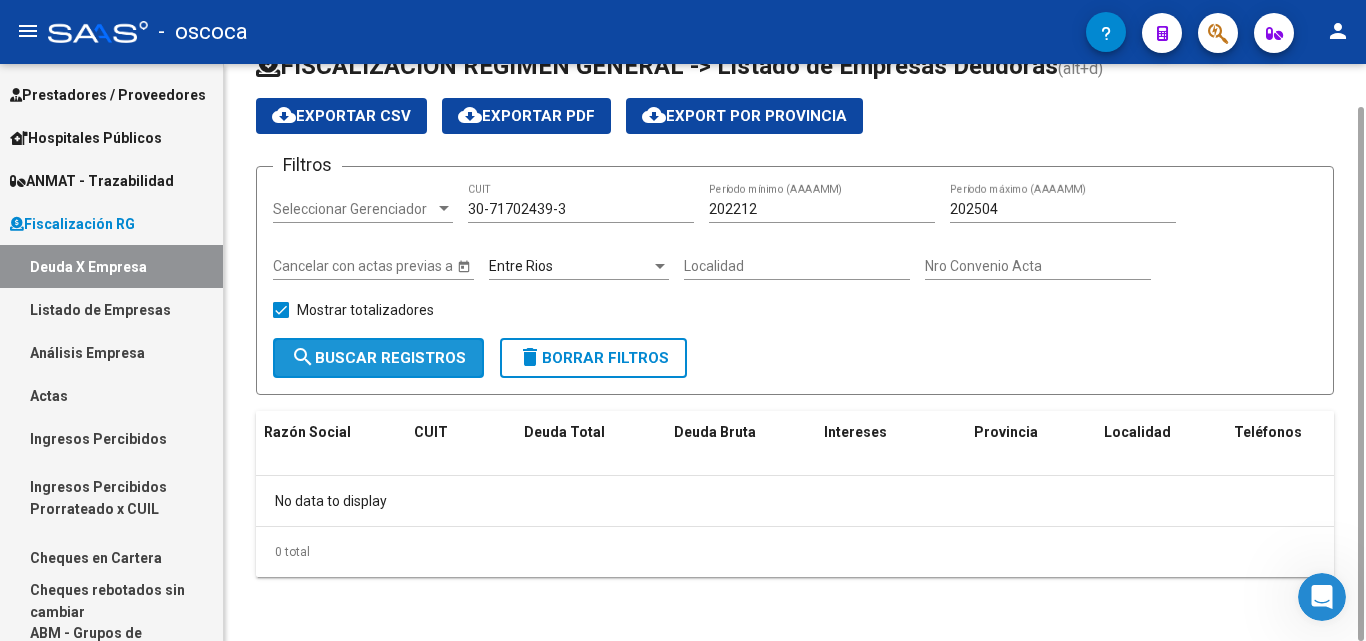 click on "search  Buscar Registros" 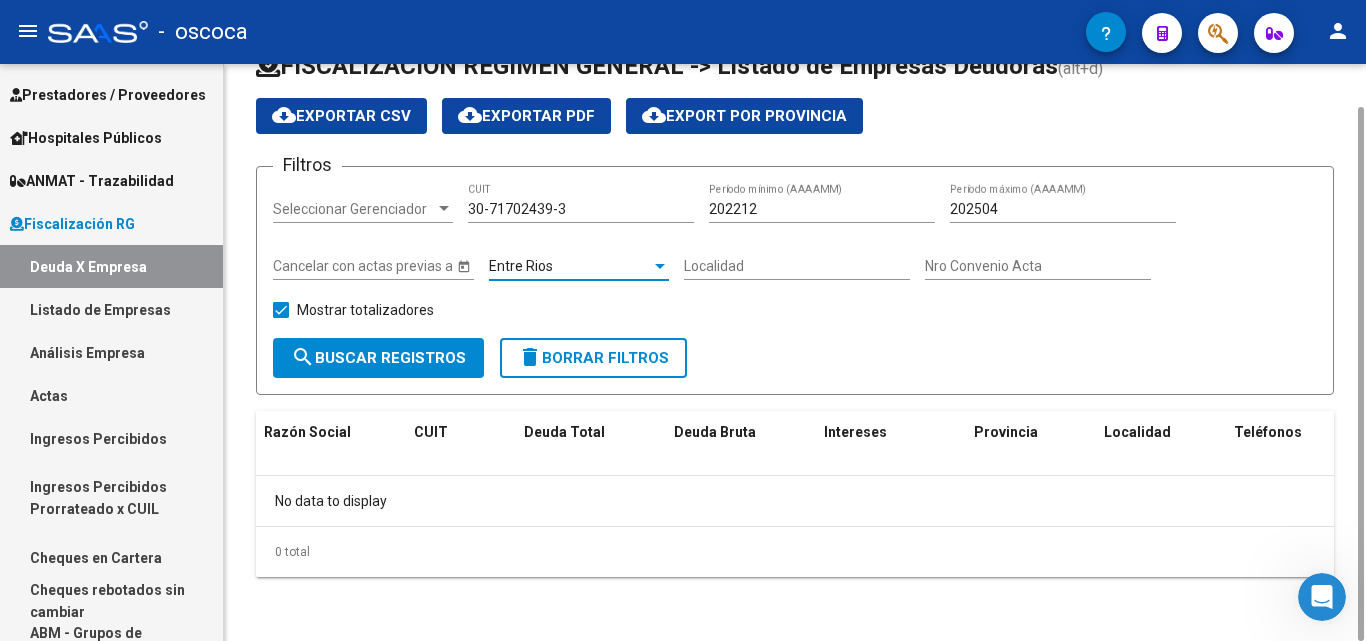 click on "Entre Rios" at bounding box center (570, 266) 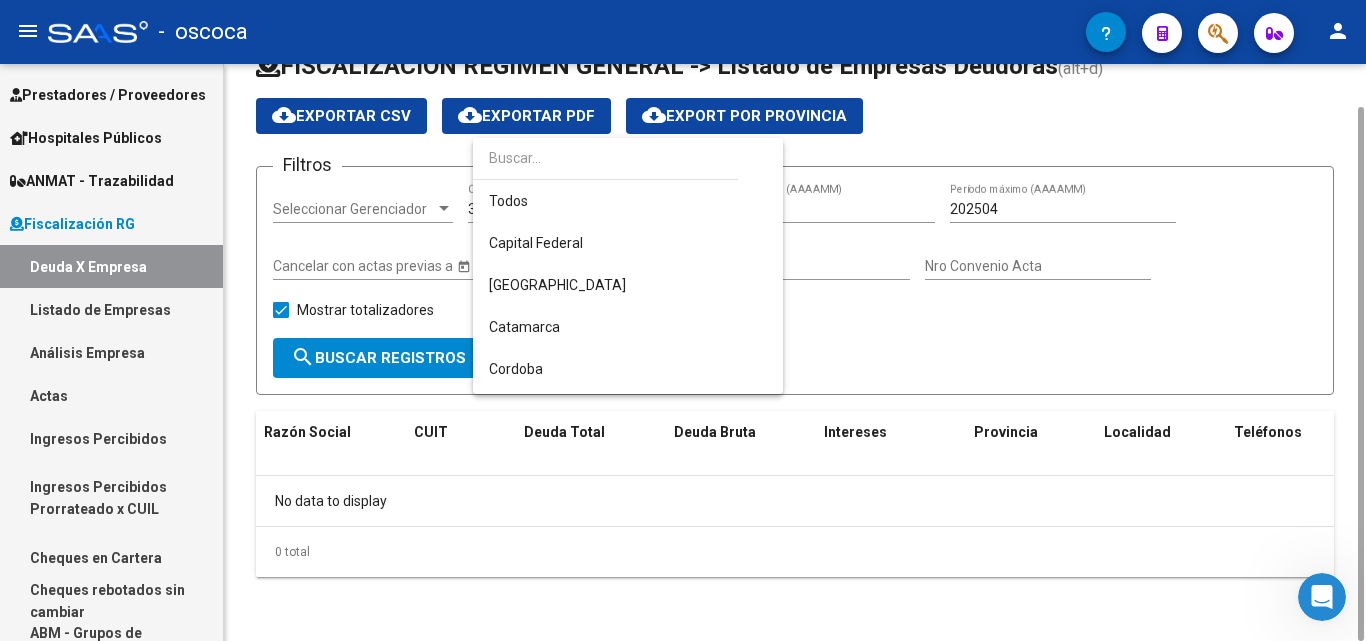 scroll, scrollTop: 187, scrollLeft: 0, axis: vertical 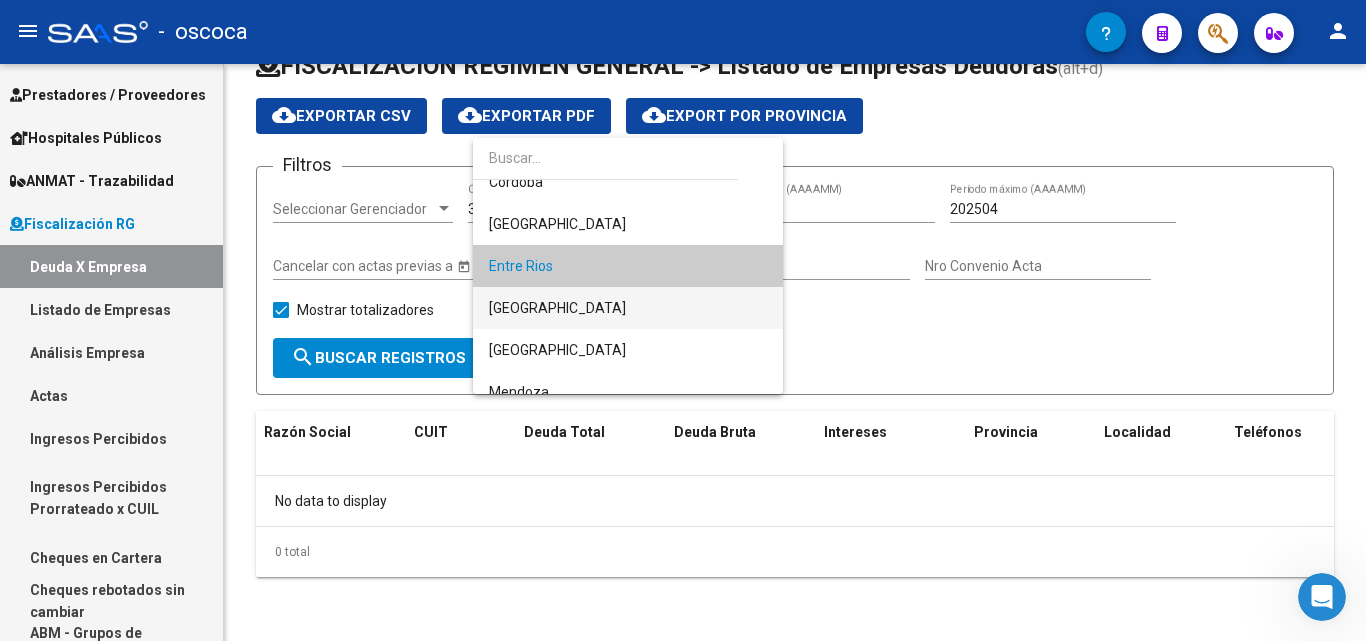 click on "[GEOGRAPHIC_DATA]" at bounding box center [628, 308] 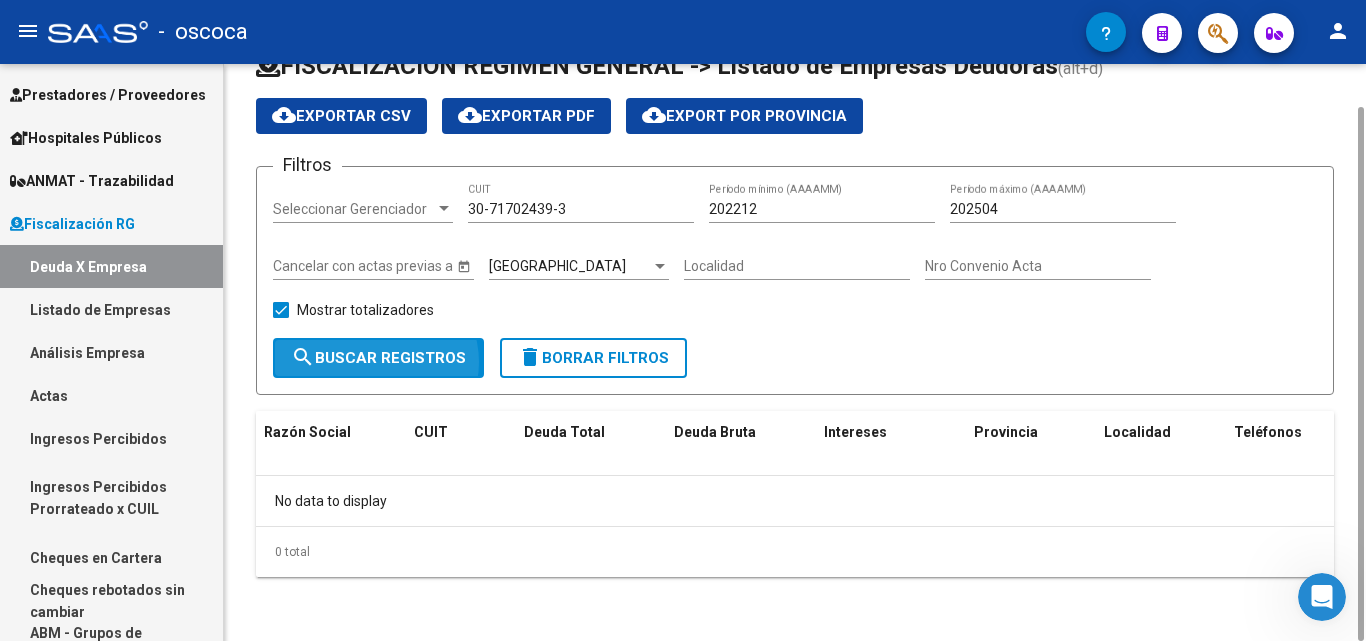 click on "search  Buscar Registros" 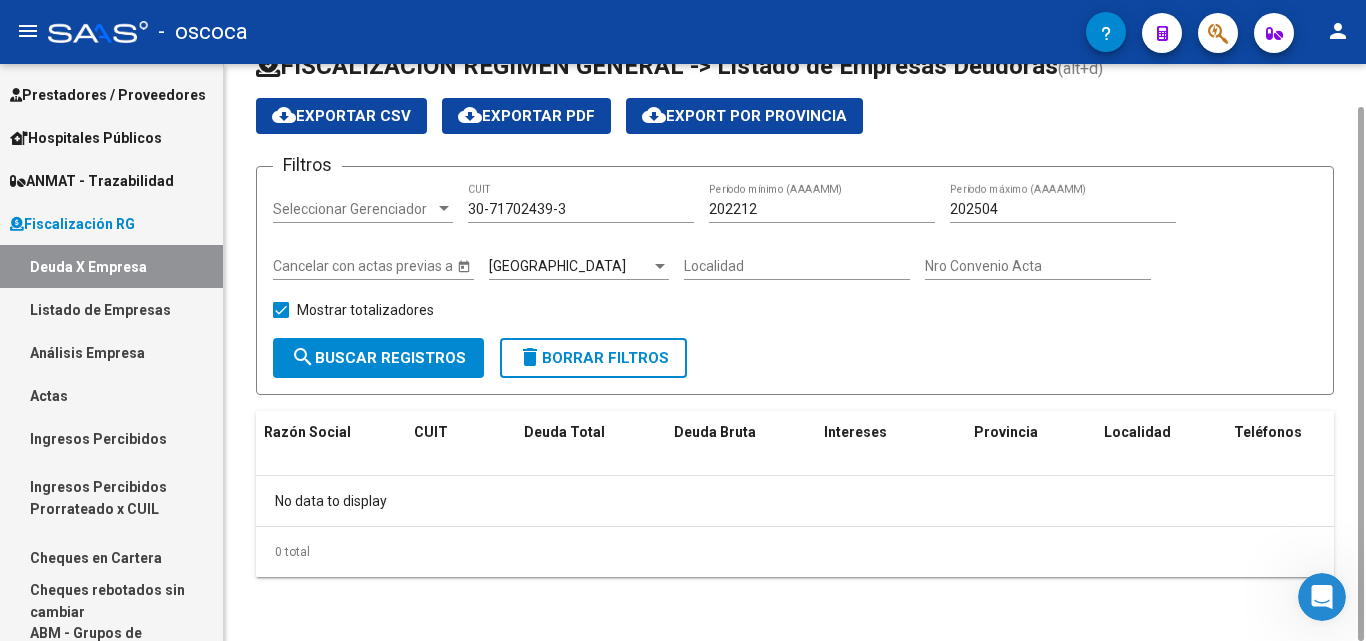 click on "[GEOGRAPHIC_DATA]" at bounding box center [570, 266] 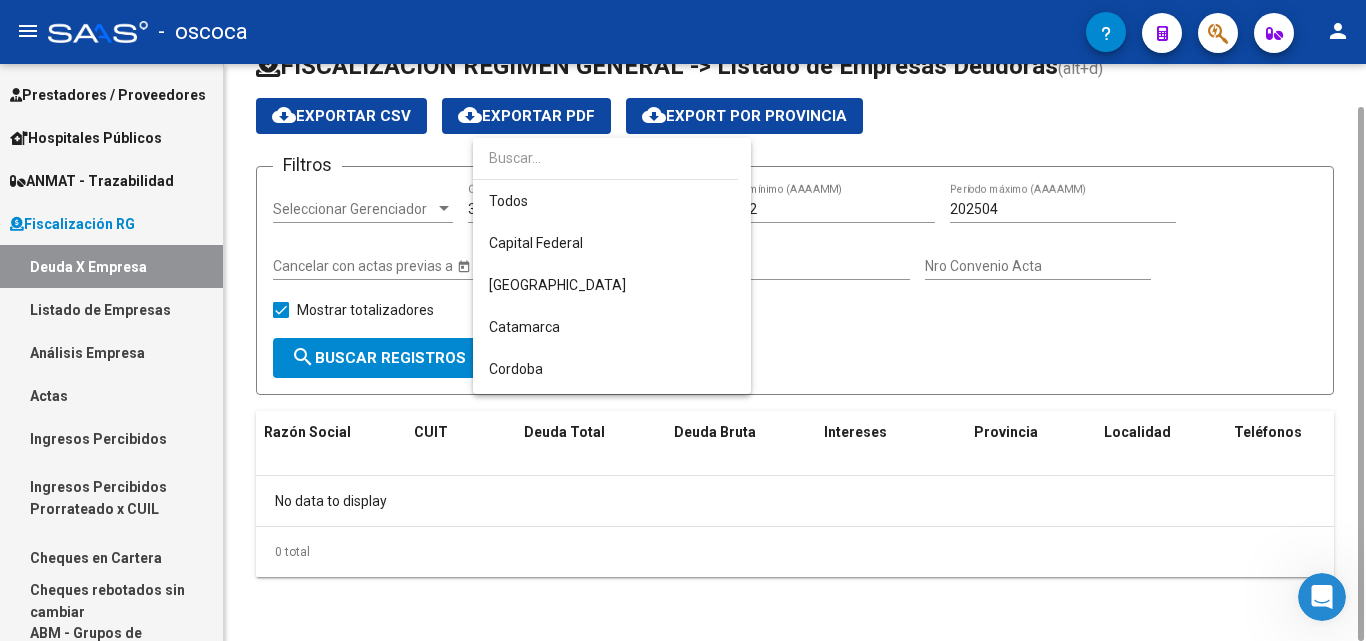 scroll, scrollTop: 229, scrollLeft: 0, axis: vertical 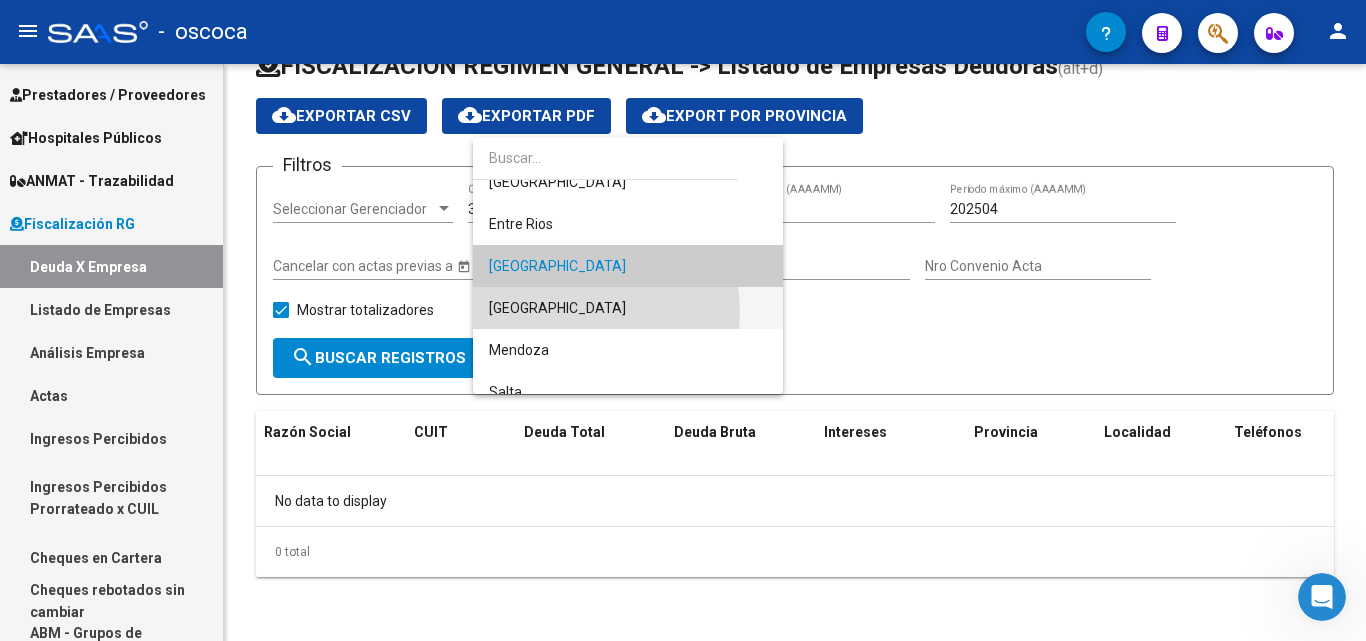 click on "[GEOGRAPHIC_DATA]" at bounding box center [628, 308] 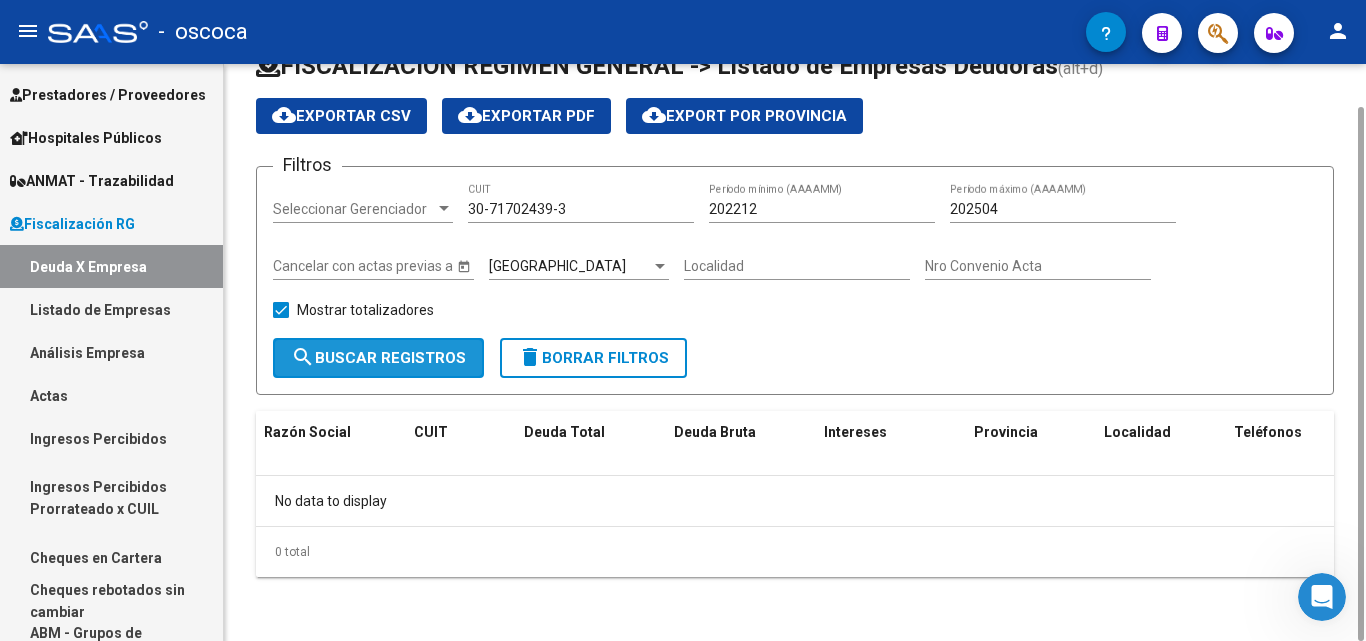 click on "search  Buscar Registros" 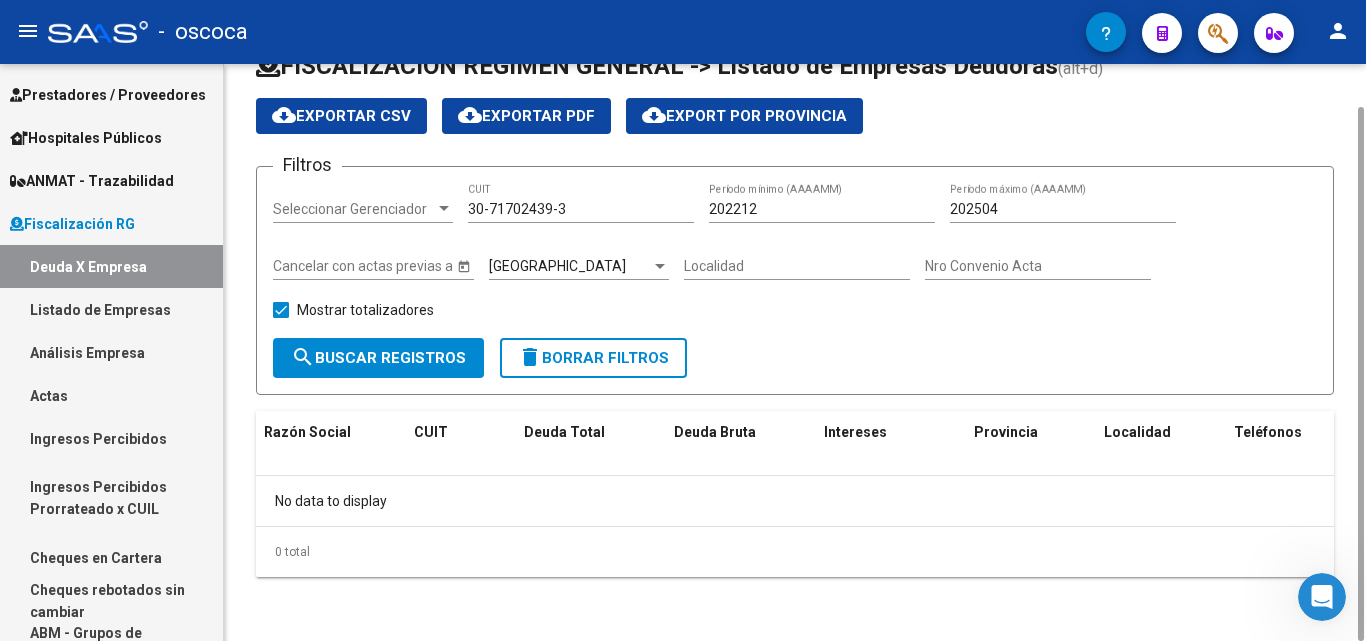 click on "[GEOGRAPHIC_DATA]" at bounding box center (570, 266) 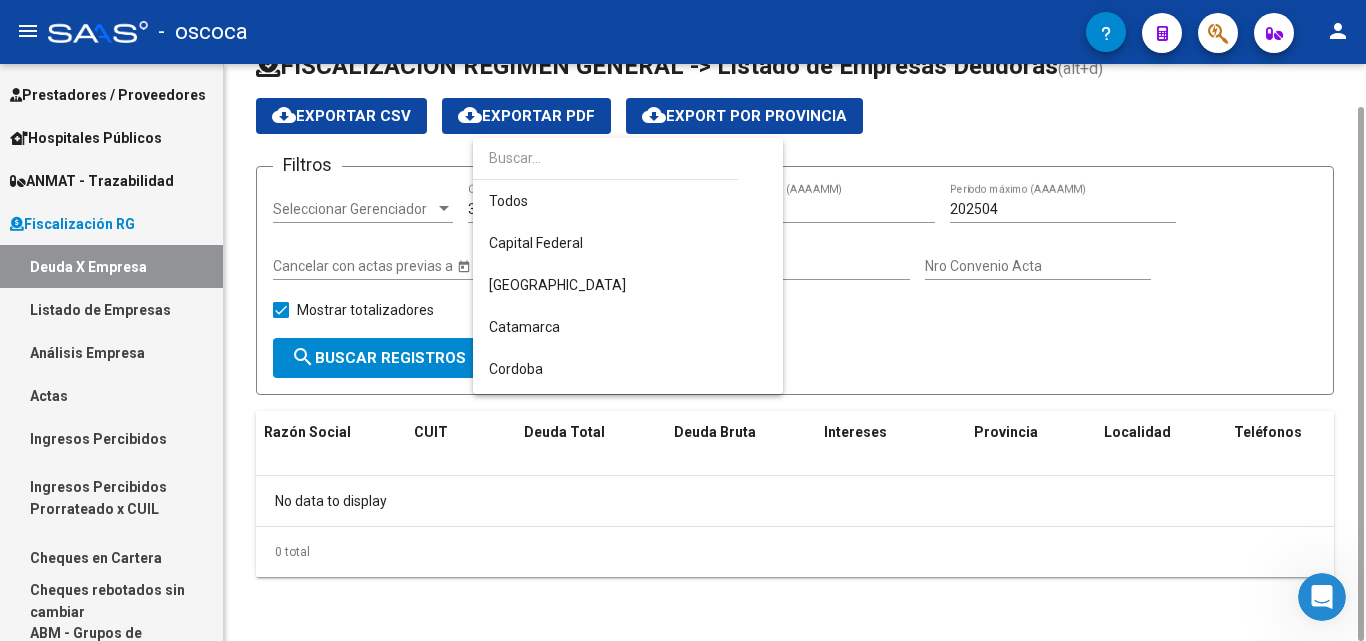 scroll, scrollTop: 271, scrollLeft: 0, axis: vertical 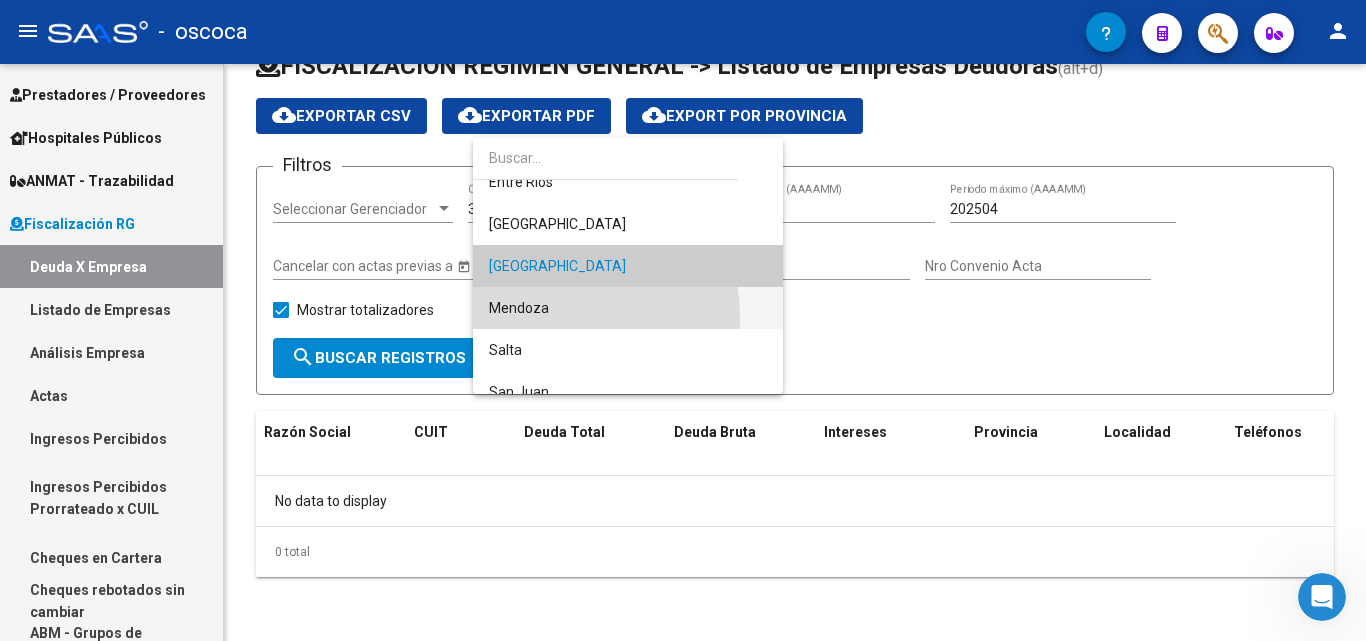 click on "Mendoza" at bounding box center (628, 308) 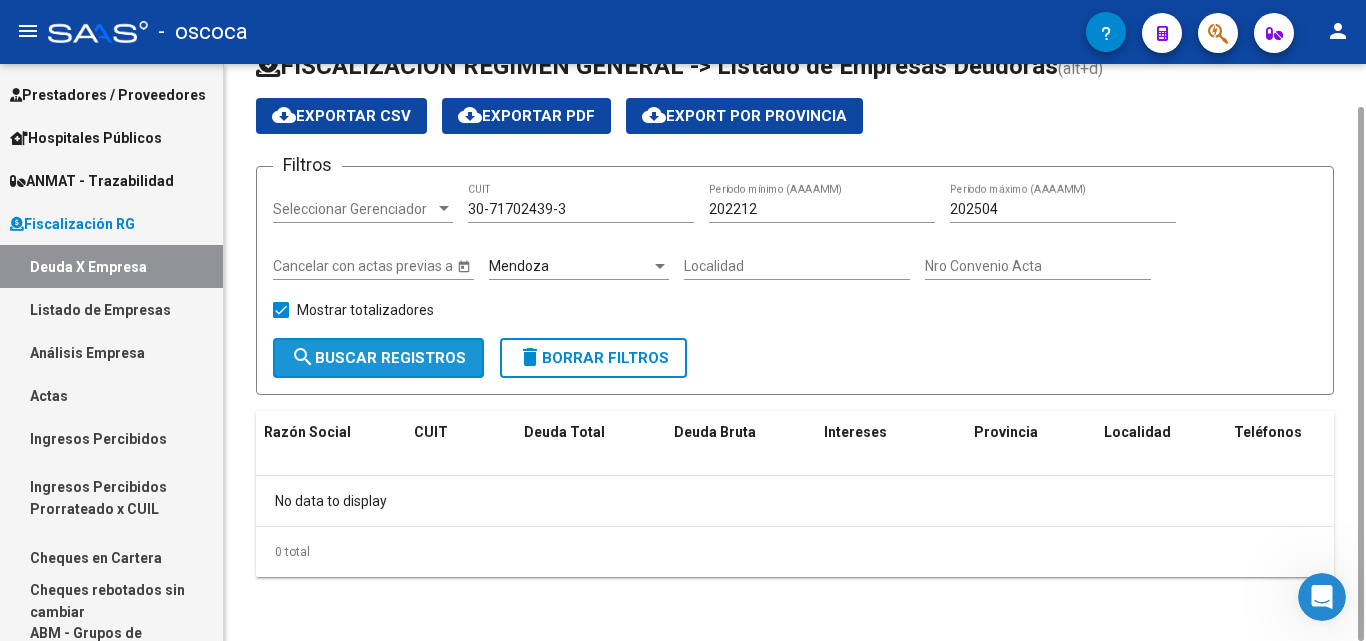 click on "search  Buscar Registros" 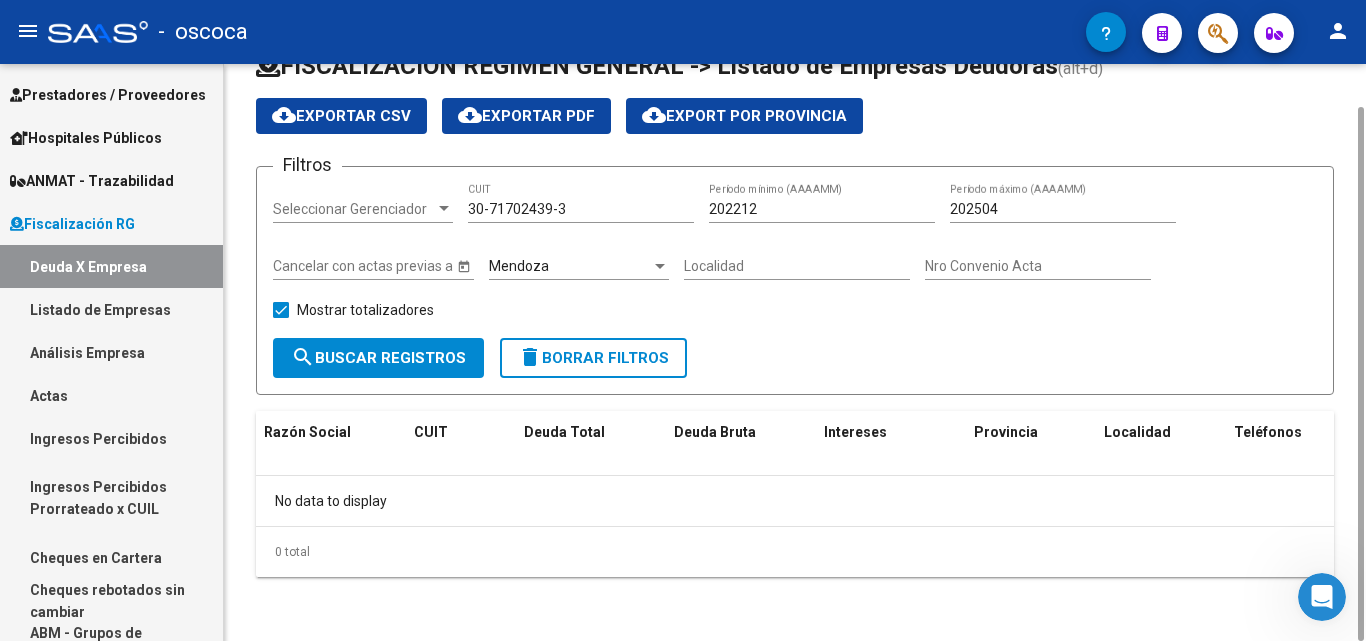 click on "Mendoza Provincia" 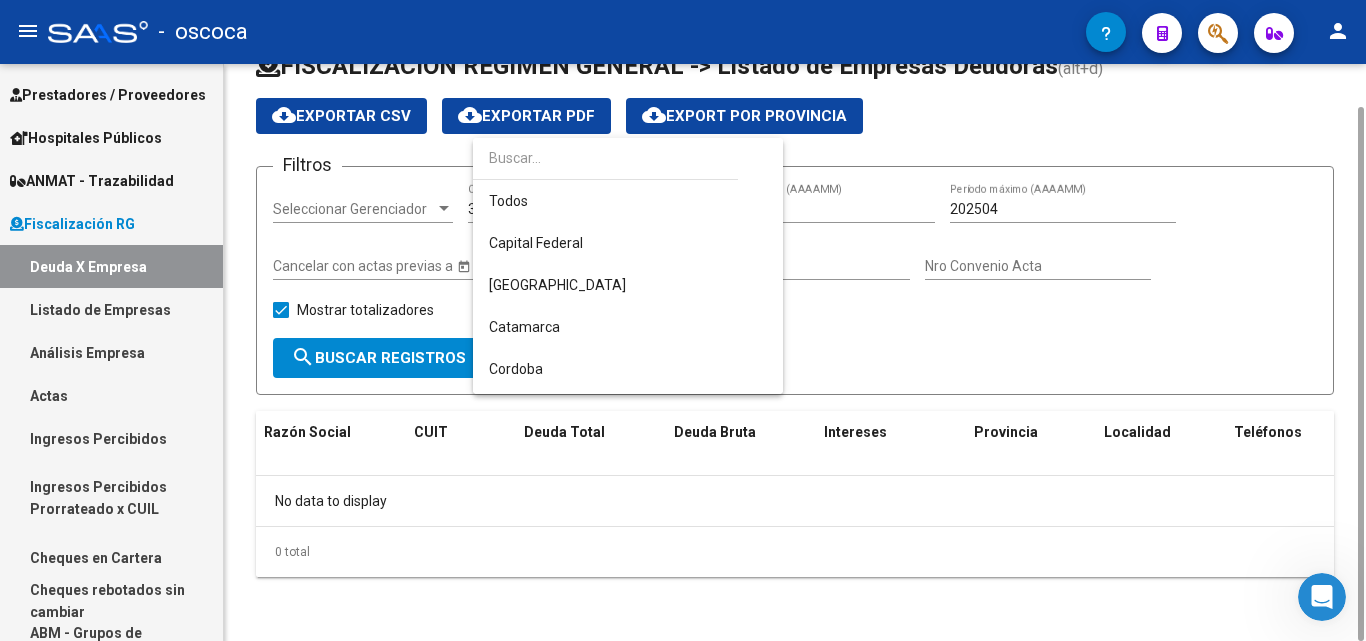 scroll, scrollTop: 313, scrollLeft: 0, axis: vertical 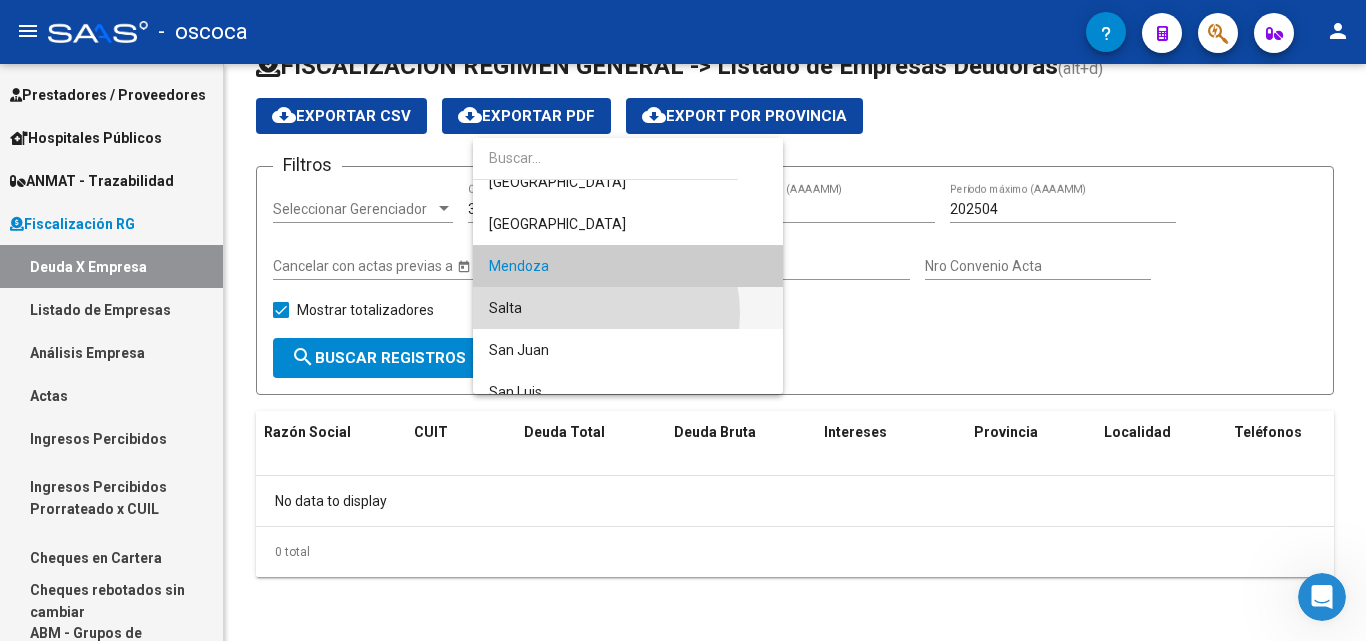 click on "Salta" at bounding box center [628, 308] 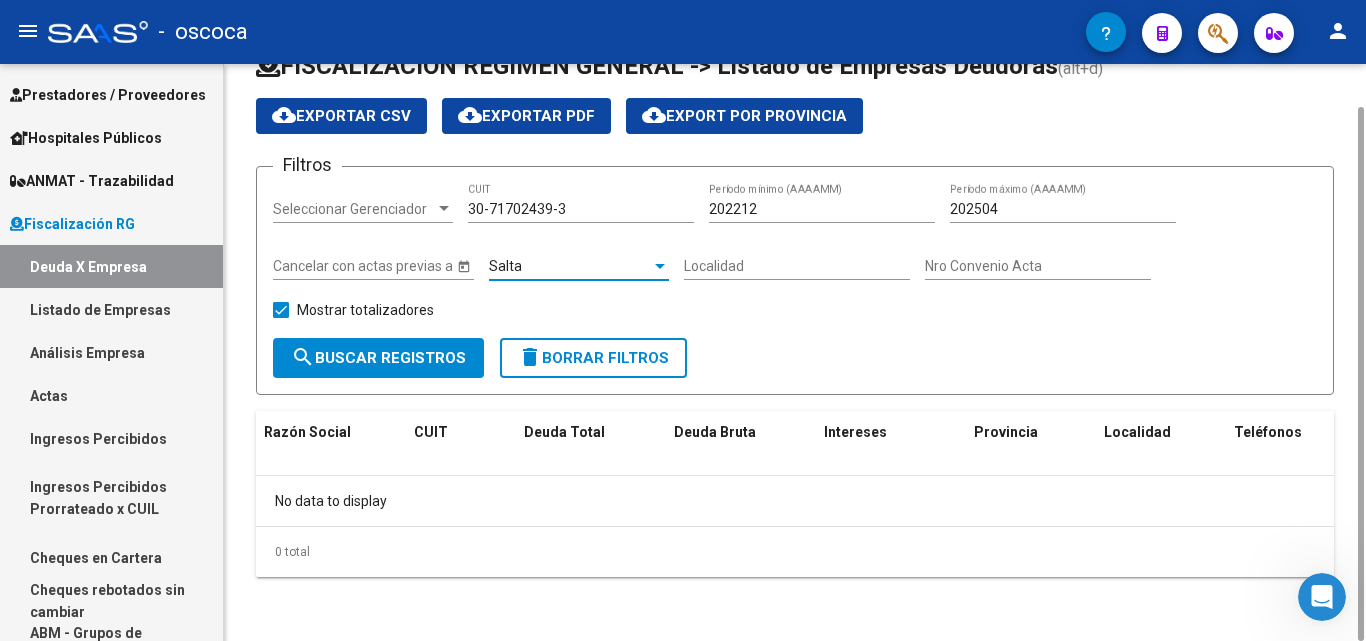 click on "search  Buscar Registros" 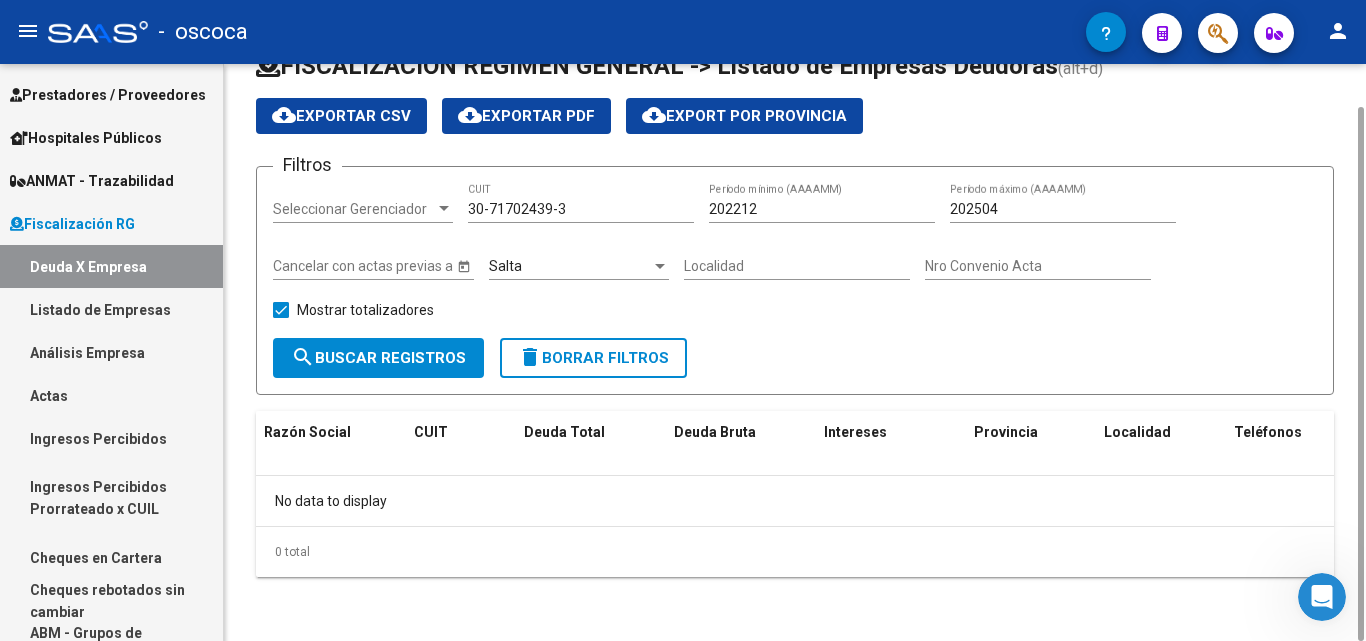 click on "Salta Provincia" 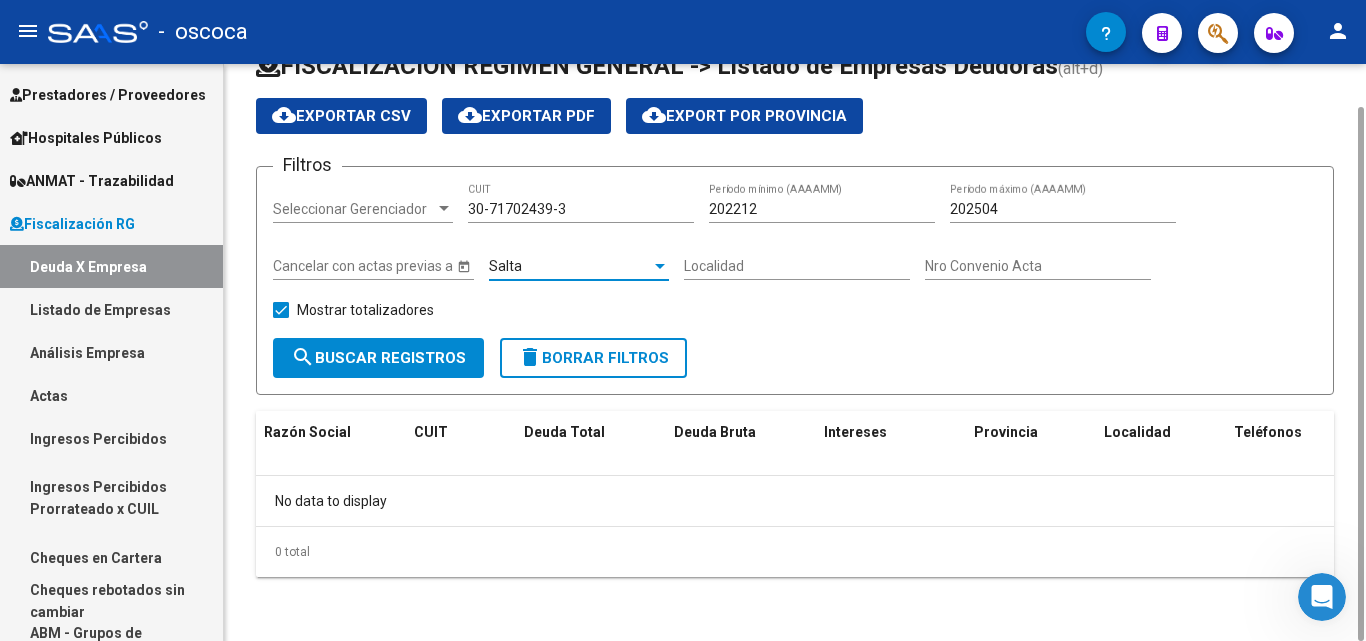 click on "Salta" at bounding box center [570, 266] 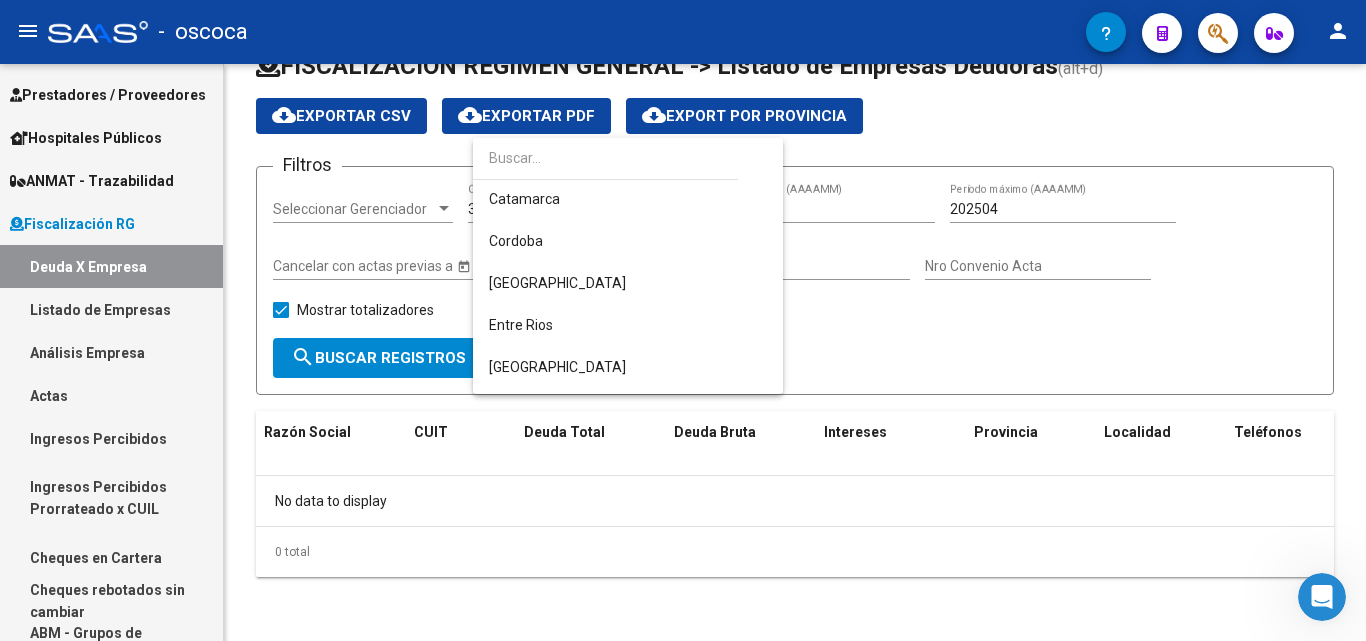 scroll, scrollTop: 0, scrollLeft: 0, axis: both 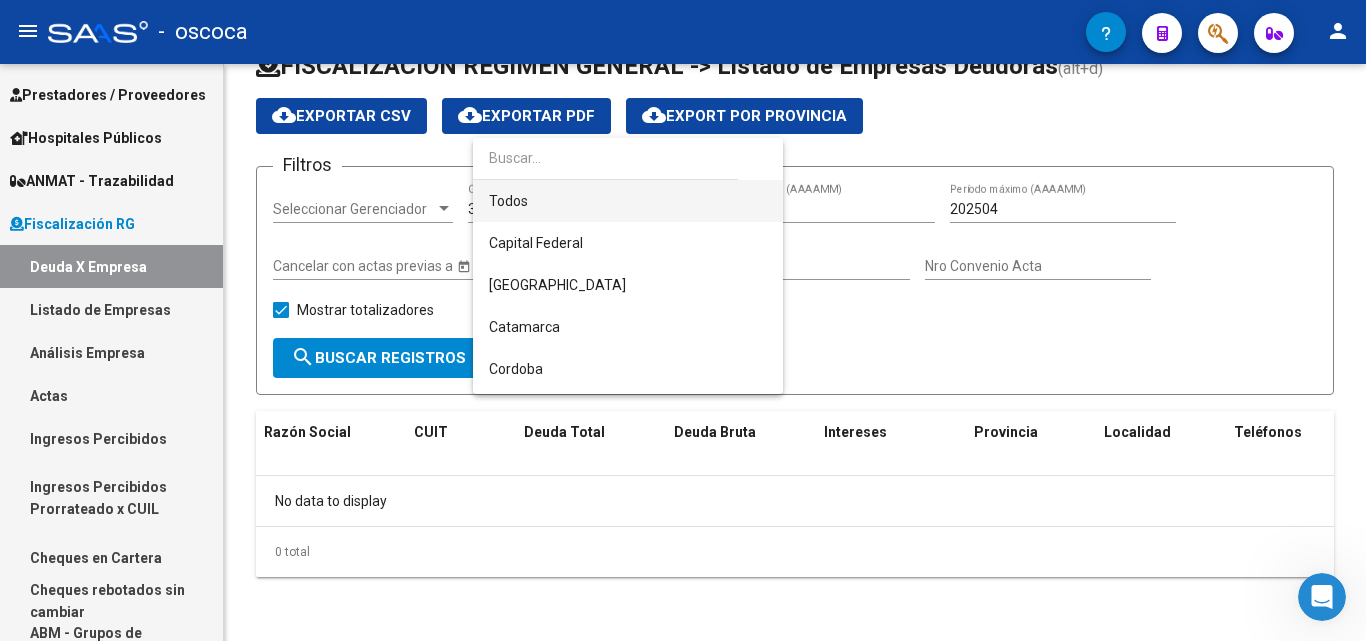 click on "Todos" at bounding box center [628, 201] 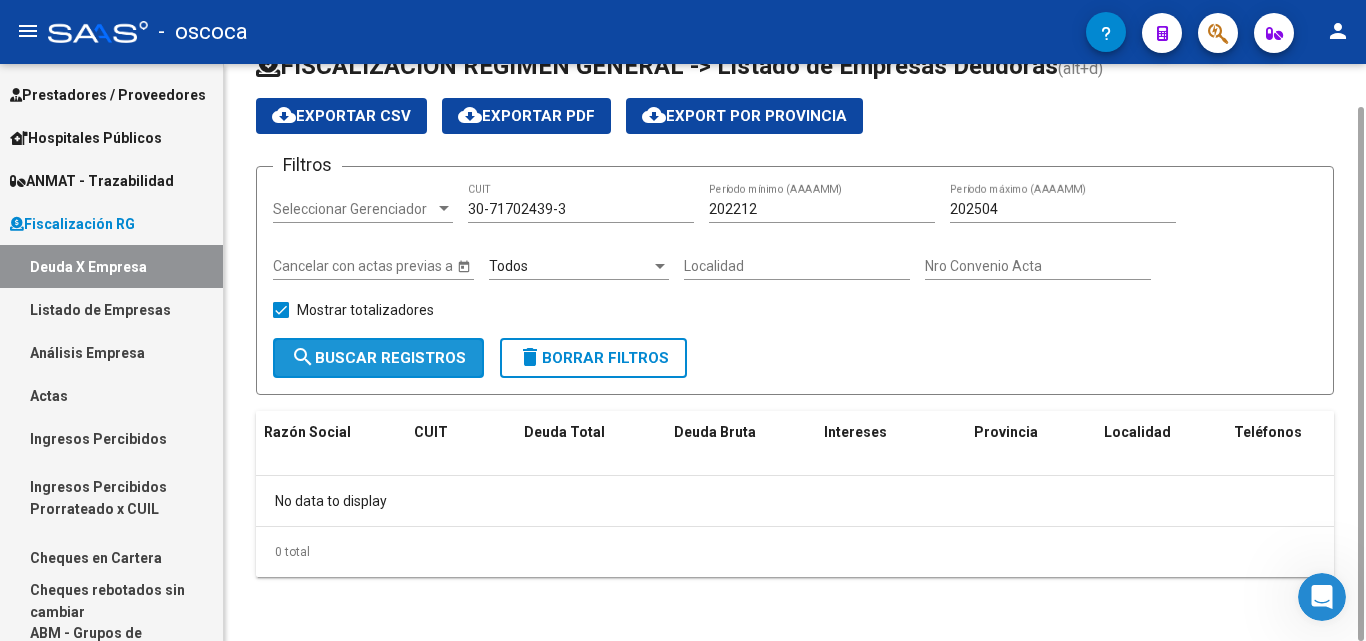 click on "search  Buscar Registros" 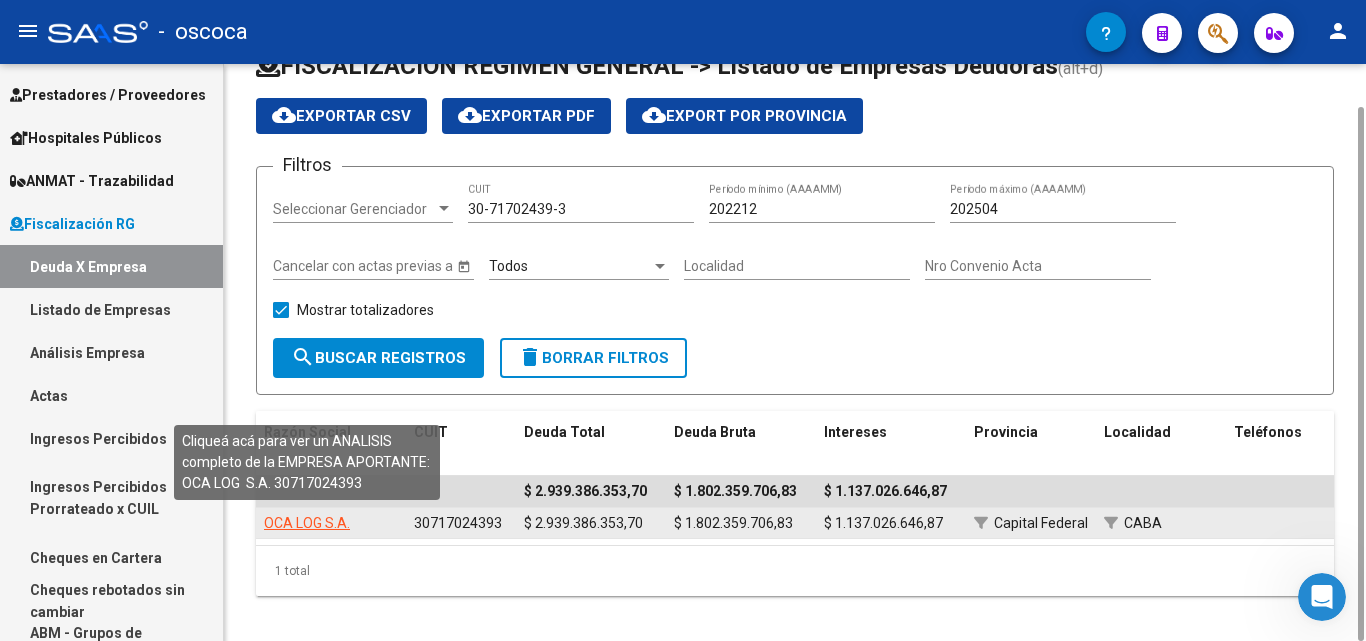 click on "OCA LOG  S.A." 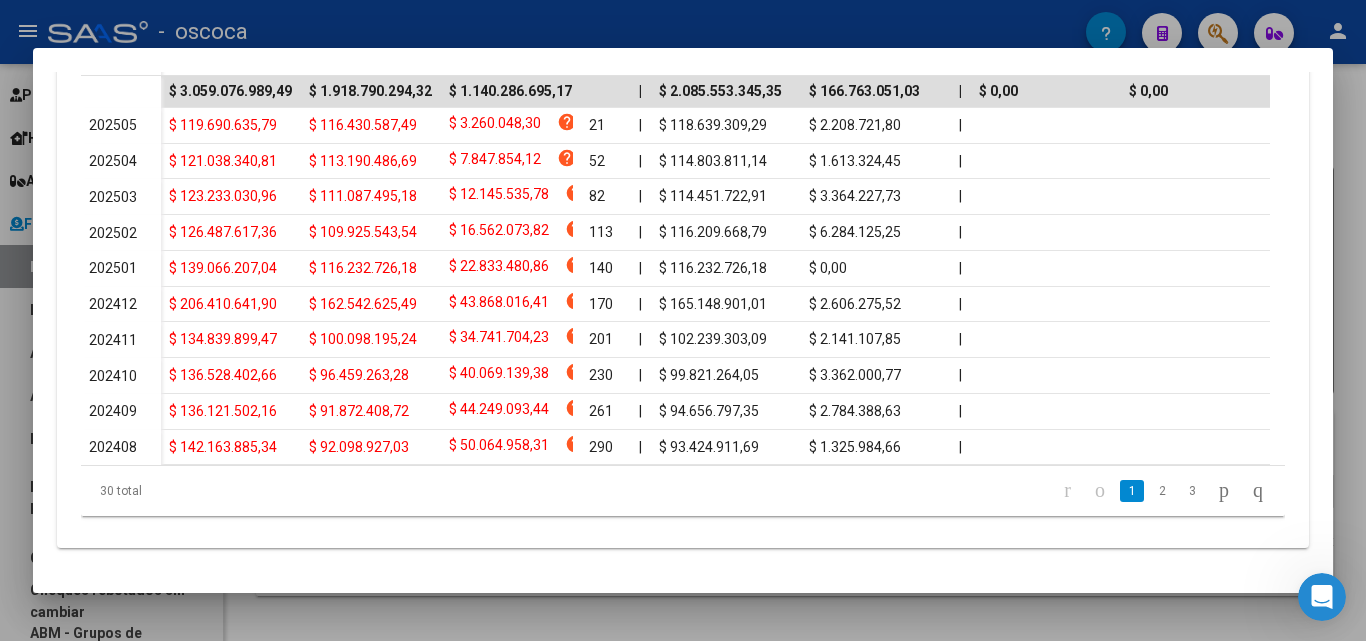 scroll, scrollTop: 0, scrollLeft: 0, axis: both 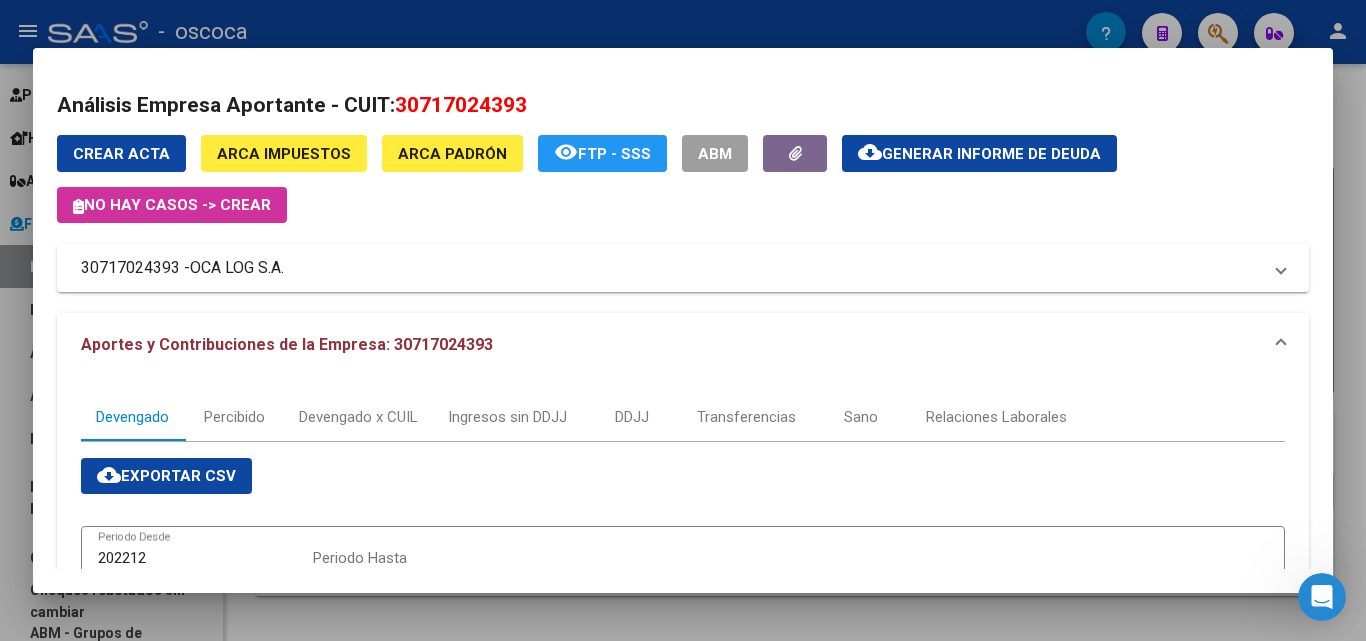 click at bounding box center (683, 320) 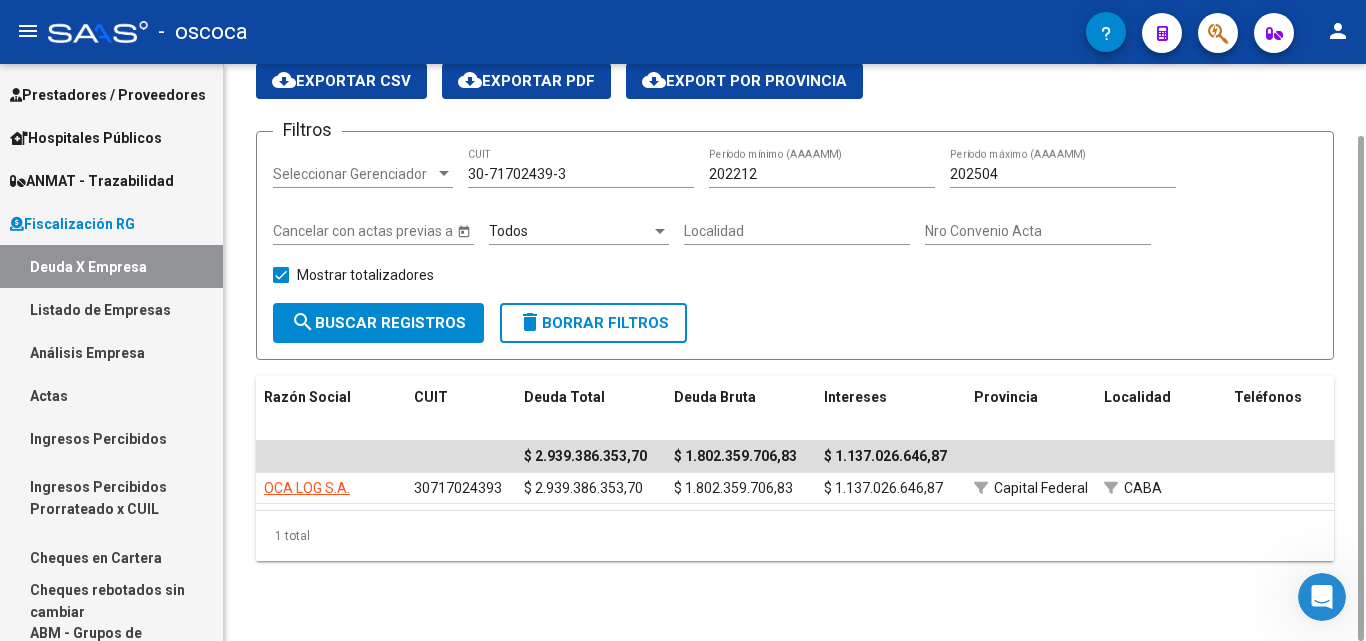 scroll, scrollTop: 0, scrollLeft: 0, axis: both 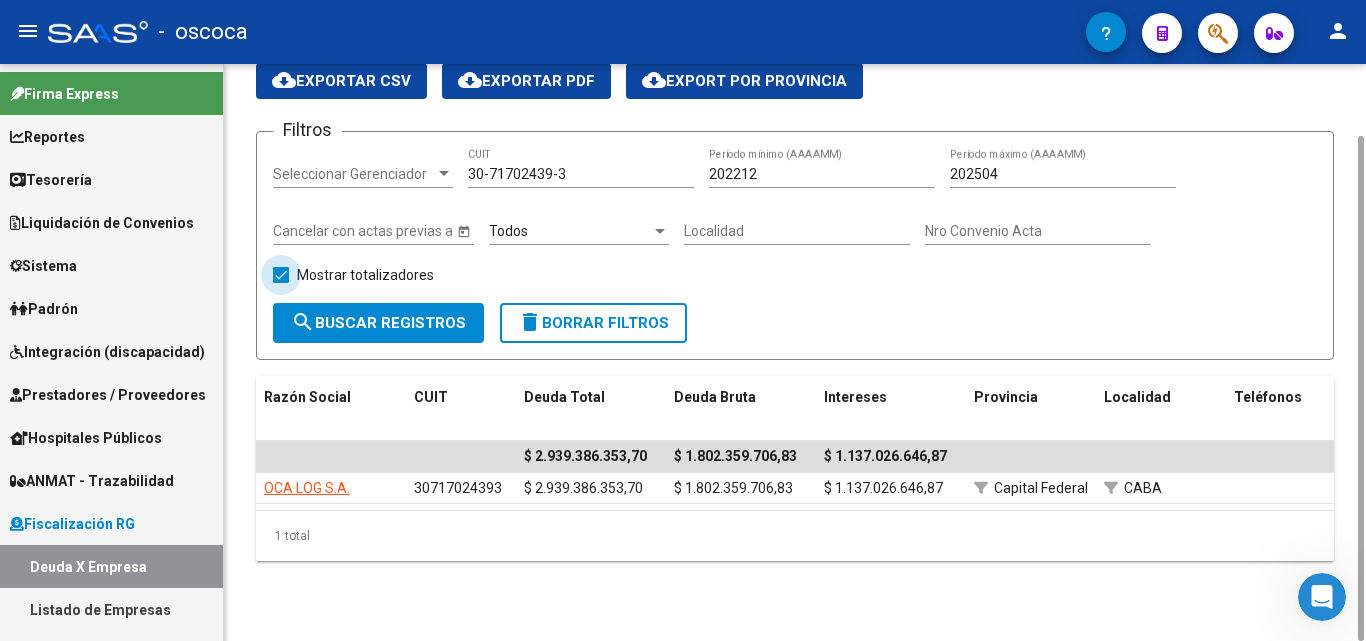 click at bounding box center [281, 275] 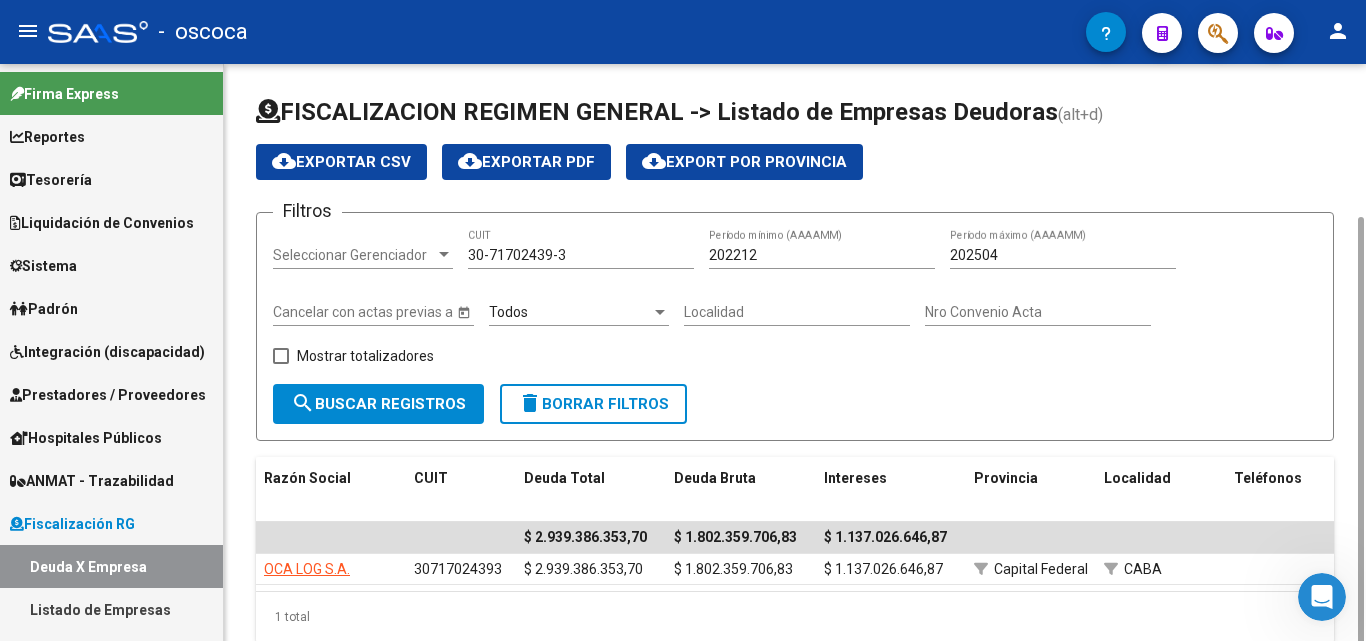 scroll, scrollTop: 81, scrollLeft: 0, axis: vertical 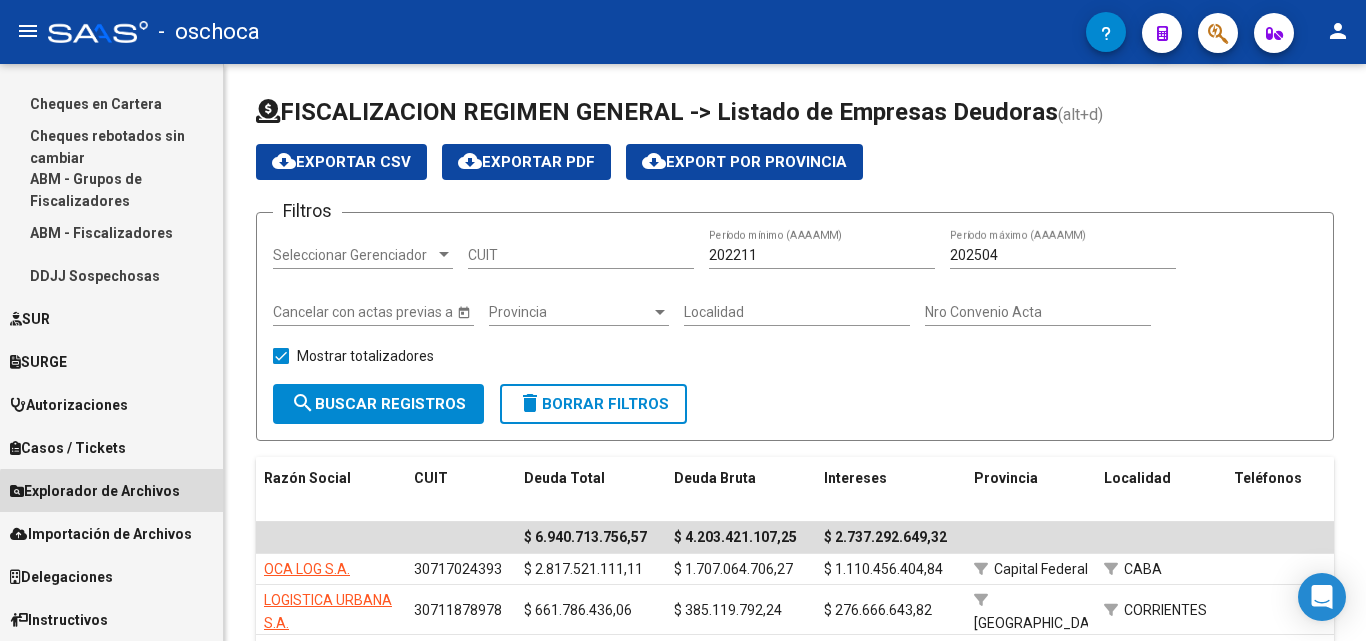 click on "Explorador de Archivos" at bounding box center (111, 490) 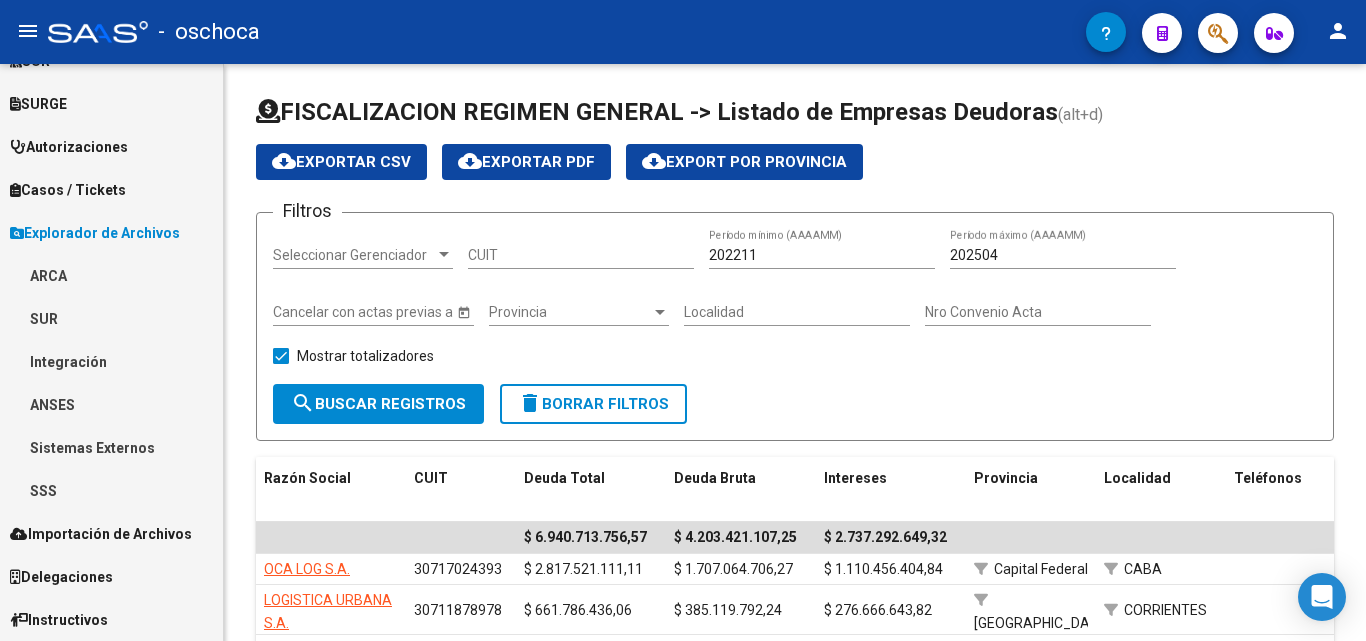 scroll, scrollTop: 506, scrollLeft: 0, axis: vertical 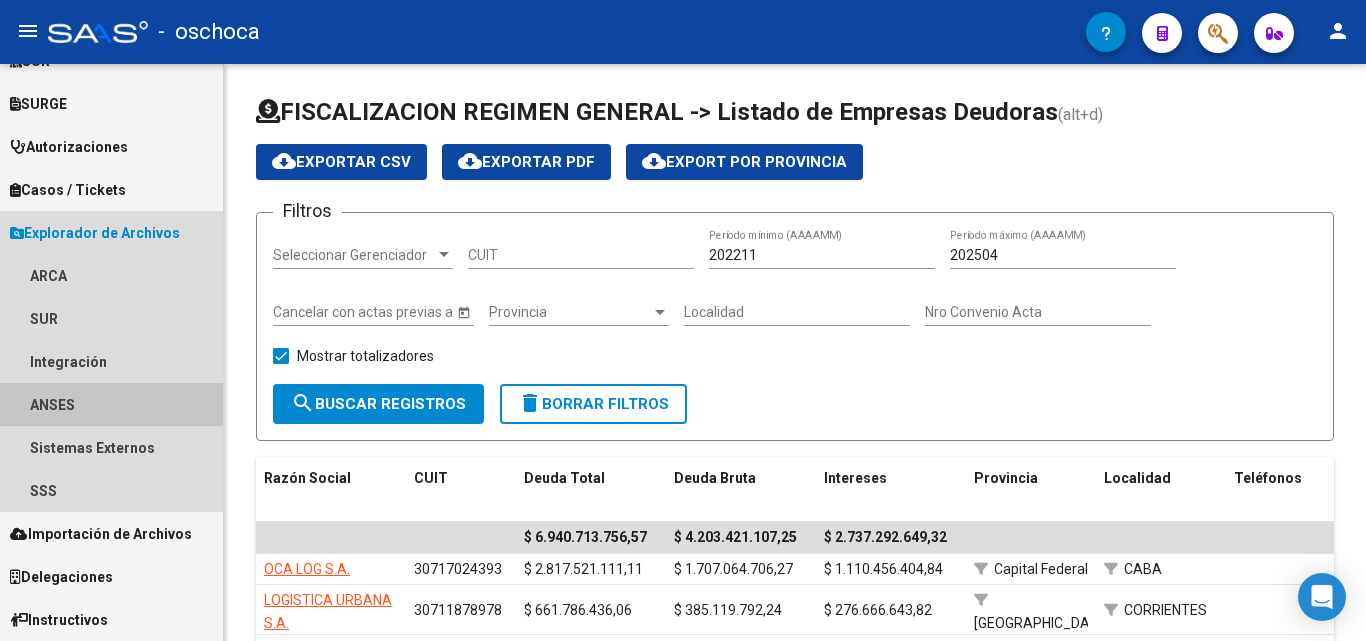 click on "ANSES" at bounding box center (111, 404) 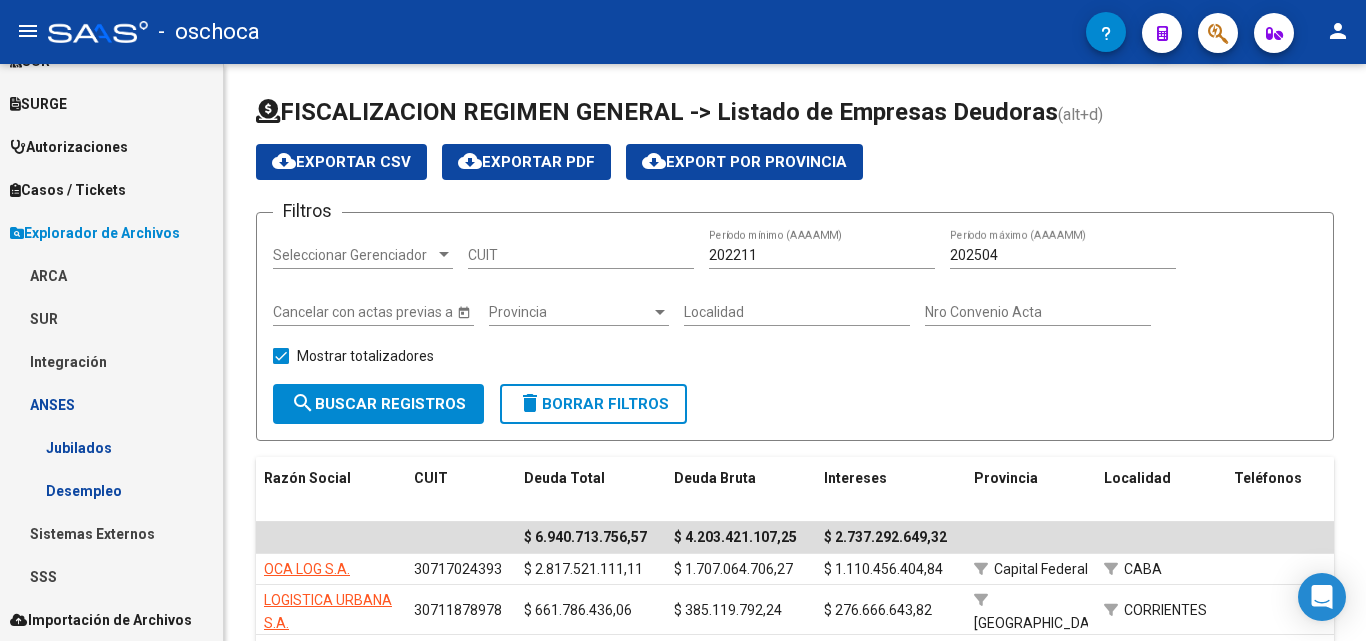 scroll, scrollTop: 592, scrollLeft: 0, axis: vertical 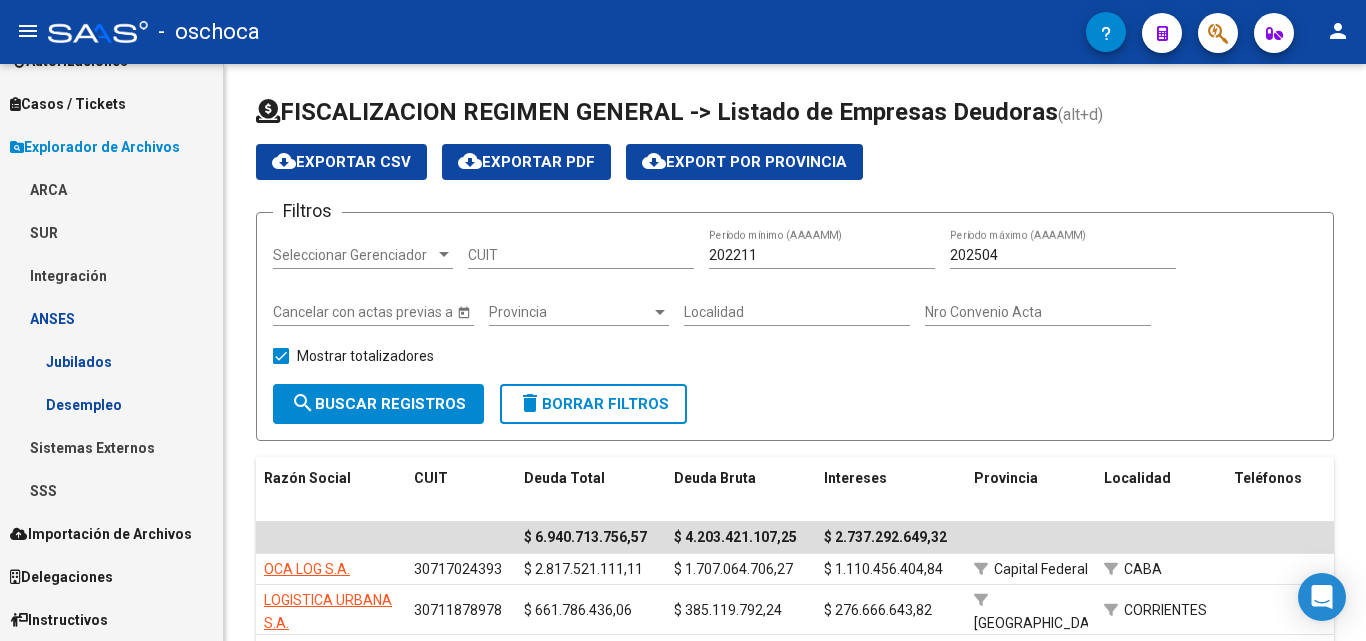 click on "SSS" at bounding box center (111, 490) 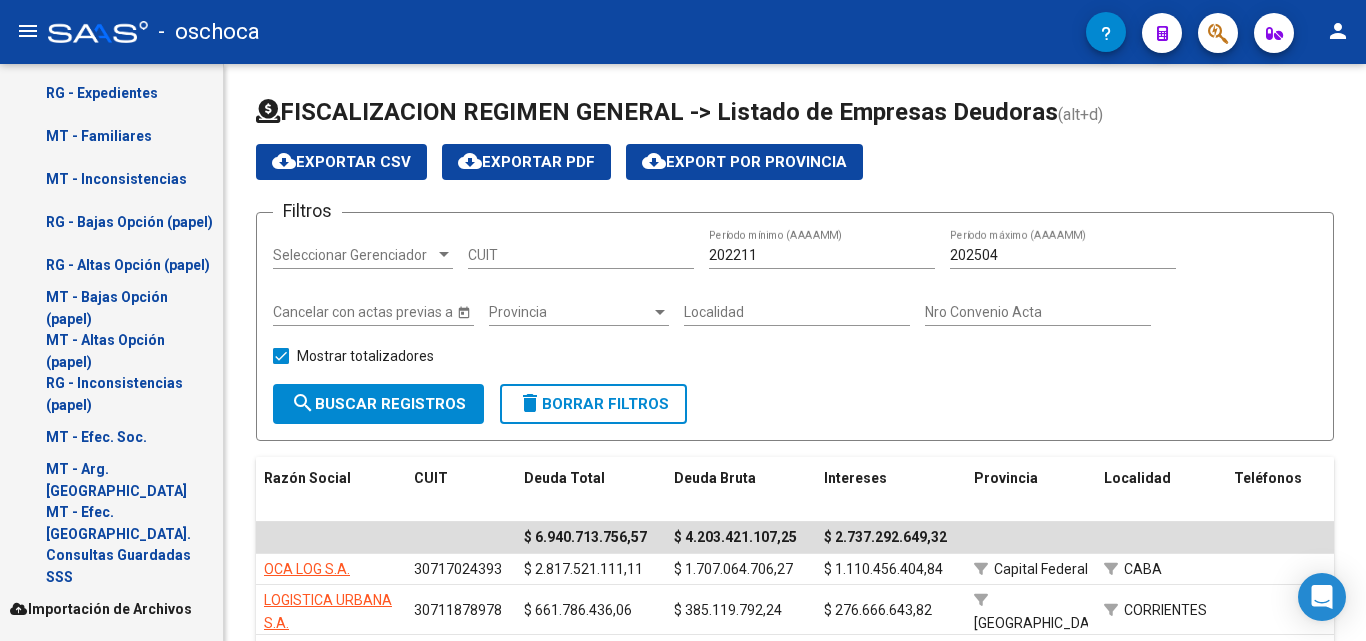 scroll, scrollTop: 1667, scrollLeft: 0, axis: vertical 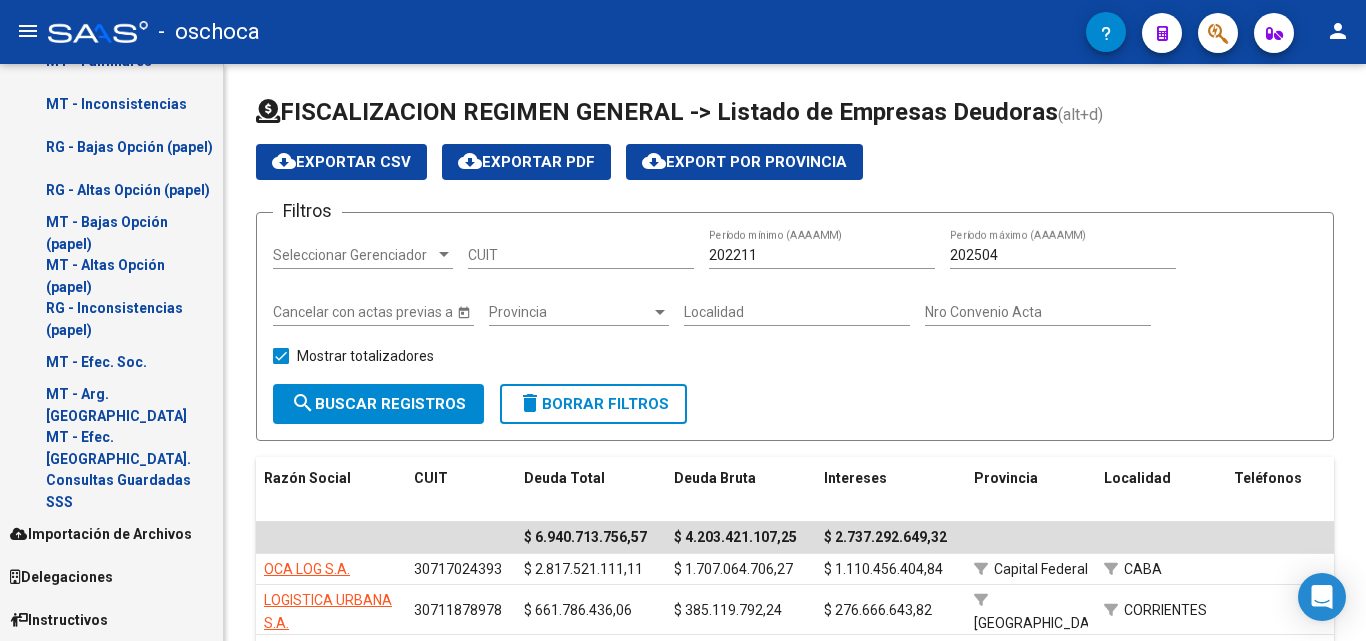 click on "Importación de Archivos" at bounding box center (101, 534) 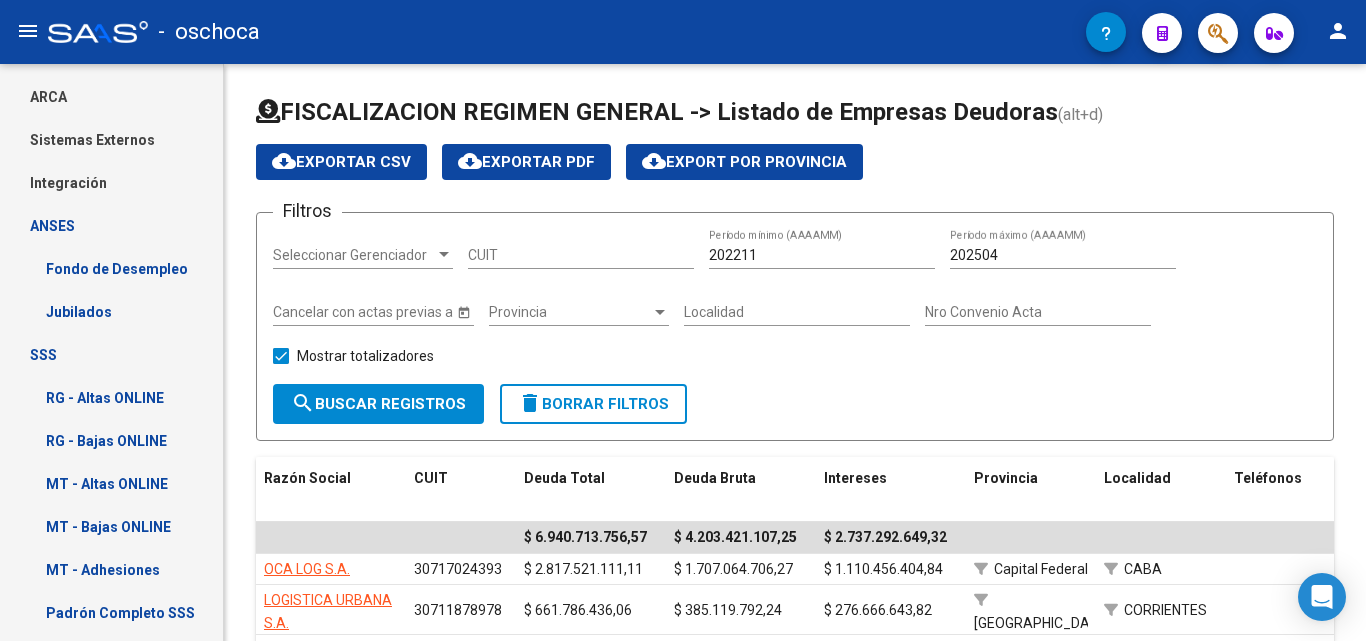 scroll, scrollTop: 628, scrollLeft: 0, axis: vertical 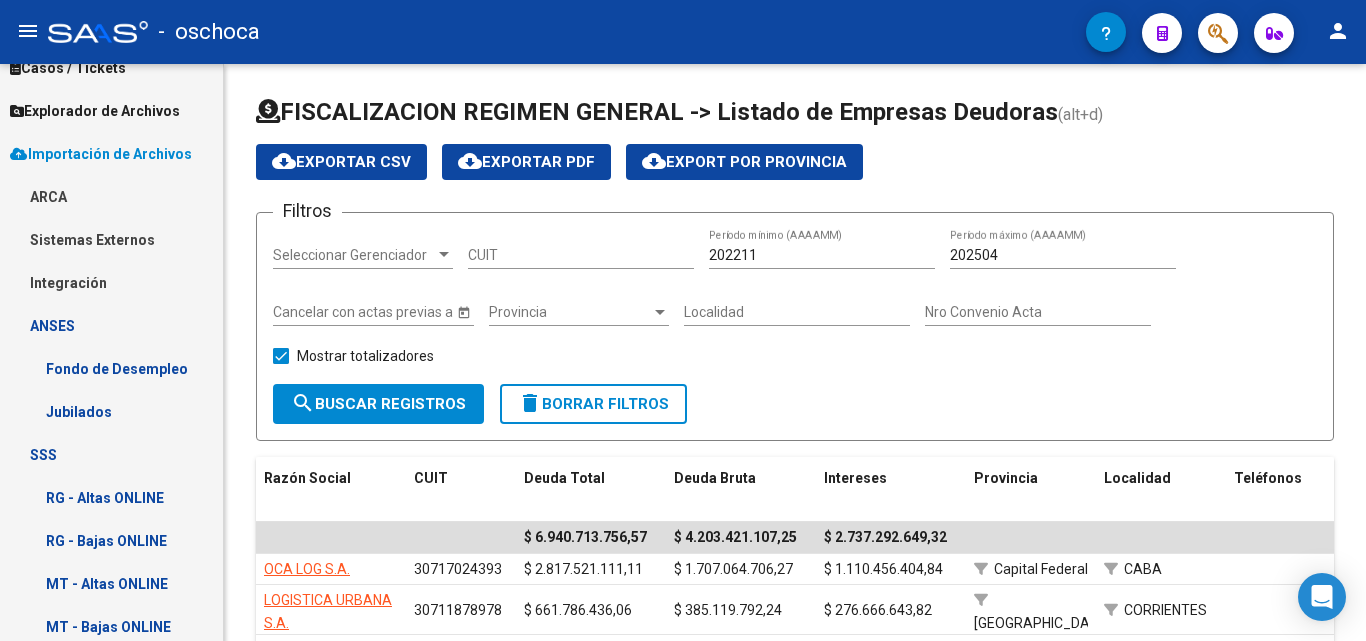 click on "Sistemas Externos" at bounding box center [111, 239] 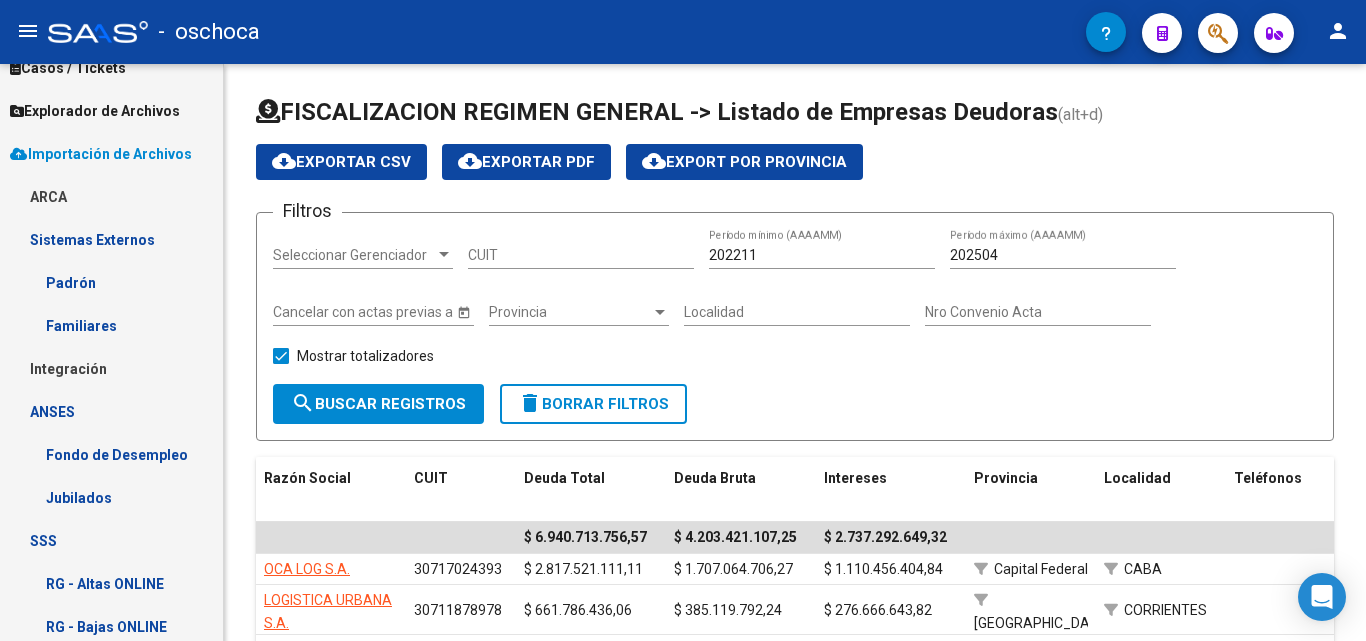 click on "Integración" at bounding box center (111, 368) 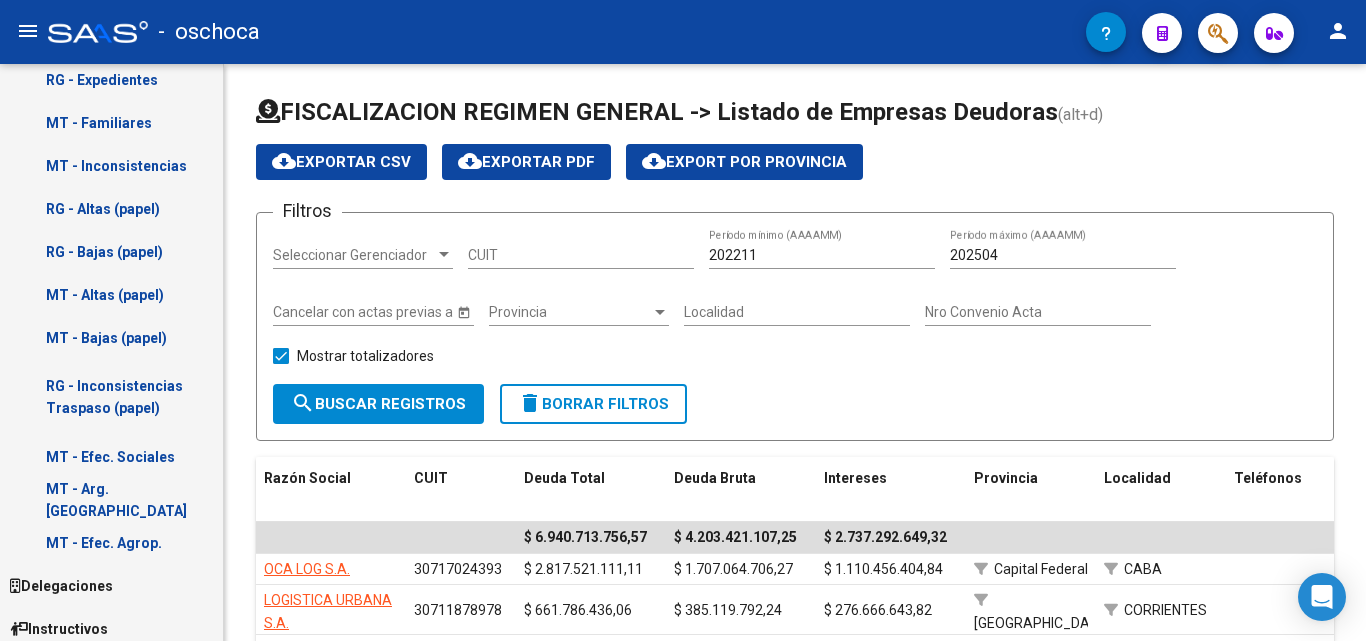 scroll, scrollTop: 1786, scrollLeft: 0, axis: vertical 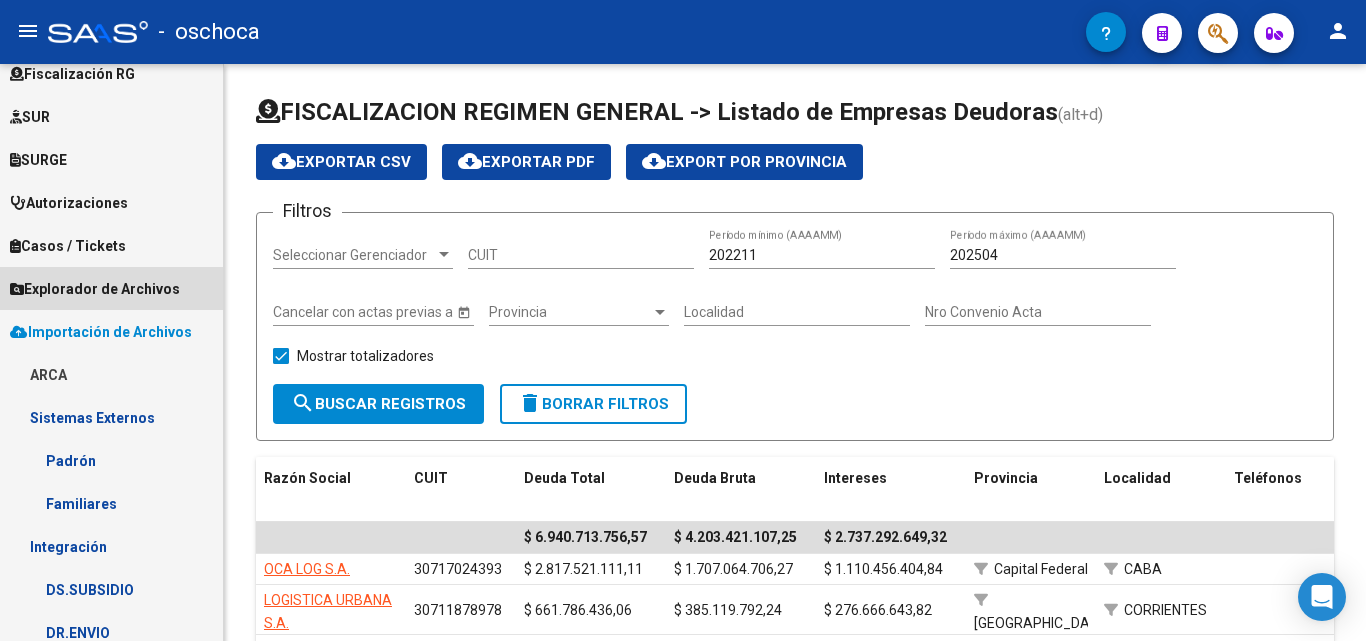 click on "Explorador de Archivos" at bounding box center [95, 289] 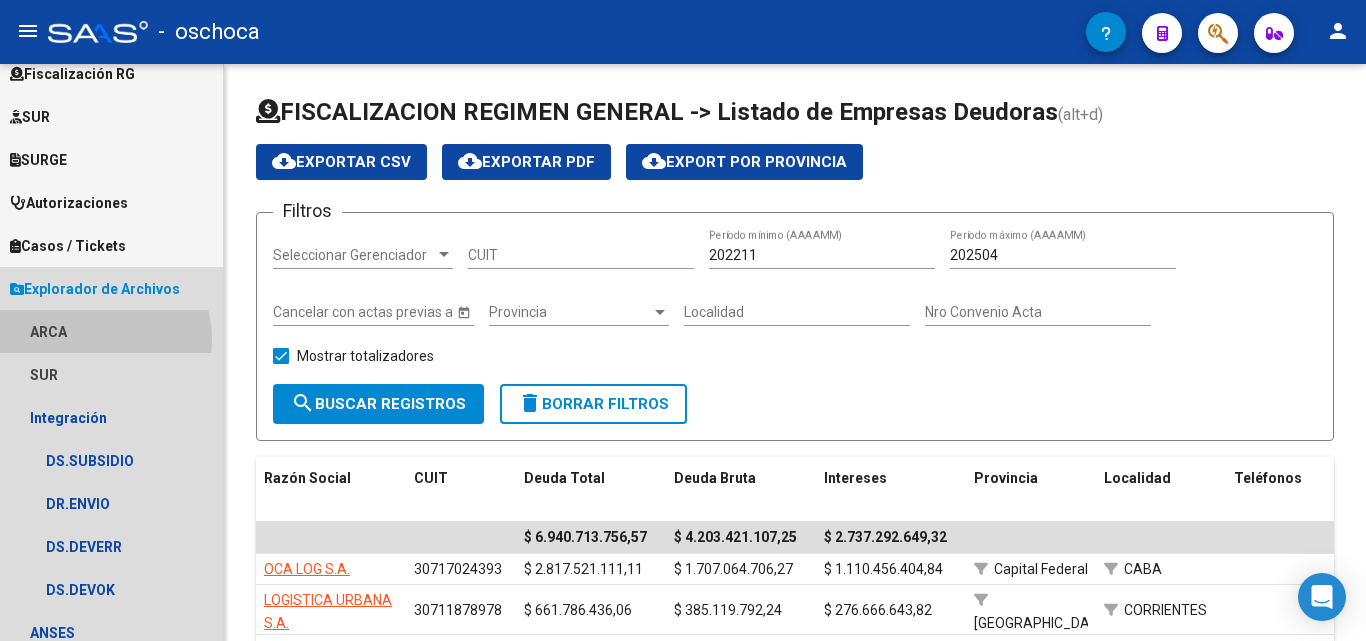 click on "ARCA" at bounding box center (111, 331) 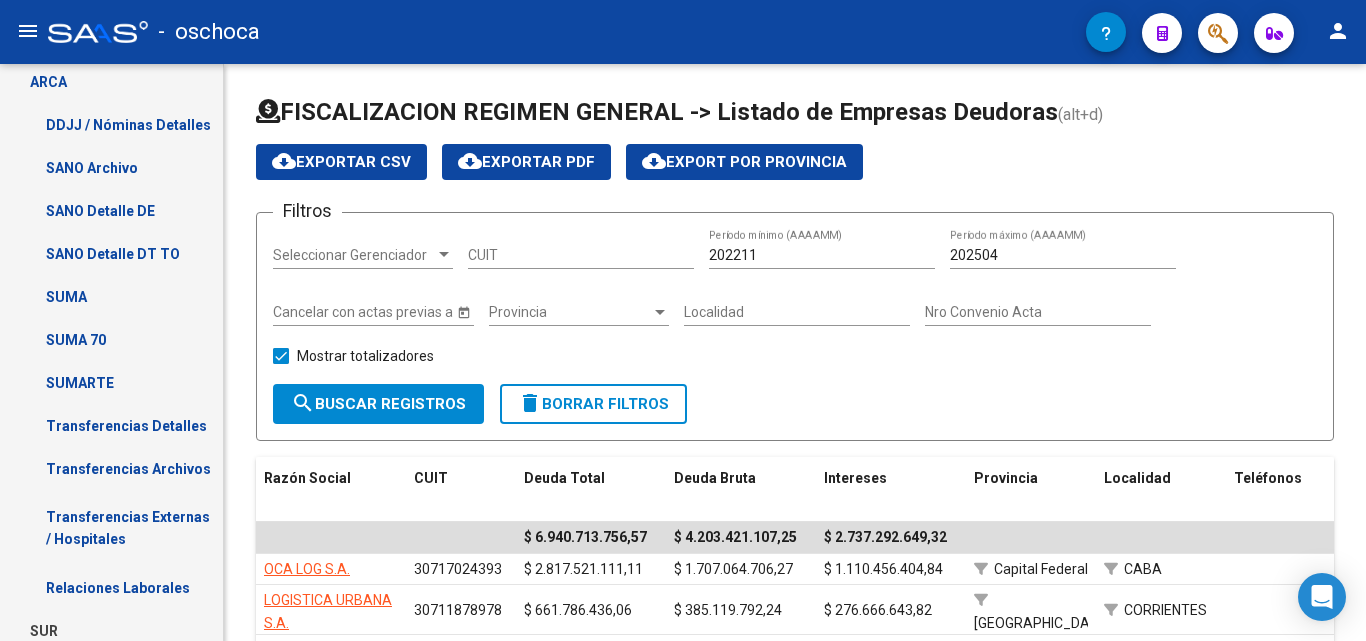 scroll, scrollTop: 750, scrollLeft: 0, axis: vertical 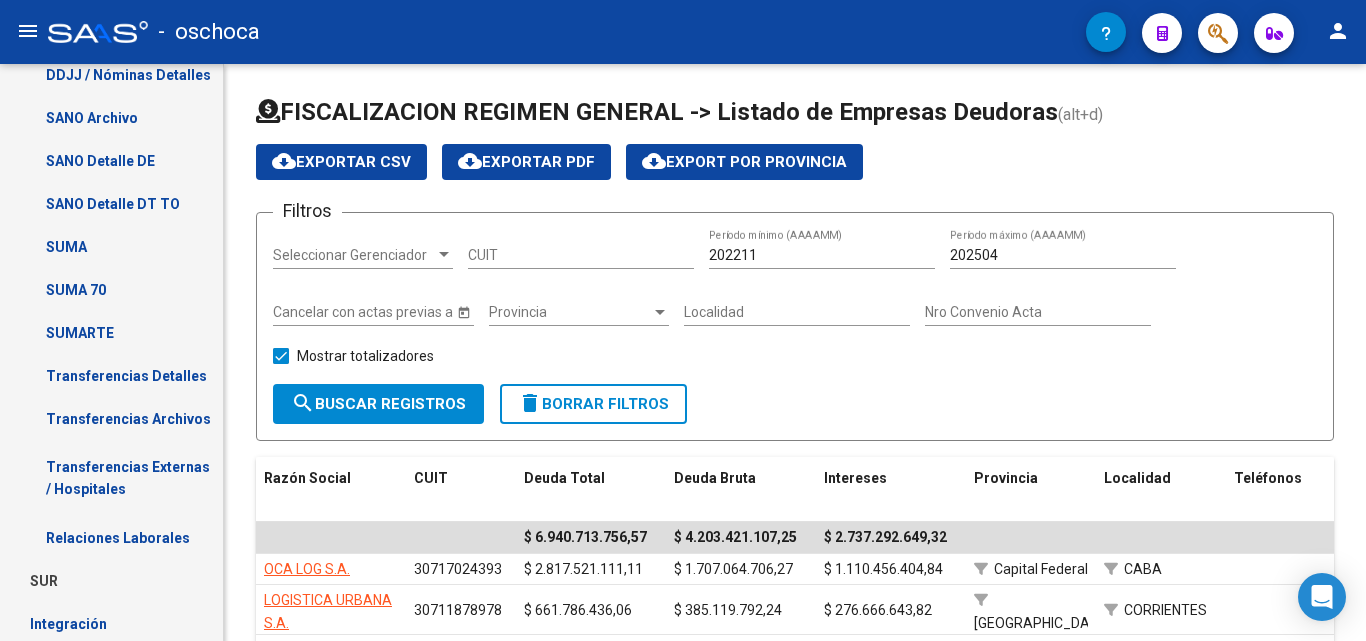 click on "Relaciones Laborales" at bounding box center (111, 537) 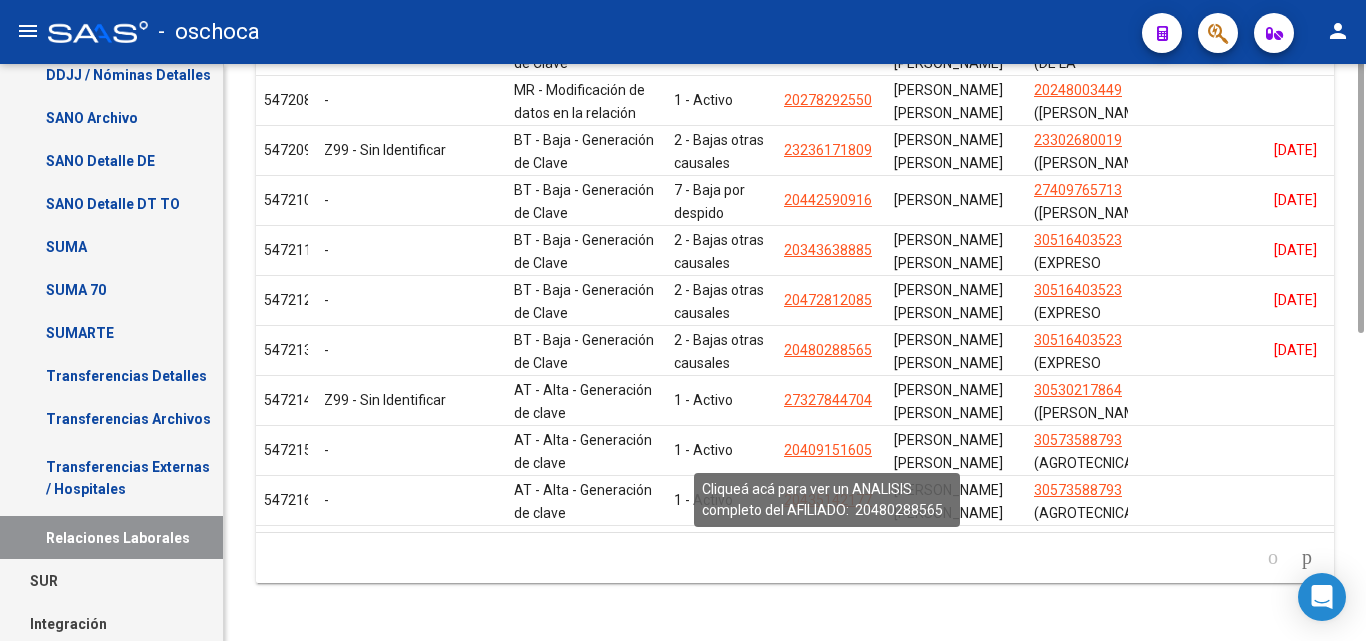 scroll, scrollTop: 0, scrollLeft: 0, axis: both 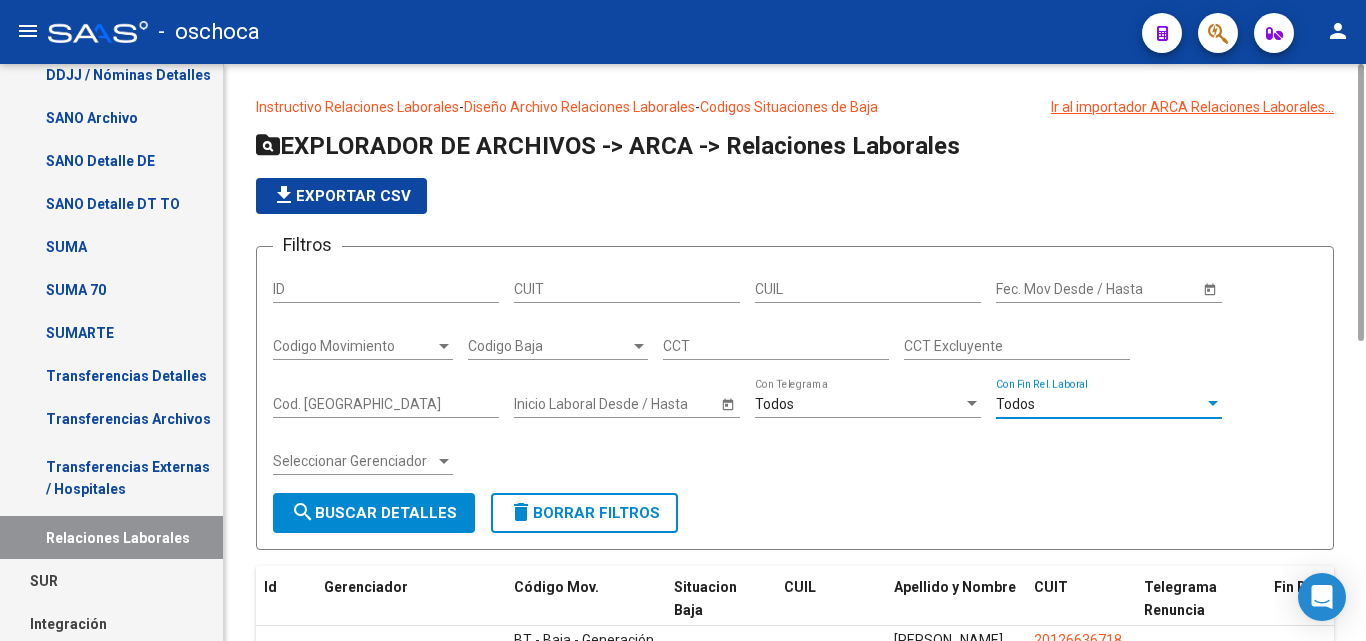 click on "Todos" at bounding box center (1100, 404) 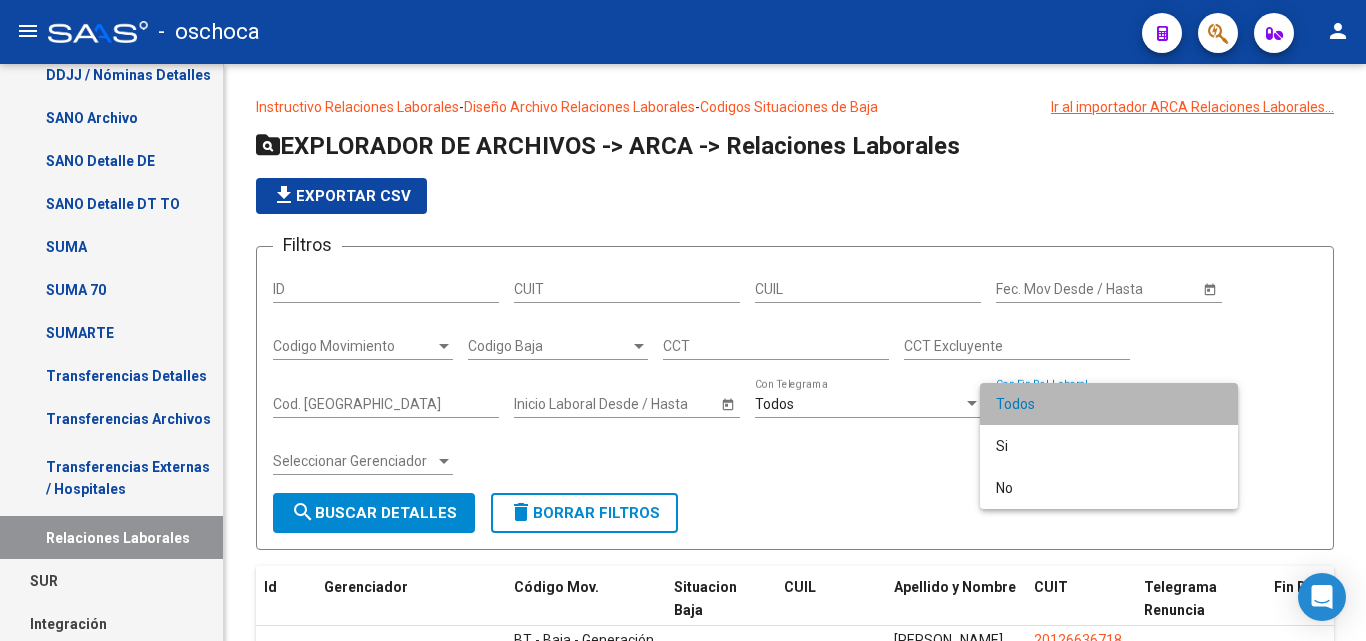 click on "Todos" at bounding box center [1109, 404] 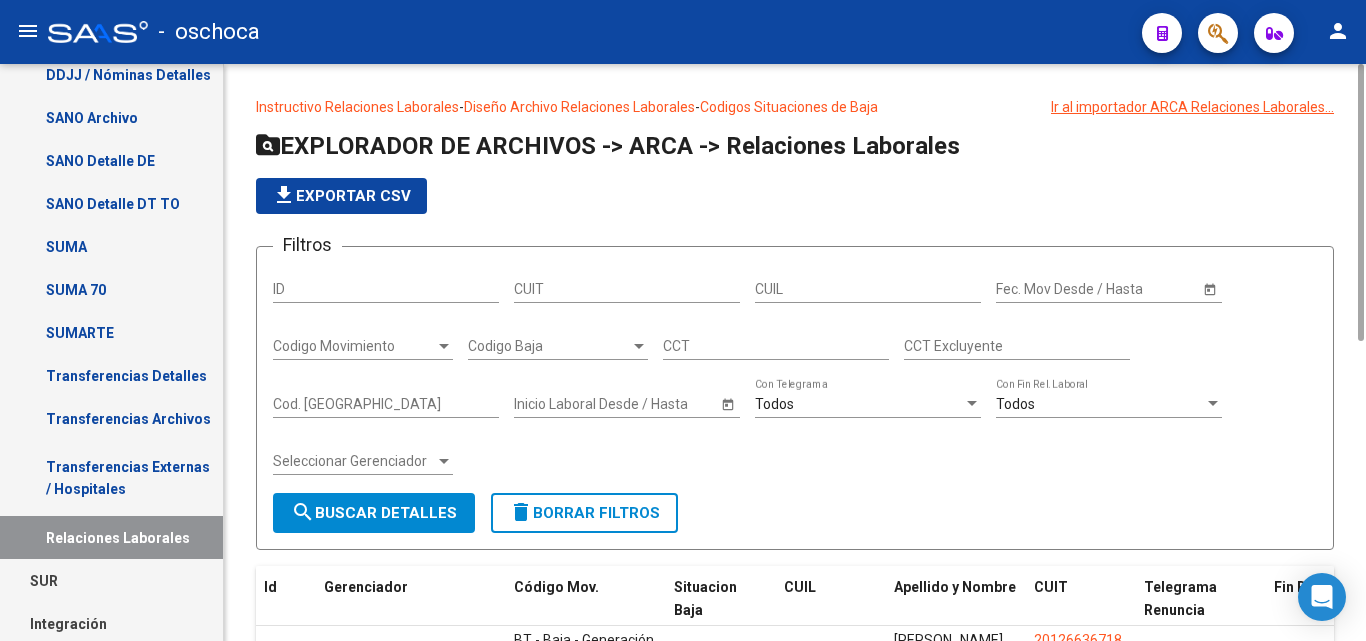 click on "Codigo Baja Codigo Baja" 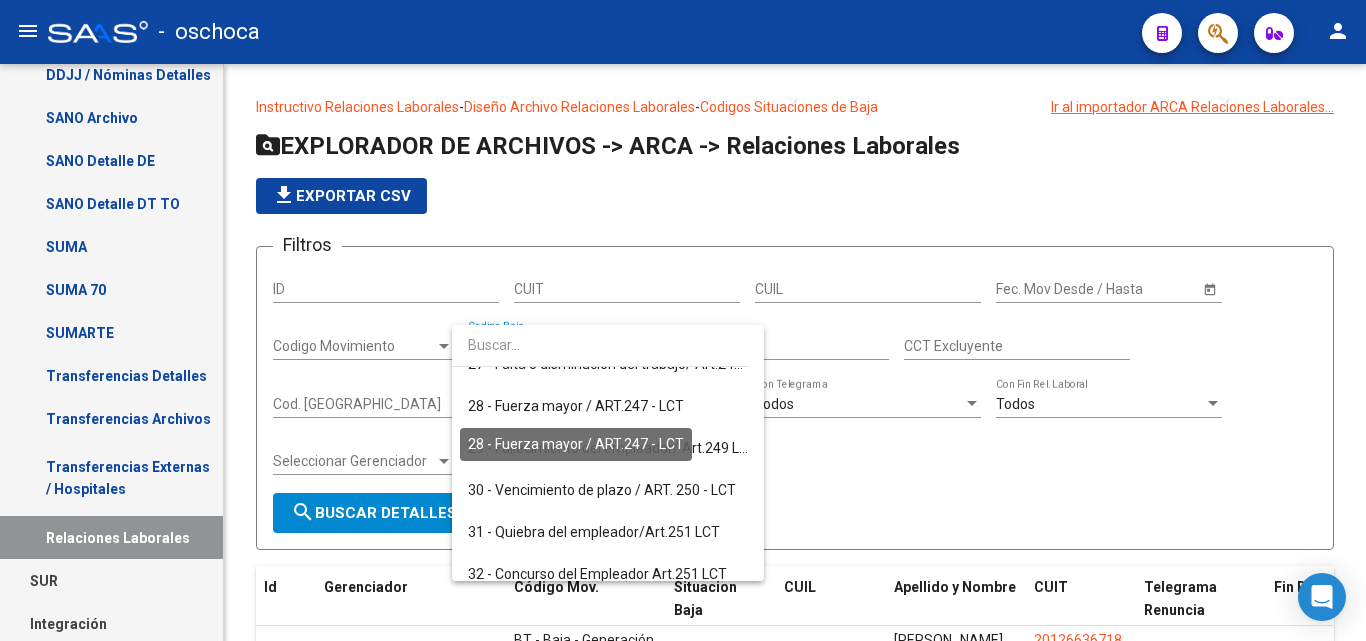 scroll, scrollTop: 1300, scrollLeft: 0, axis: vertical 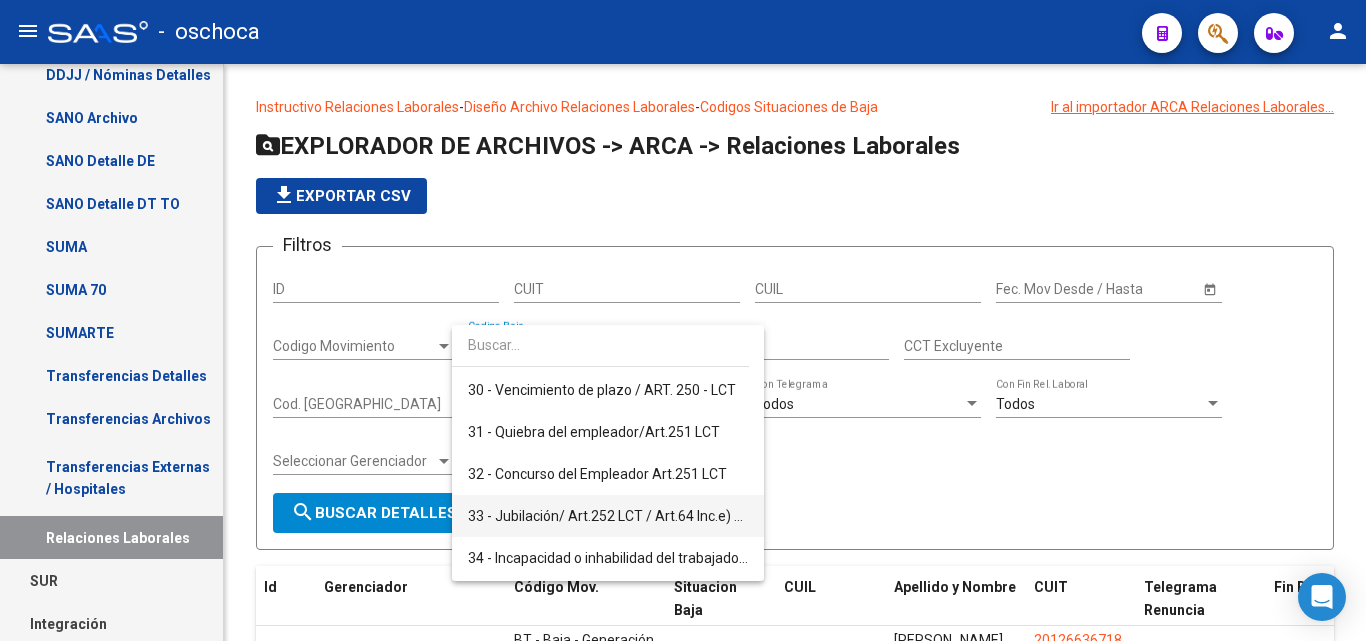 click on "33 - Jubilación/ Art.252 LCT / Art.64 Inc.e) L.22248 y otras" at bounding box center (608, 516) 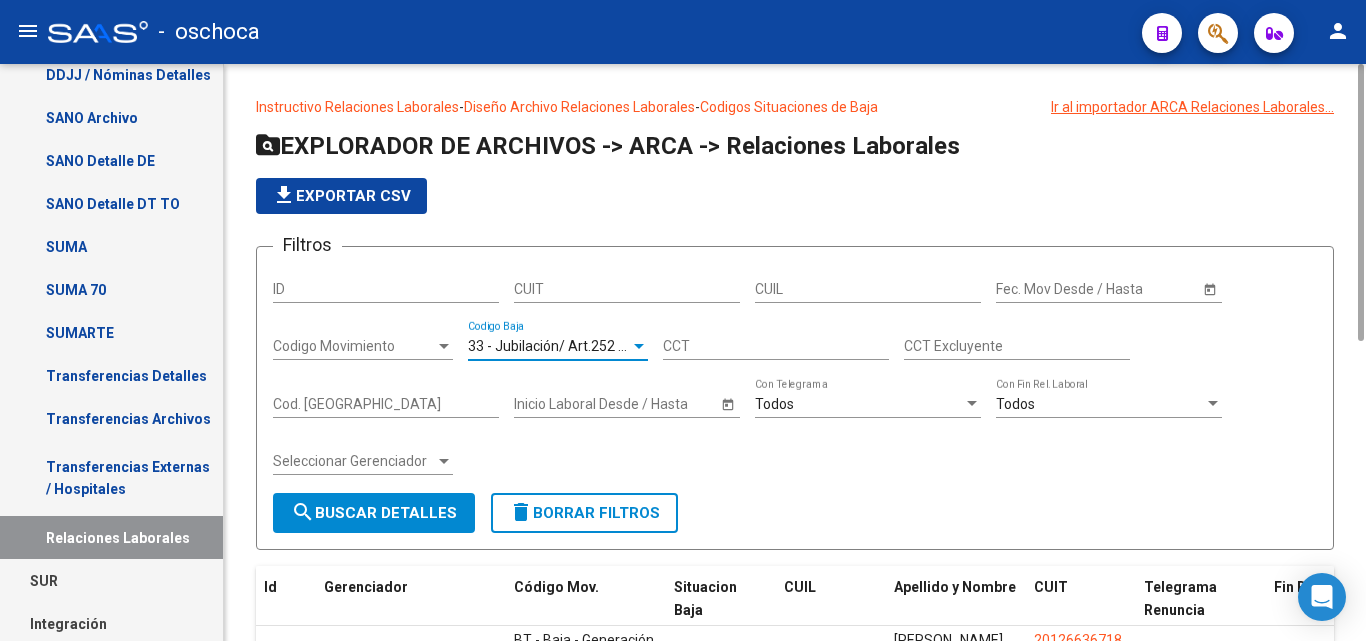 click on "search  Buscar Detalles" 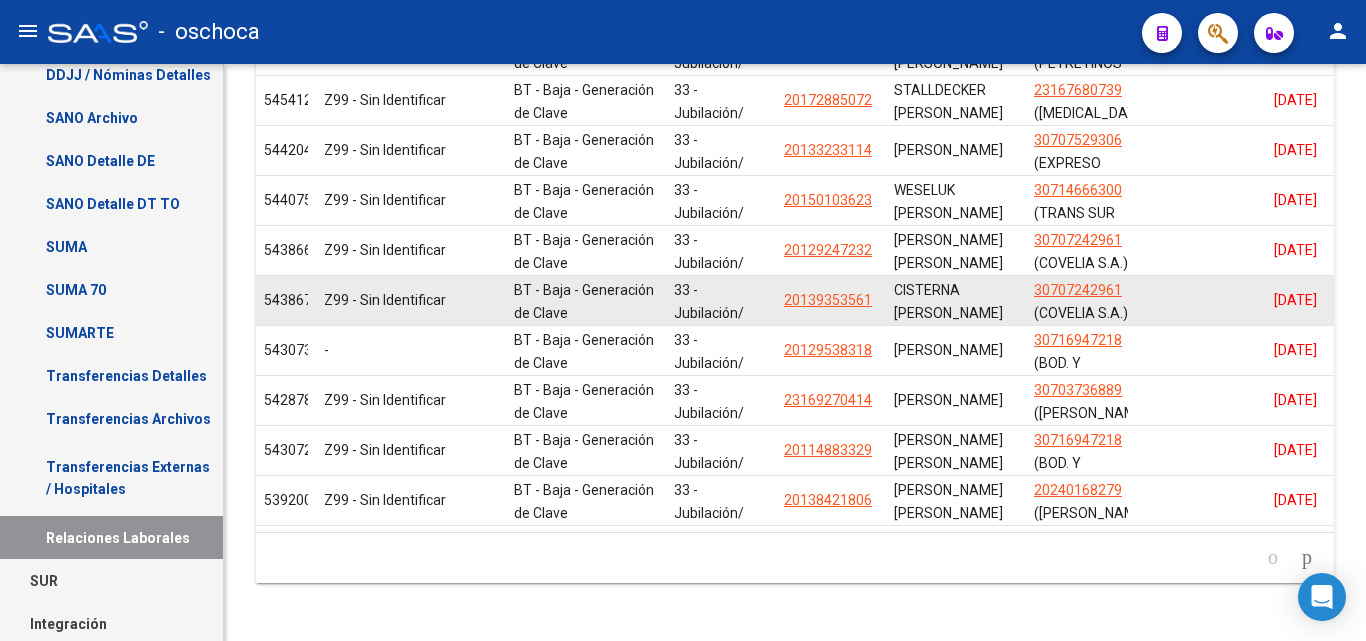 scroll, scrollTop: 0, scrollLeft: 0, axis: both 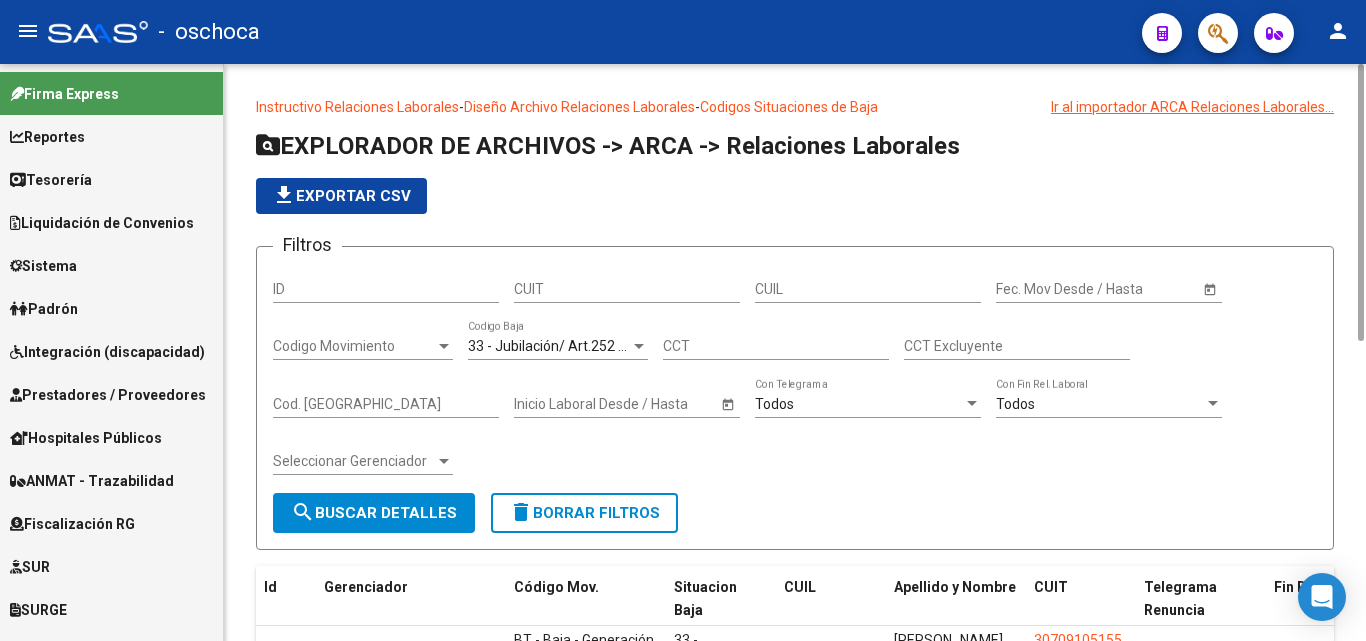 click on "ID" 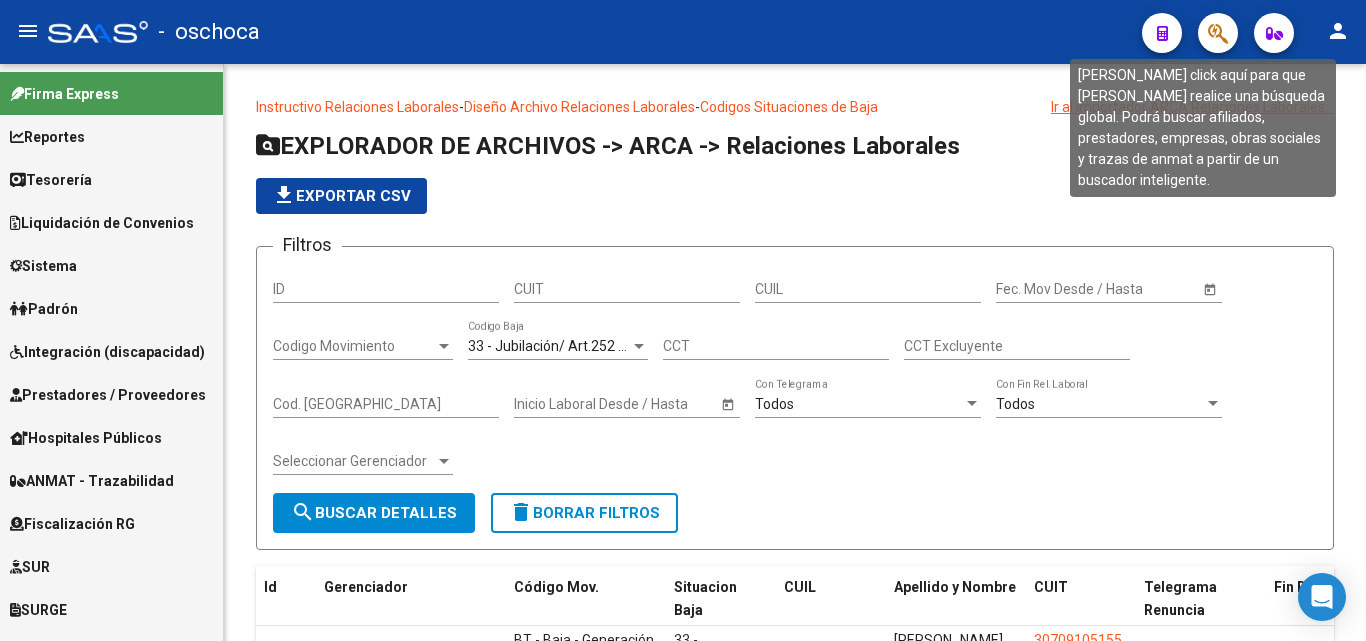 click 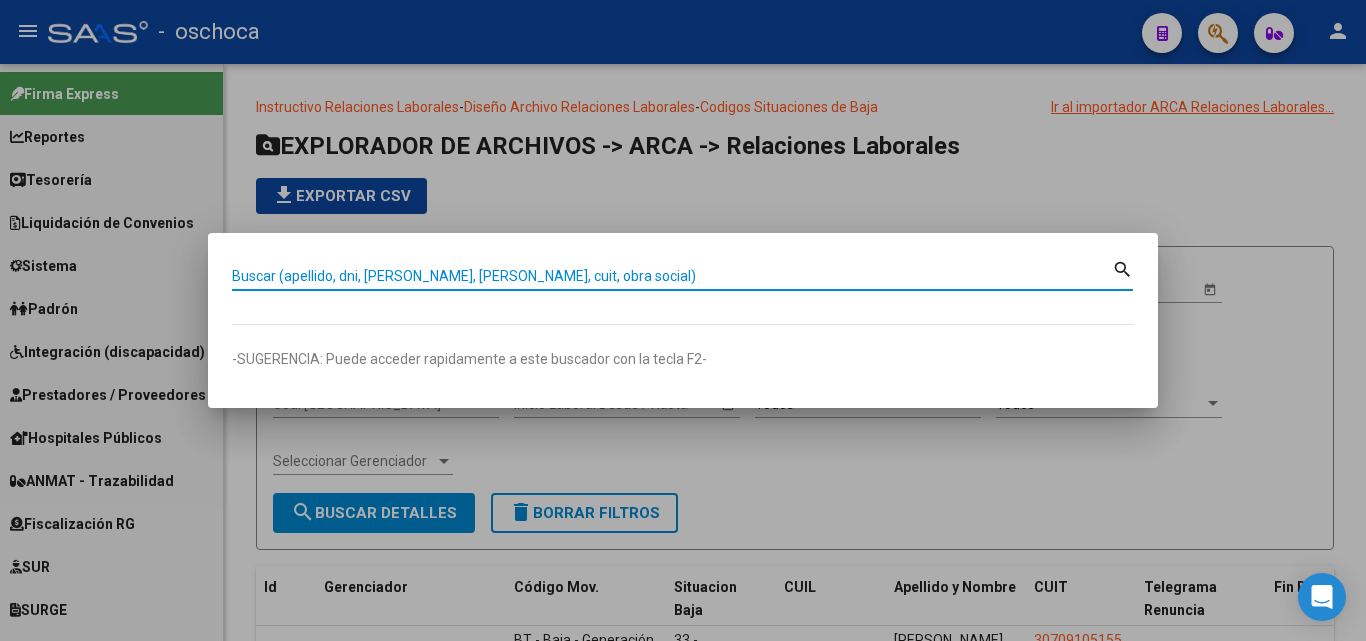 click on "Buscar (apellido, dni, [PERSON_NAME], [PERSON_NAME], cuit, obra social)" at bounding box center (672, 276) 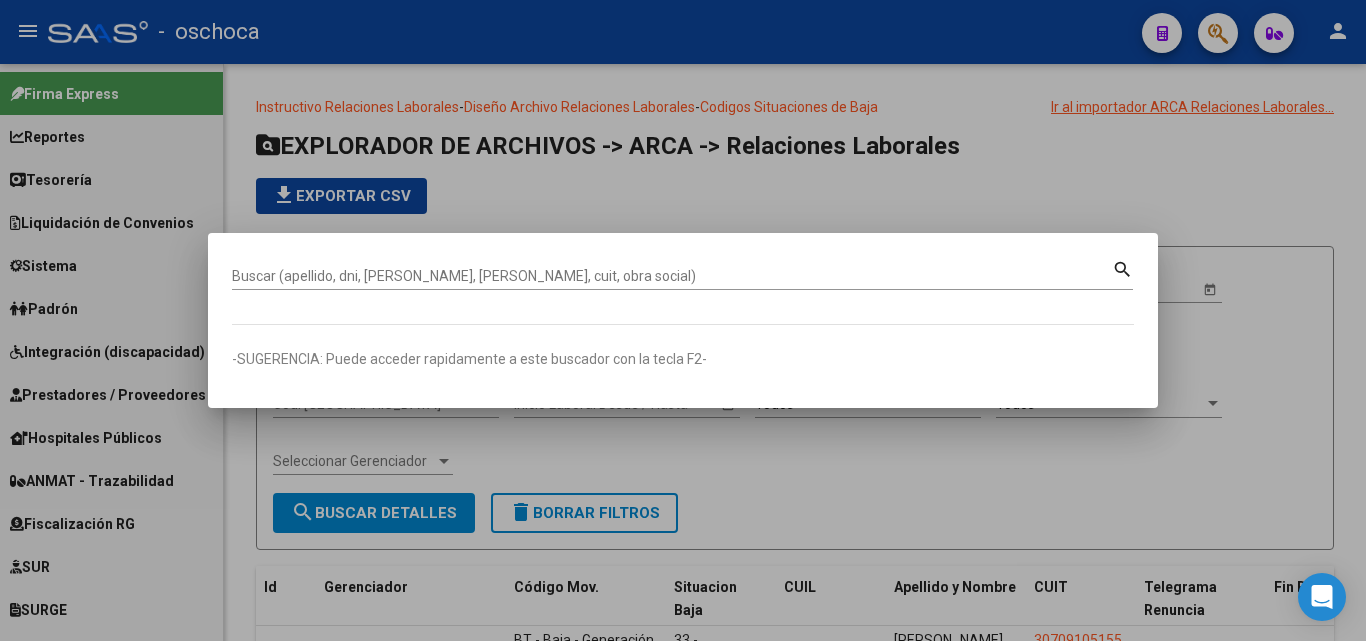 click at bounding box center (683, 320) 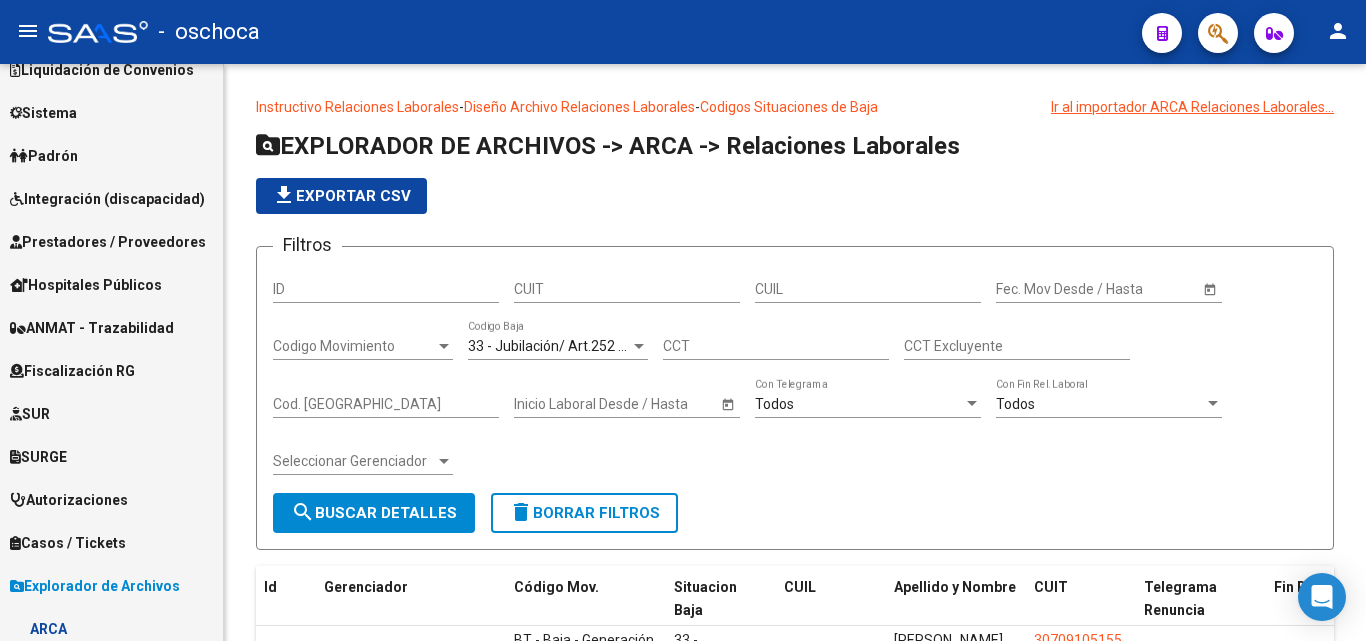 scroll, scrollTop: 200, scrollLeft: 0, axis: vertical 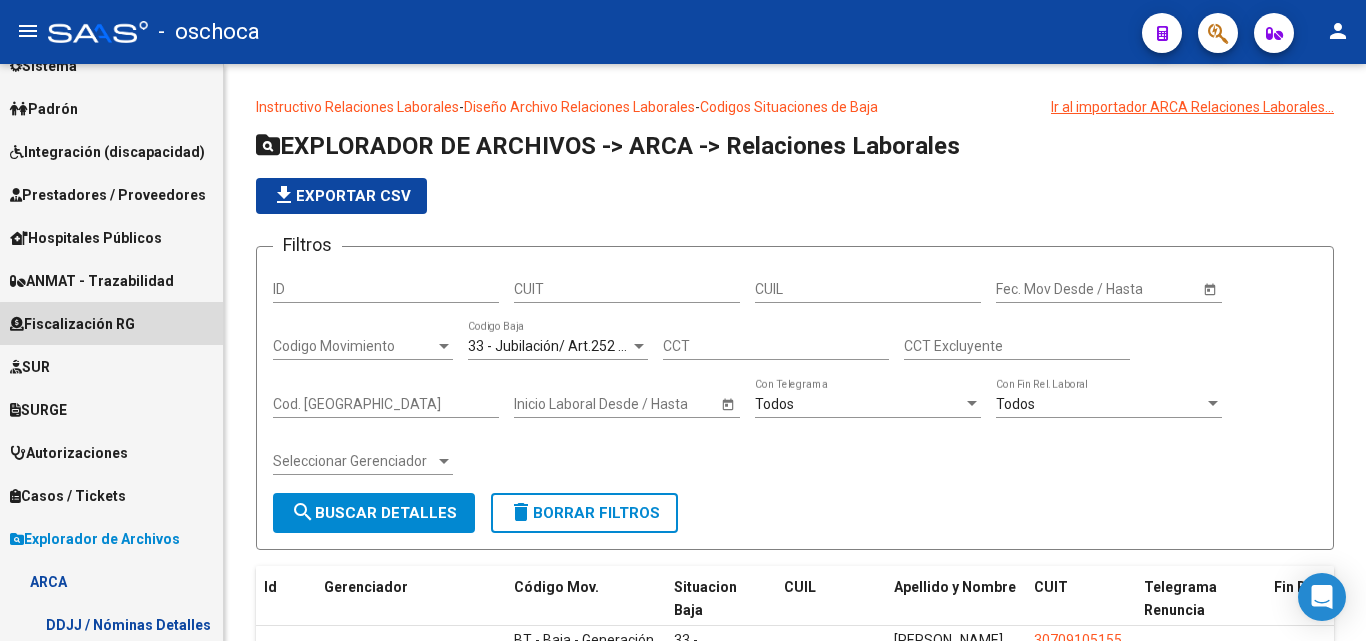 click on "Fiscalización RG" at bounding box center (111, 323) 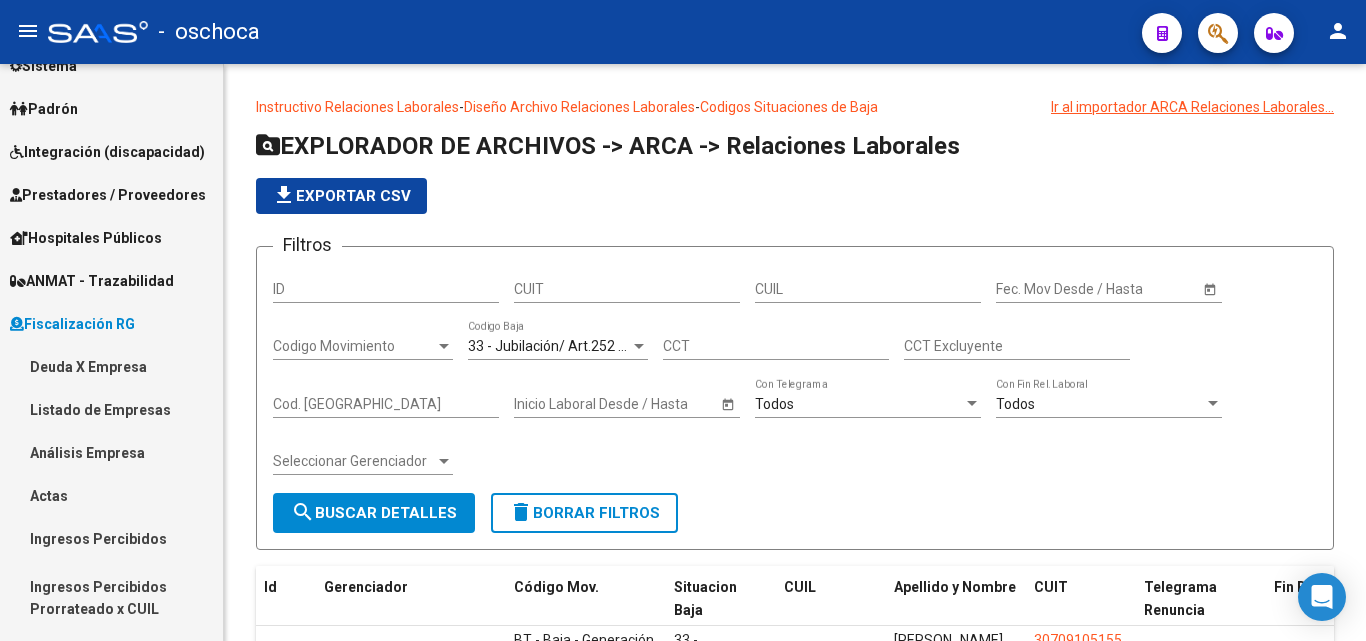 click on "Listado de Empresas" at bounding box center [111, 409] 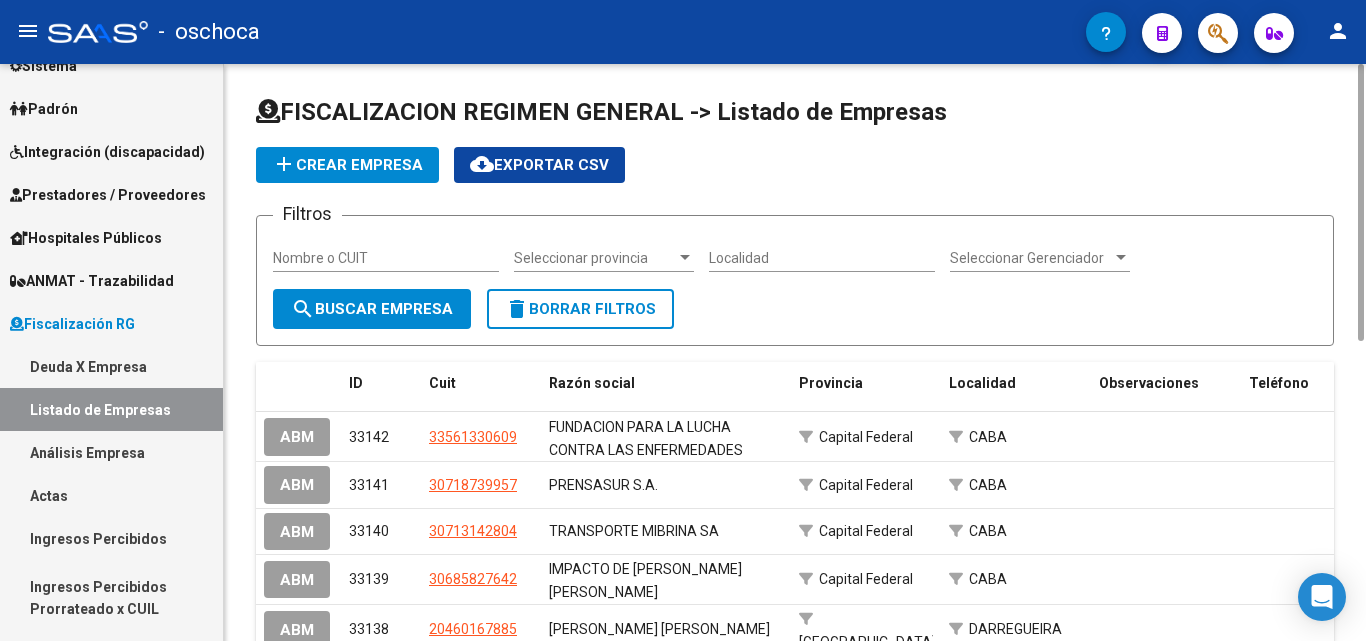 click on "Nombre o CUIT" at bounding box center (386, 258) 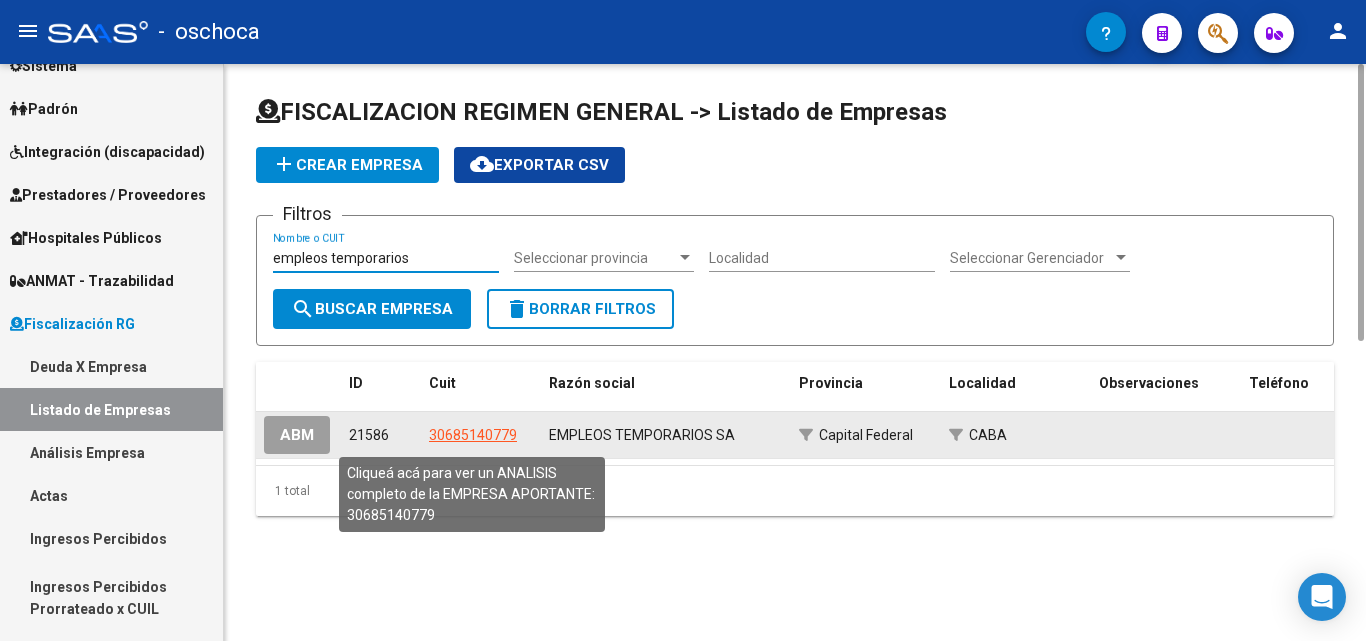 type on "empleos temporarios" 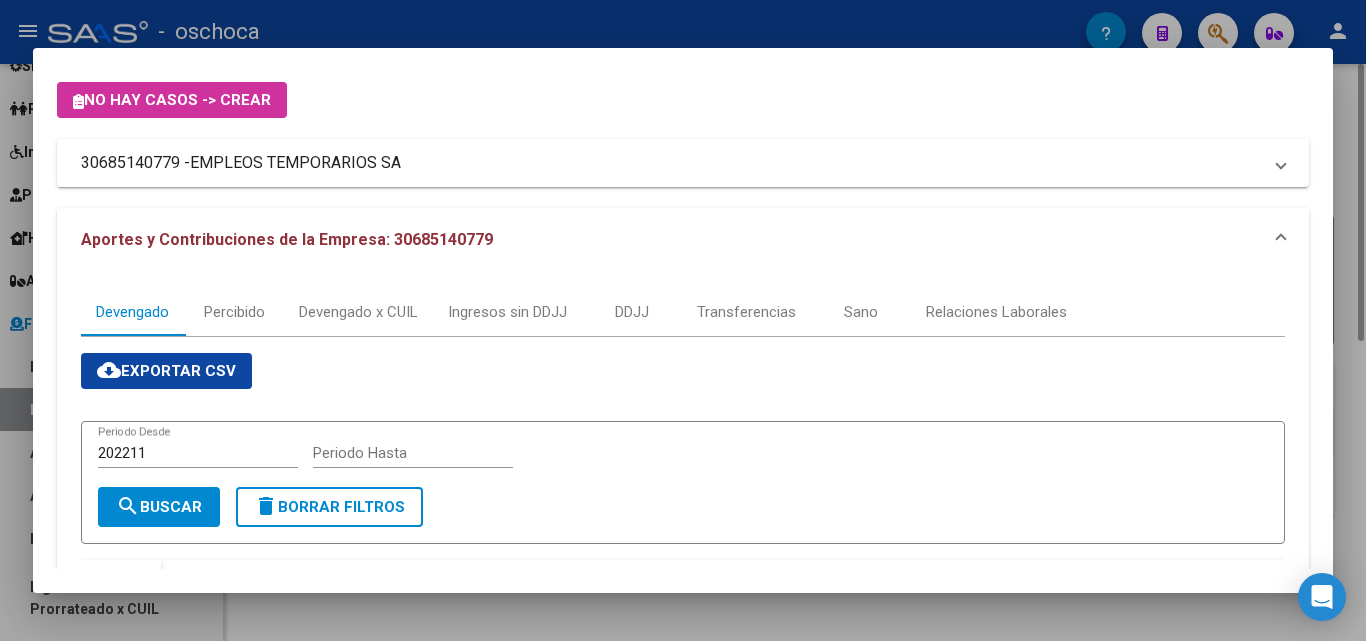 scroll, scrollTop: 100, scrollLeft: 0, axis: vertical 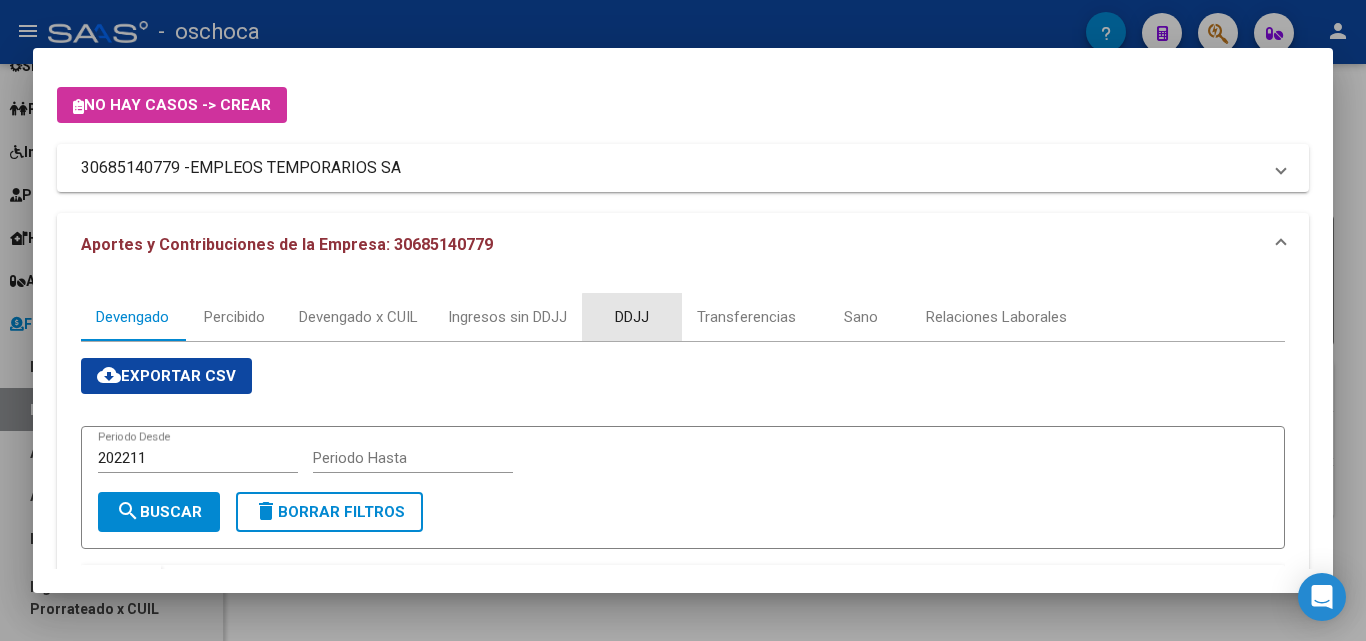 click on "DDJJ" at bounding box center [632, 317] 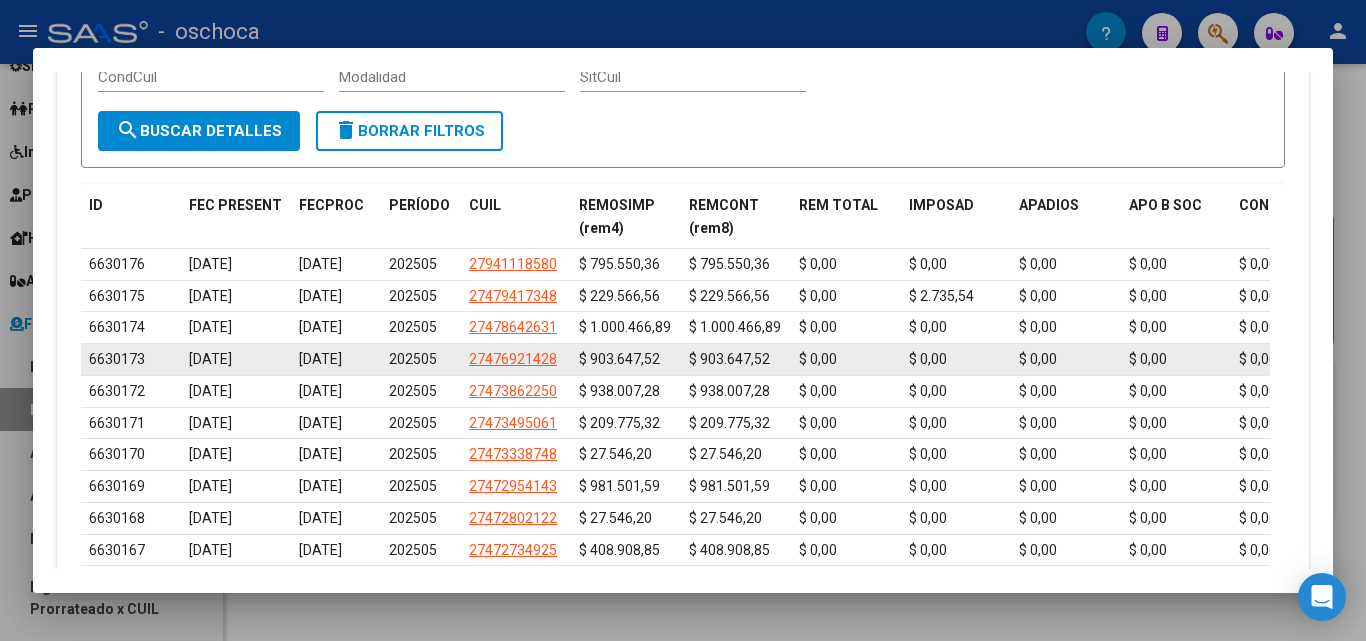scroll, scrollTop: 700, scrollLeft: 0, axis: vertical 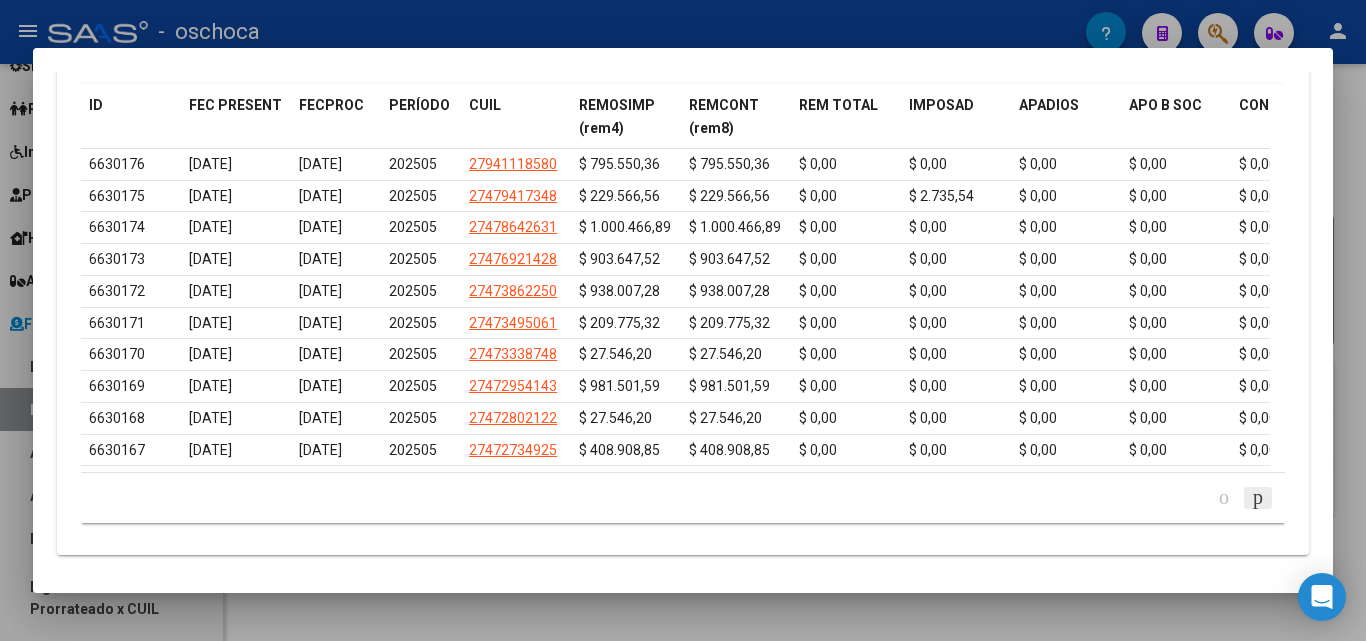 click 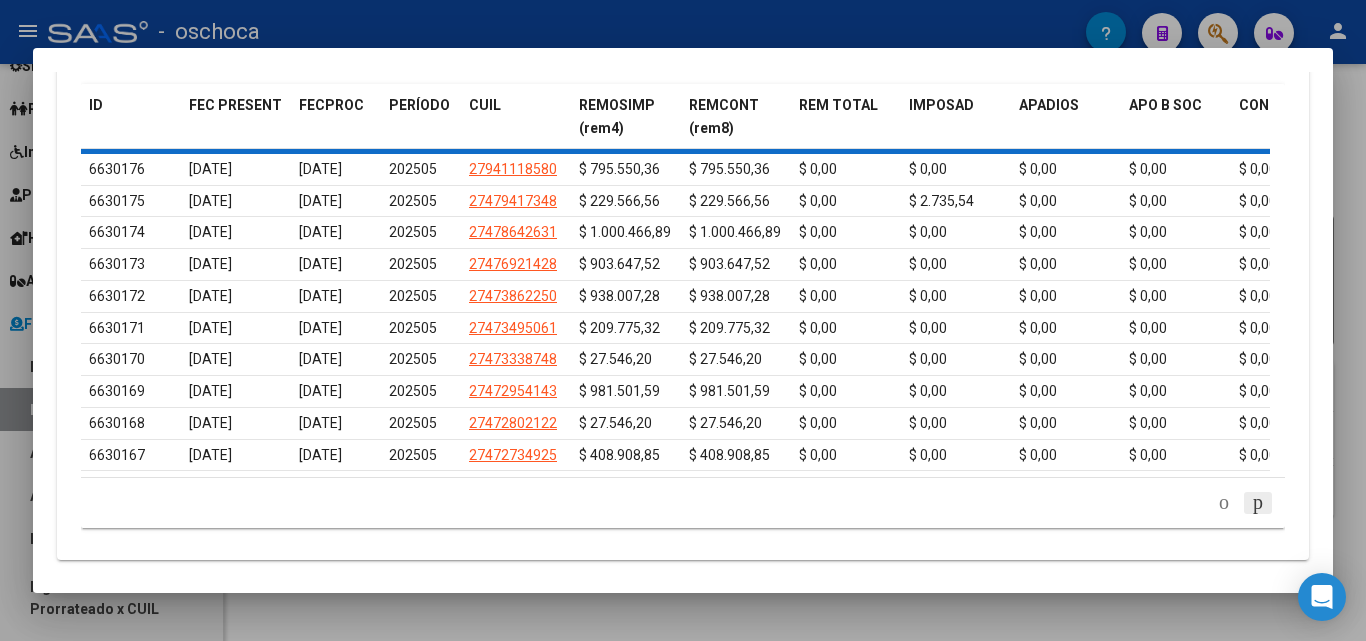 scroll, scrollTop: 700, scrollLeft: 0, axis: vertical 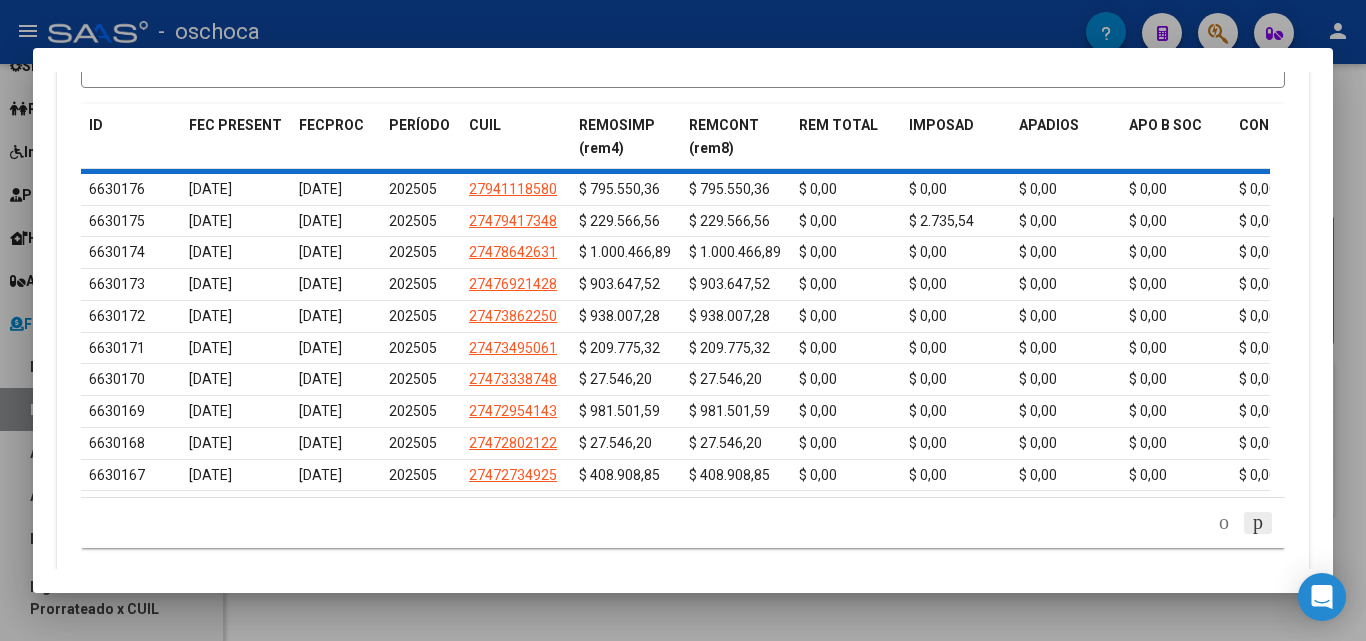 click on "179.769.313.486.231.570.000.000.000.000.000.000.000.000.000.000.000.000.000.000.000.000.000.000.000.000.000.000.000.000.000.000.000.000.000.000.000.000.000.000.000.000.000.000.000.000.000.000.000.000.000.000.000.000.000.000.000.000.000.000.000.000.000.000.000.000.000.000.000.000.000.000.000.000.000.000.000.000.000.000.000.000.000.000.000.000.000.000.000.000.000.000.000.000.000.000.000.000.000.000.000.000.000 total   1   2   3   4   5" 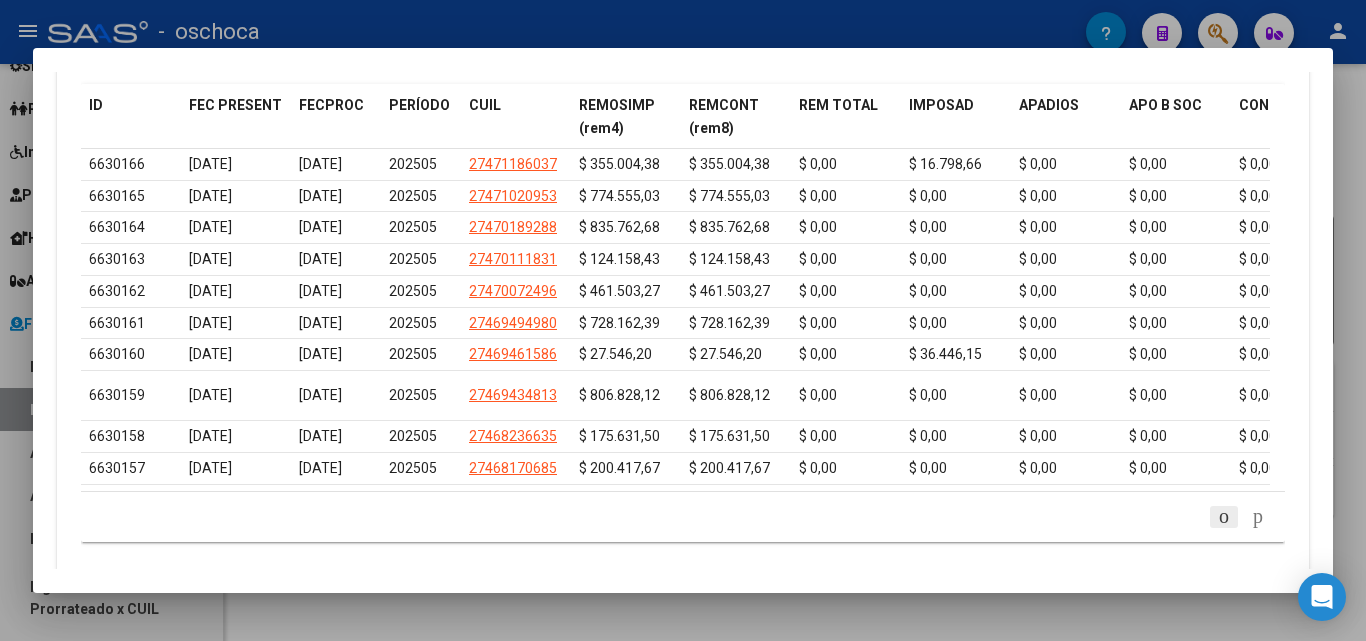 click 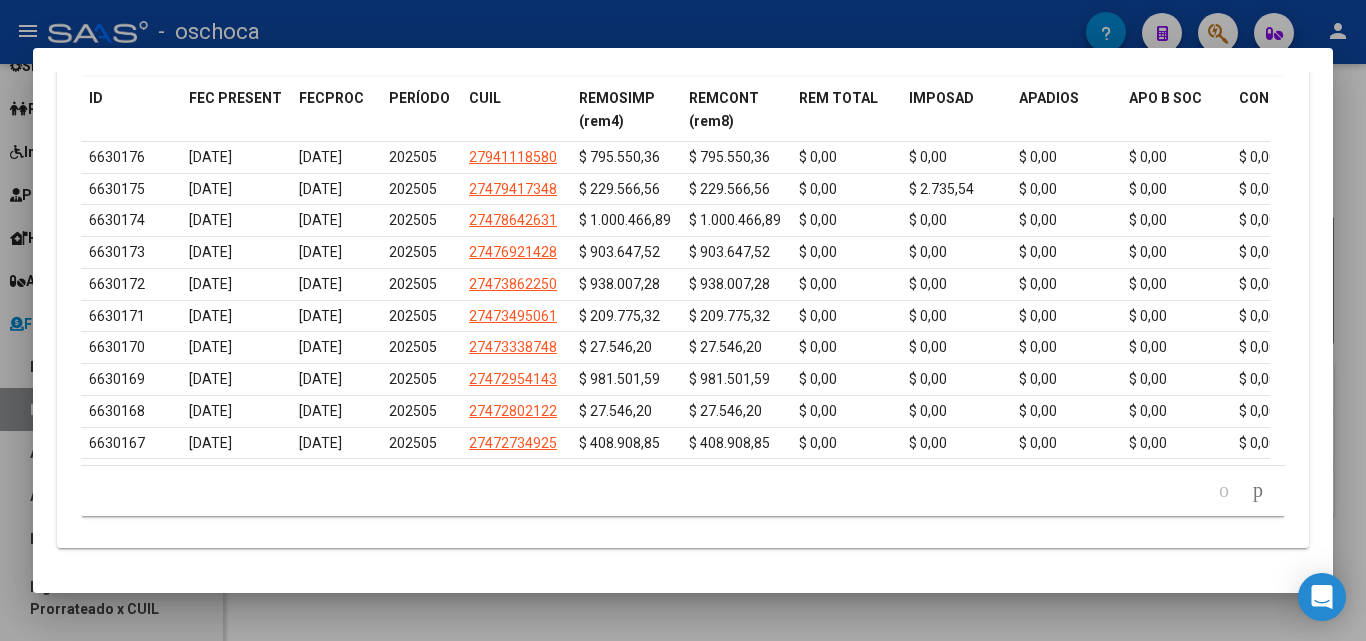 scroll, scrollTop: 700, scrollLeft: 0, axis: vertical 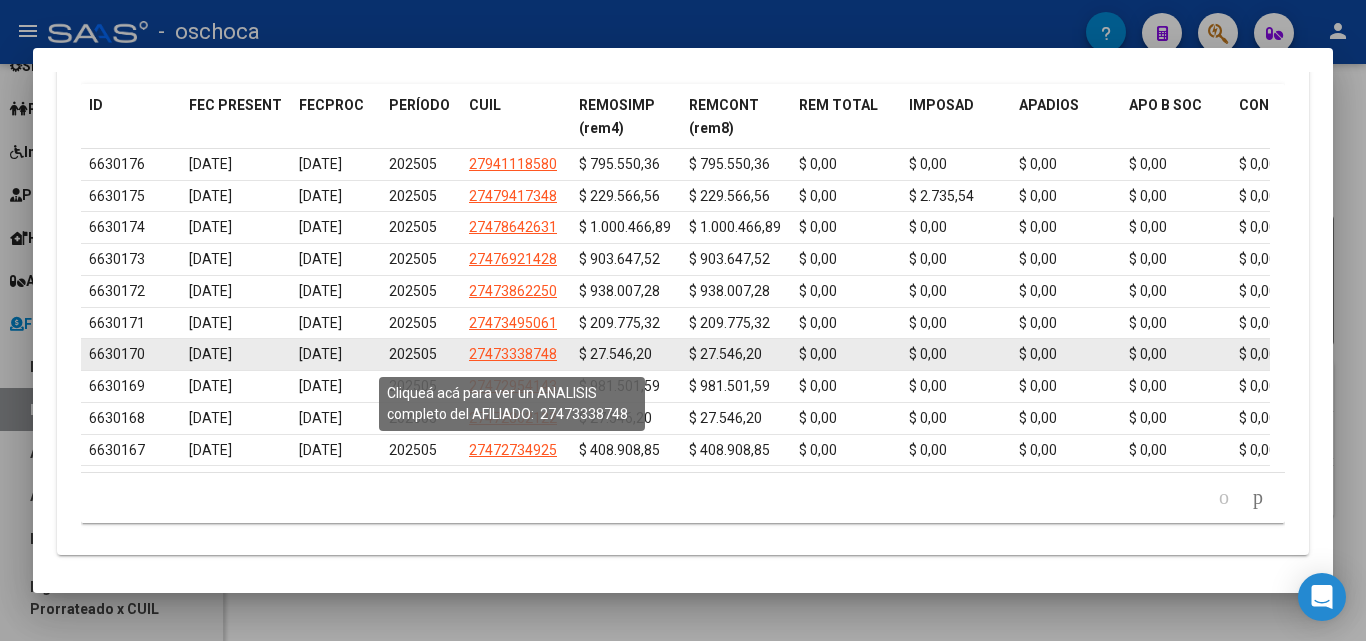 click on "27473338748" 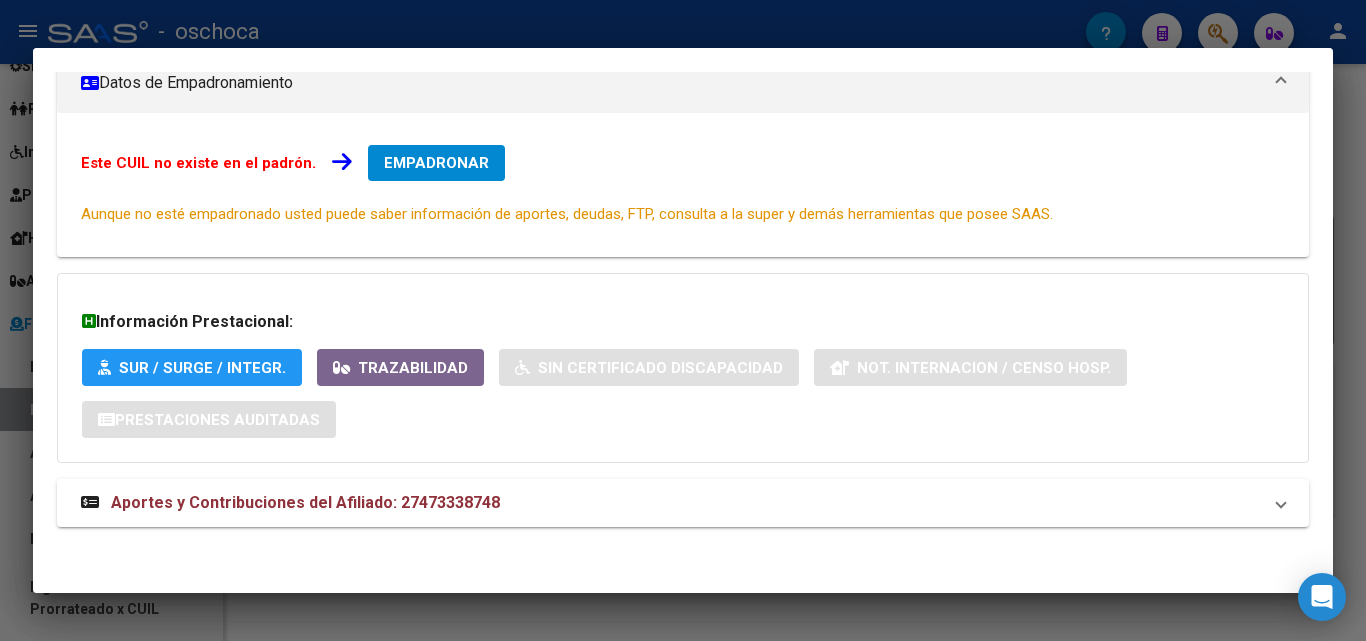 scroll, scrollTop: 0, scrollLeft: 0, axis: both 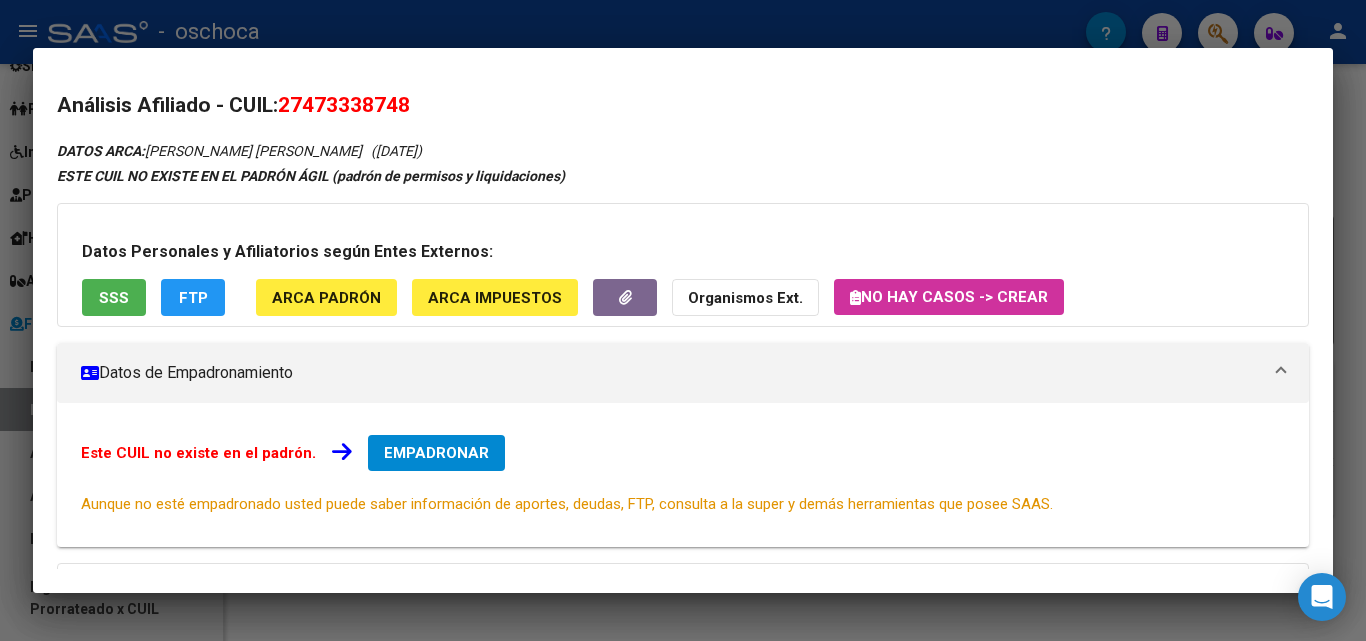 click at bounding box center (683, 320) 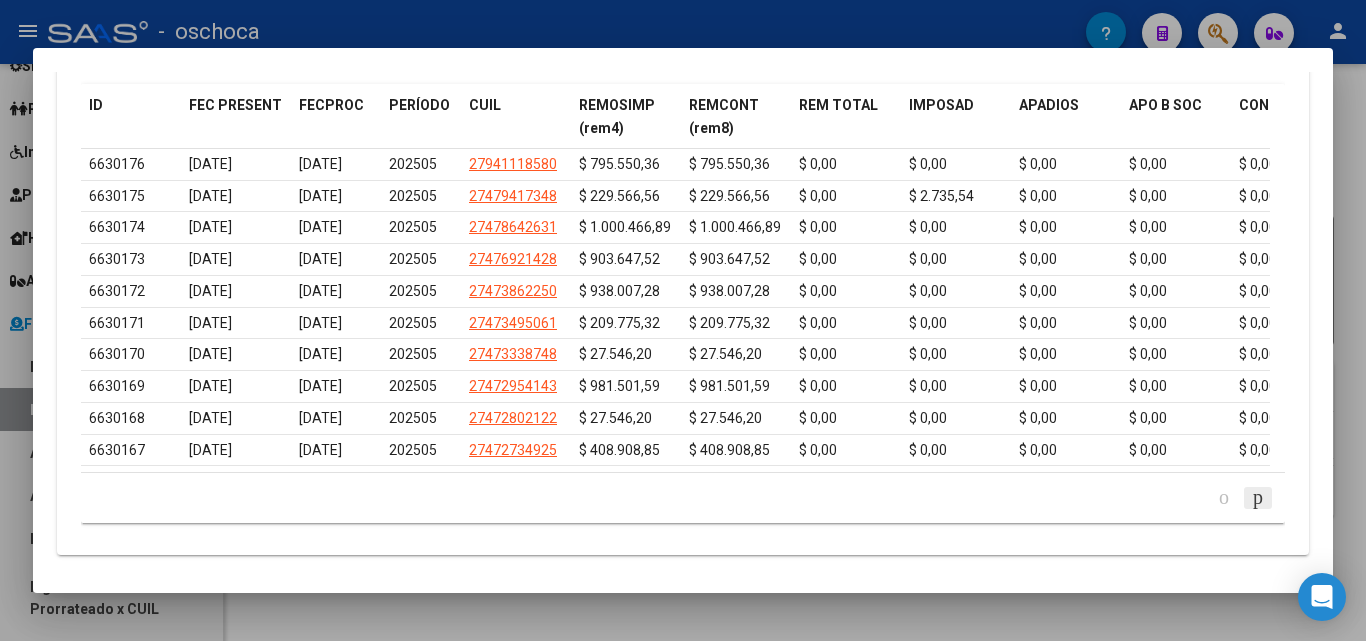 click 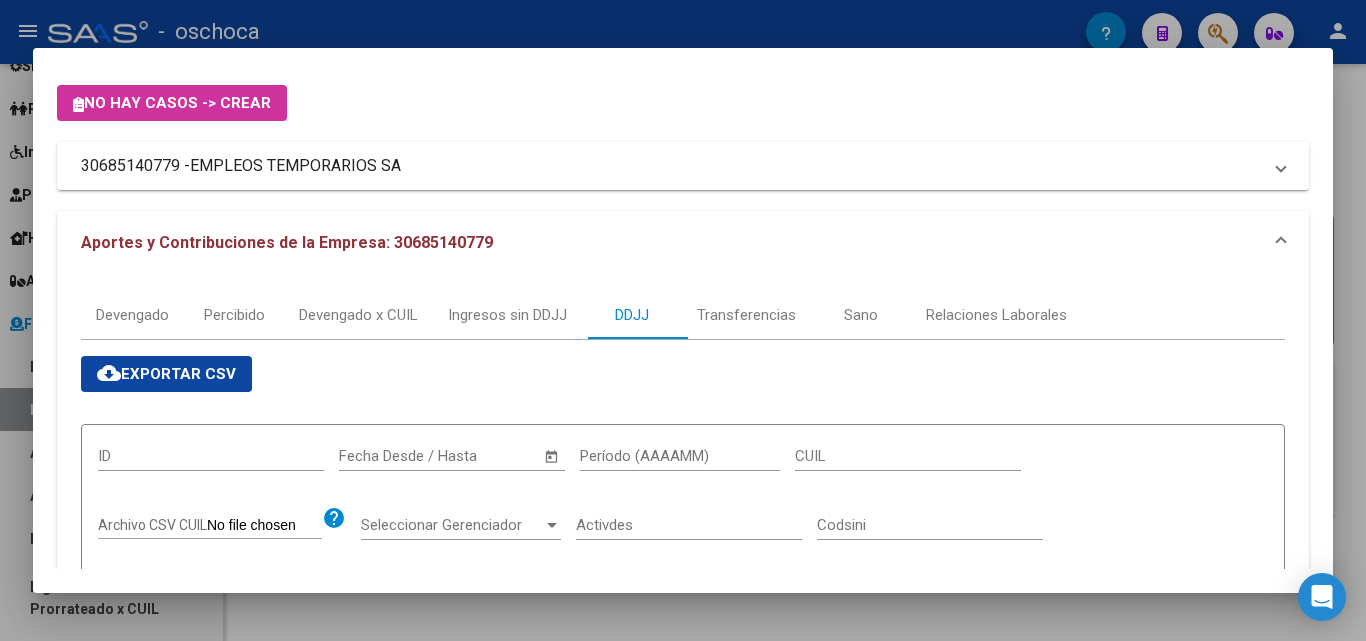 scroll, scrollTop: 100, scrollLeft: 0, axis: vertical 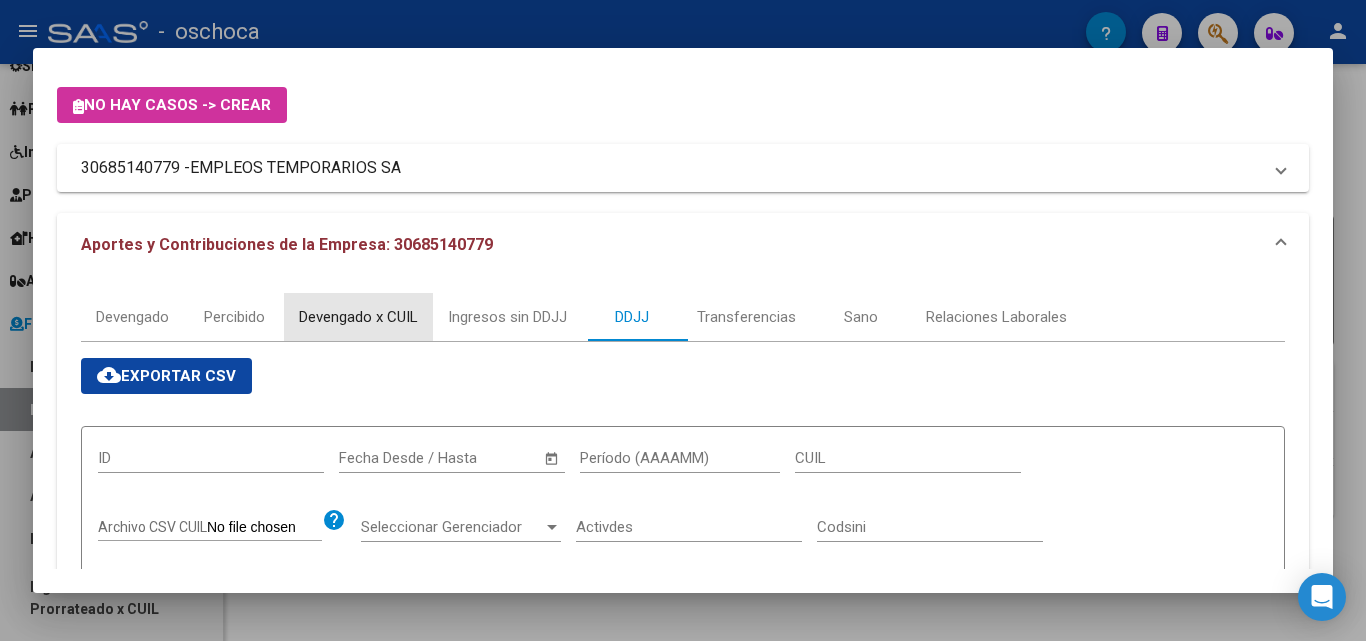 click on "Devengado x CUIL" at bounding box center [358, 317] 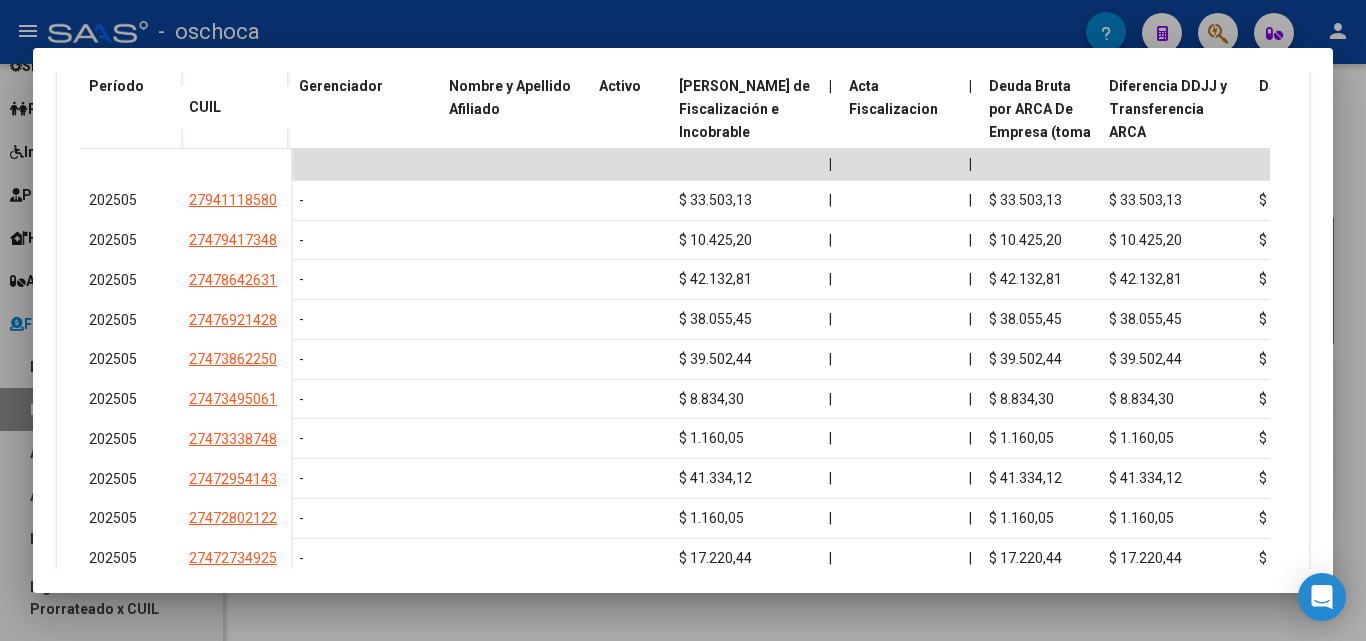 scroll, scrollTop: 700, scrollLeft: 0, axis: vertical 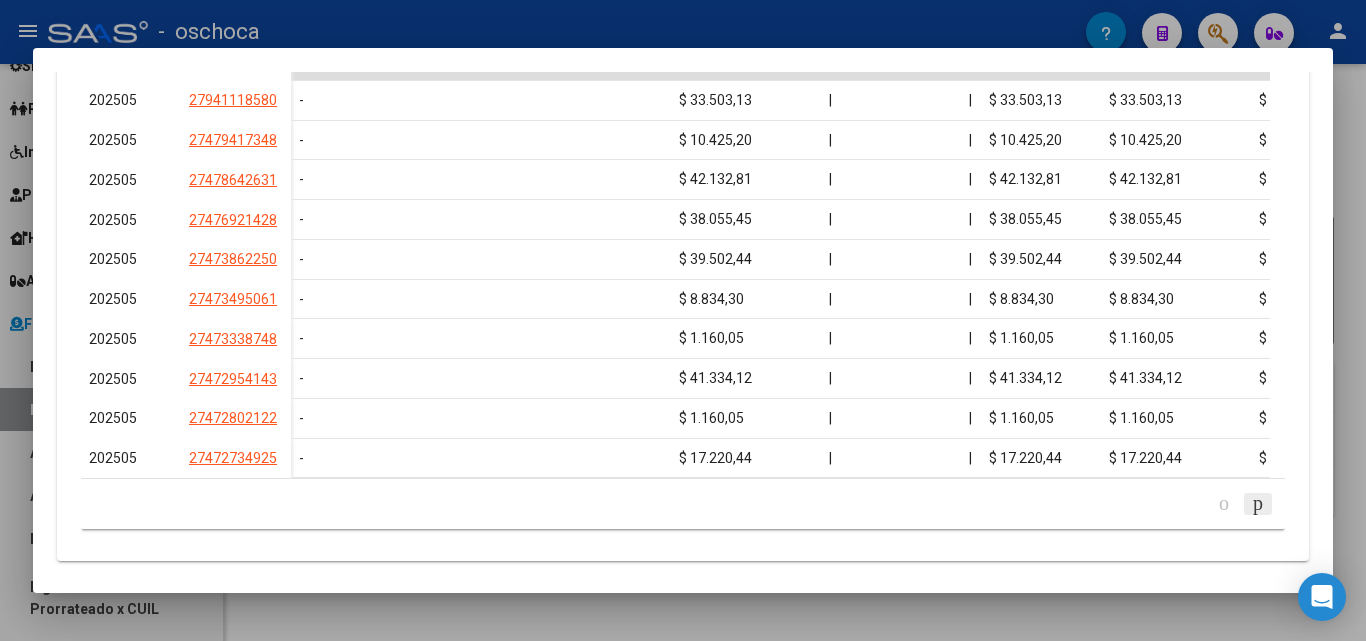 click 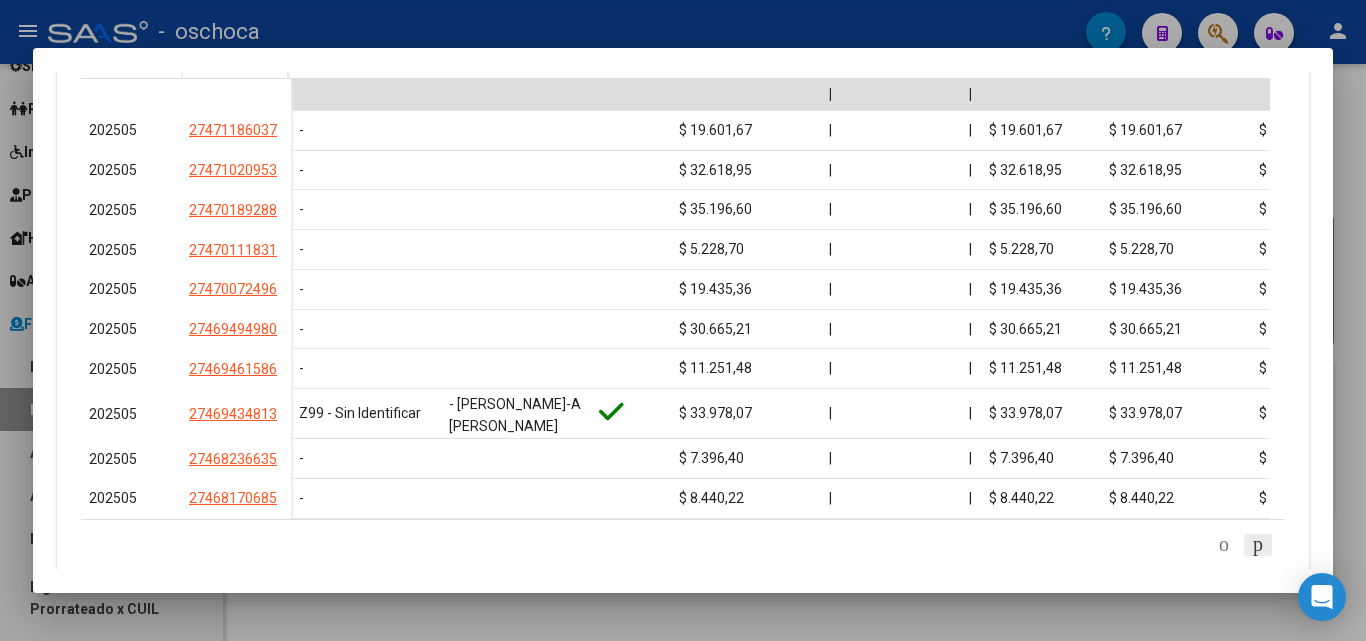 scroll, scrollTop: 700, scrollLeft: 0, axis: vertical 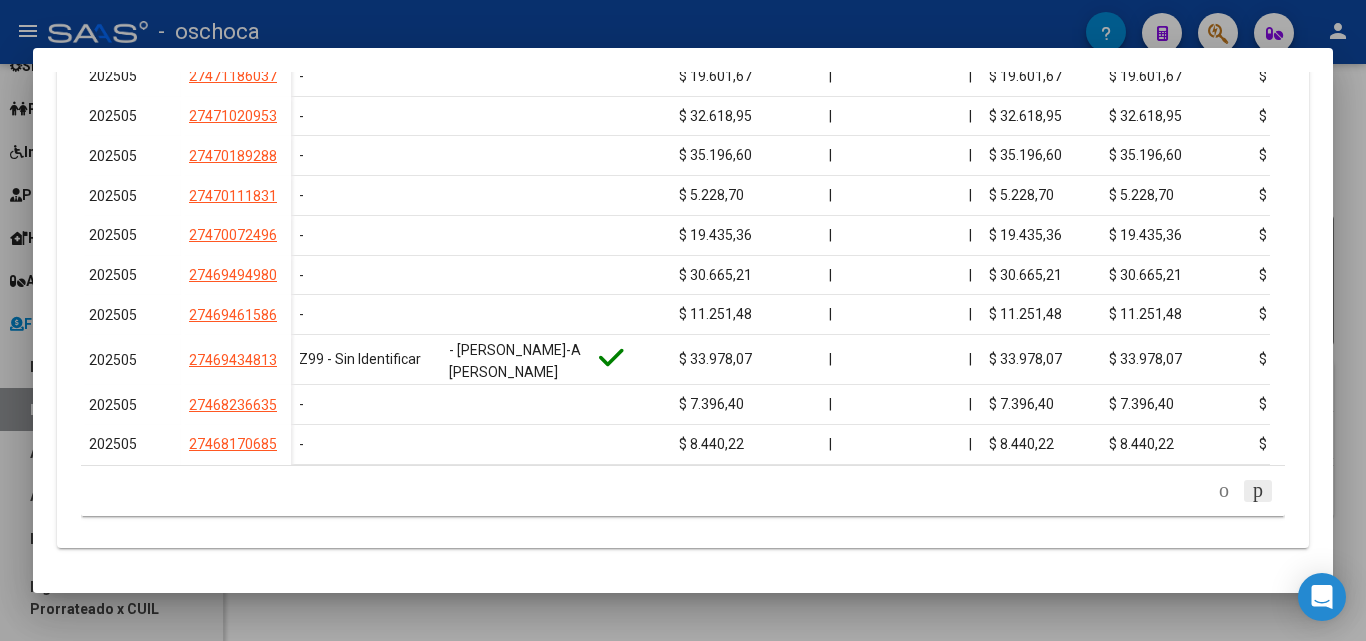 click 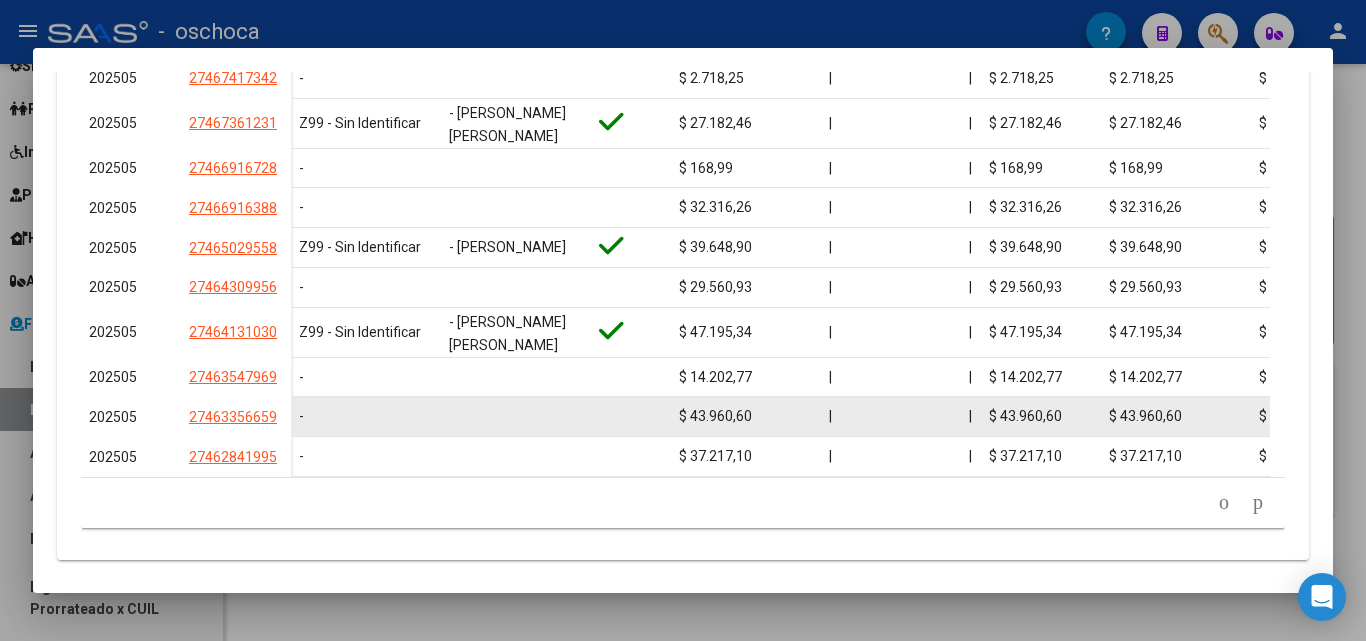scroll, scrollTop: 748, scrollLeft: 0, axis: vertical 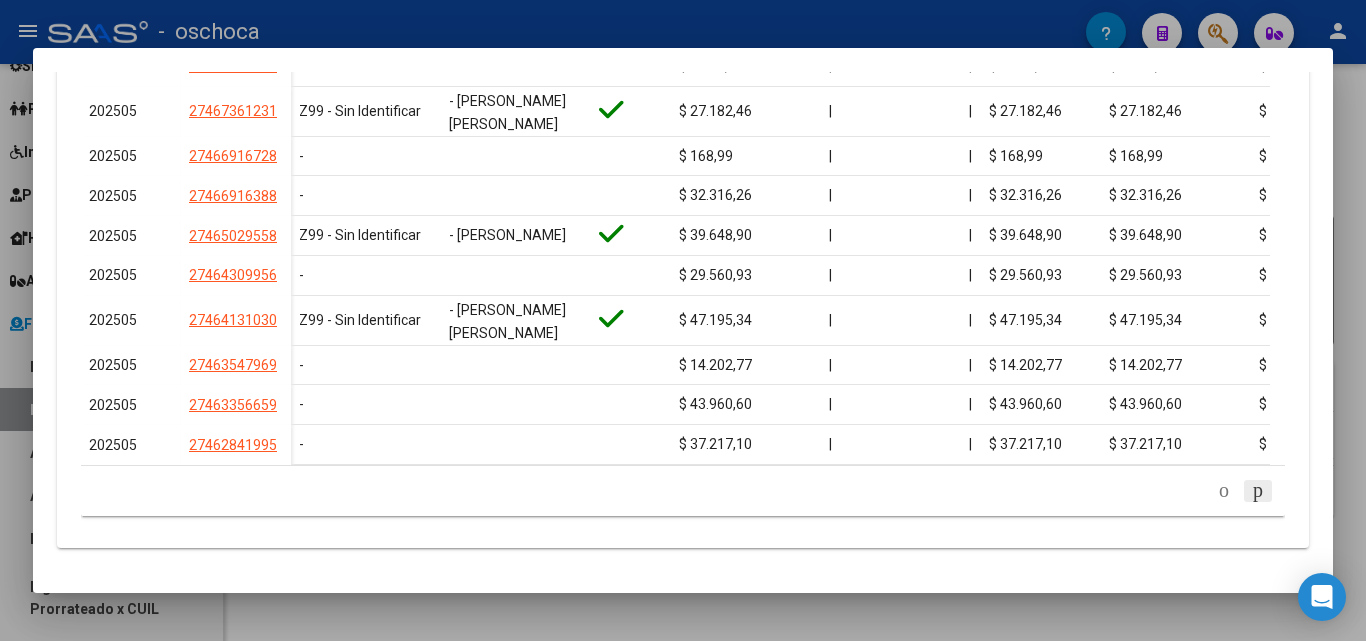 click 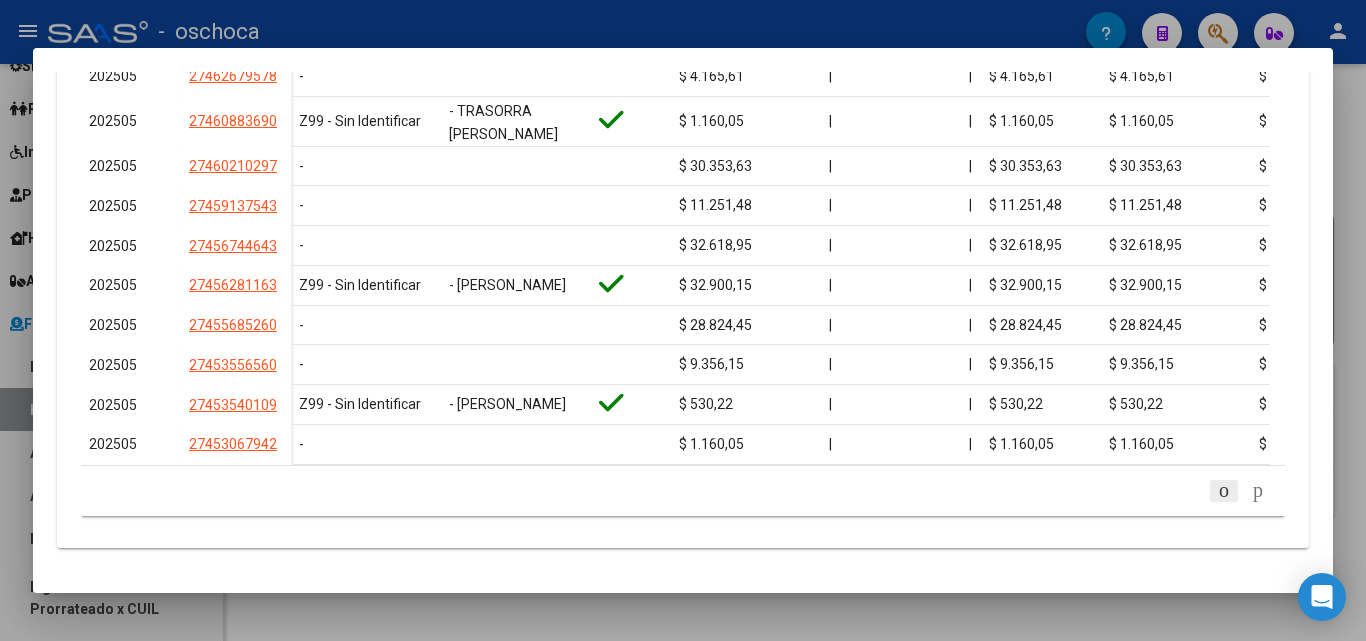click 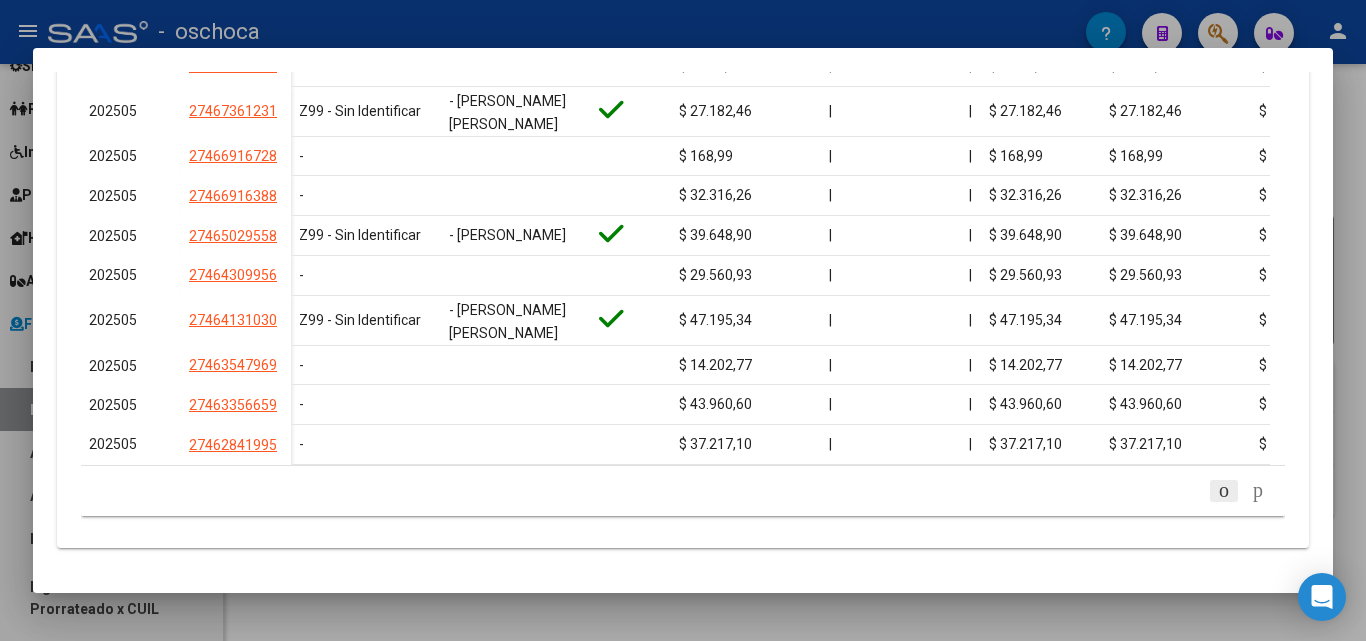 scroll, scrollTop: 748, scrollLeft: 0, axis: vertical 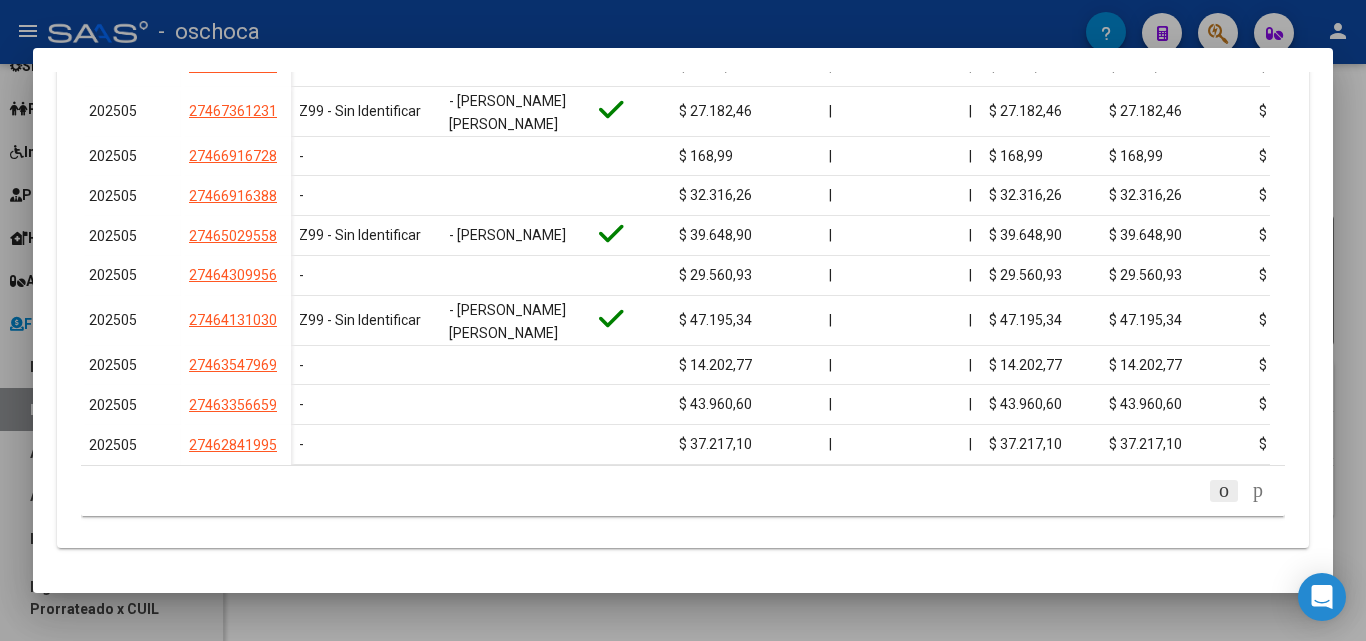 click 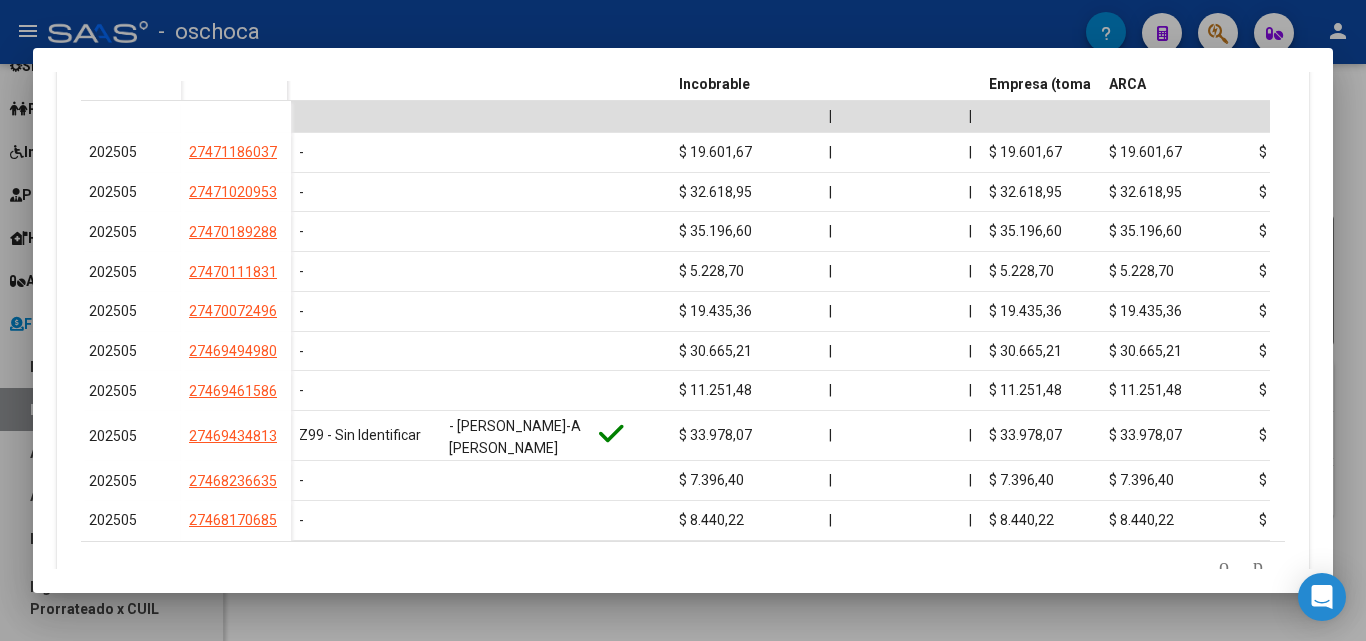 scroll, scrollTop: 748, scrollLeft: 0, axis: vertical 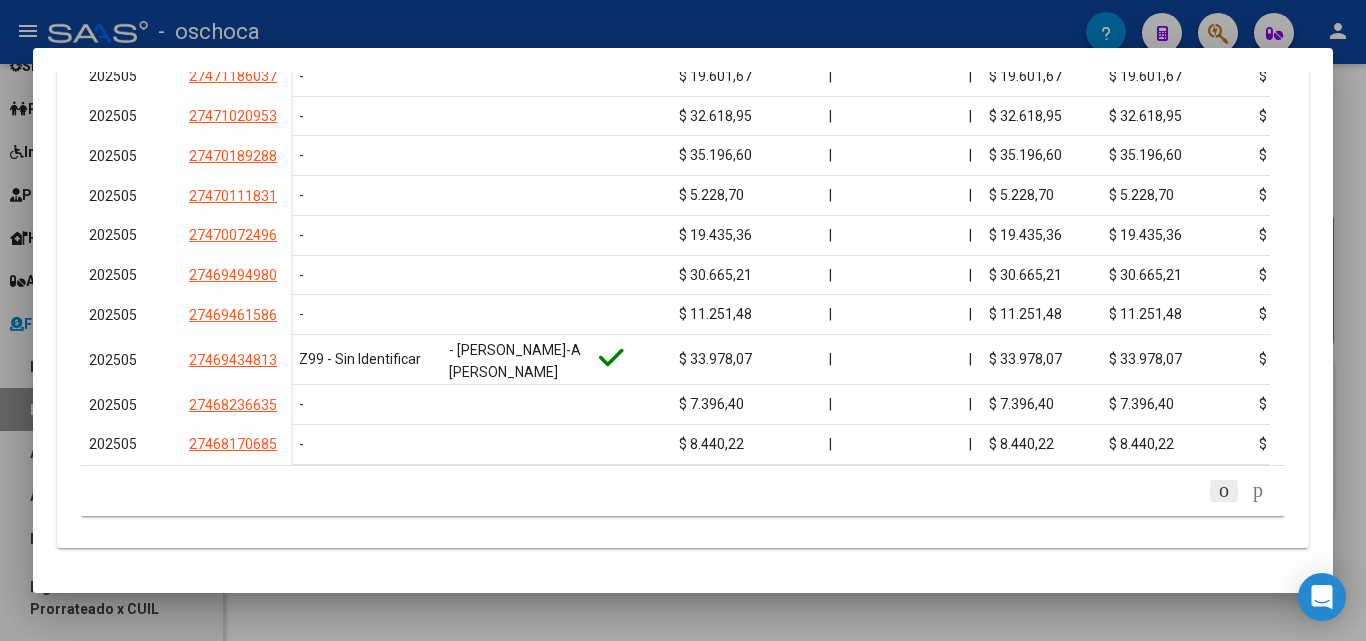 click 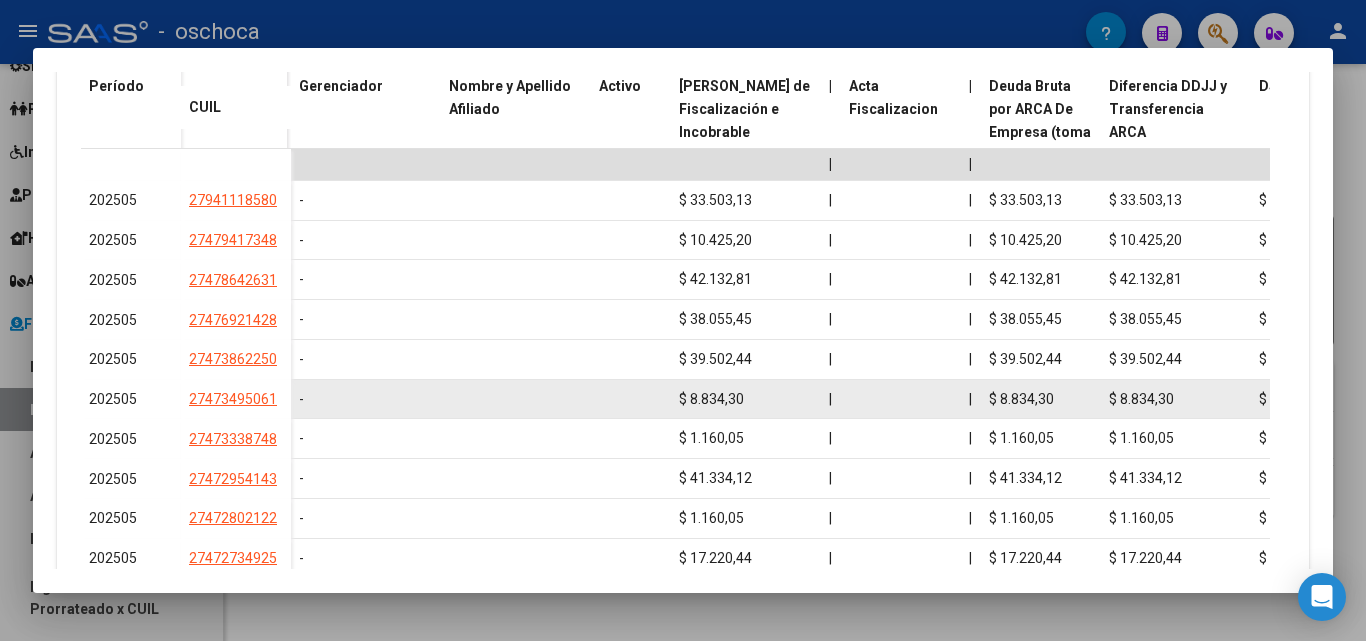 scroll, scrollTop: 538, scrollLeft: 0, axis: vertical 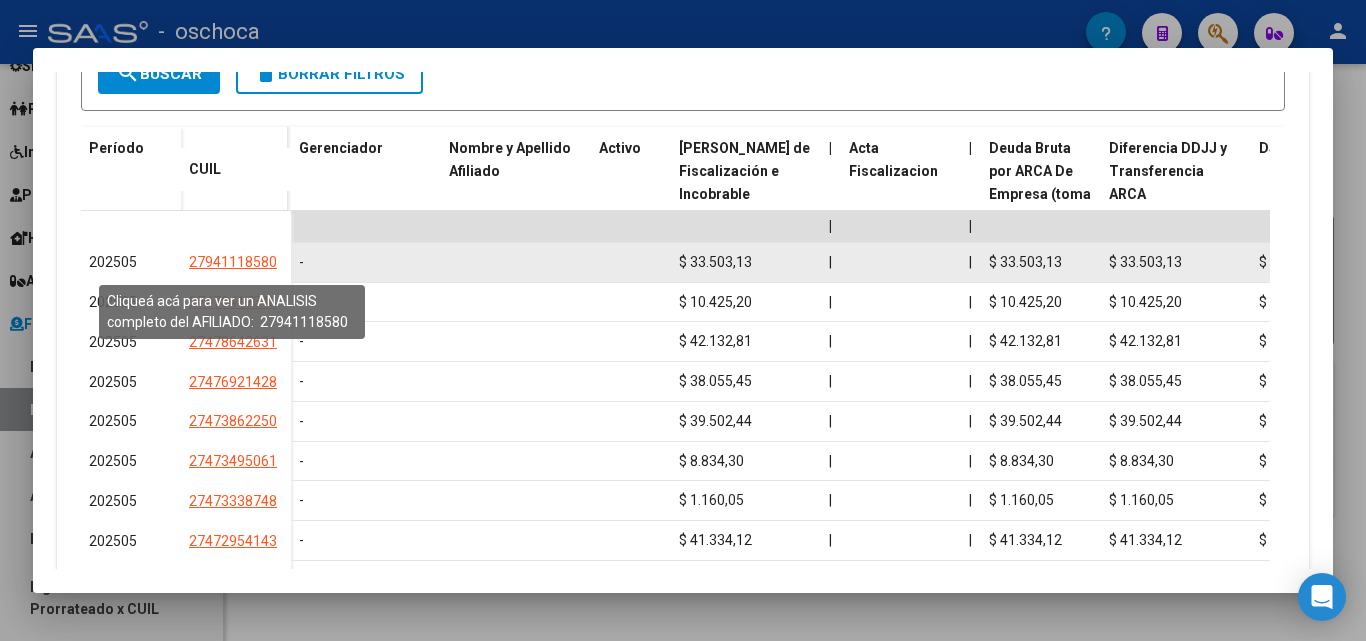 click on "27941118580" 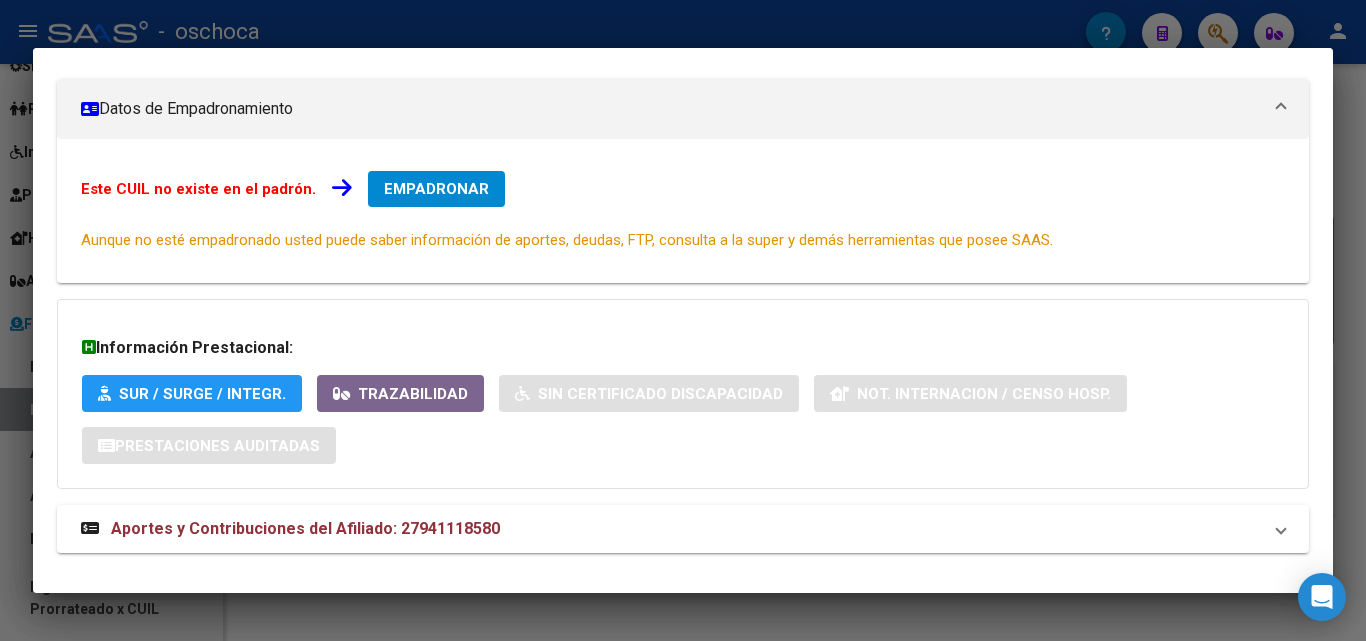 scroll, scrollTop: 290, scrollLeft: 0, axis: vertical 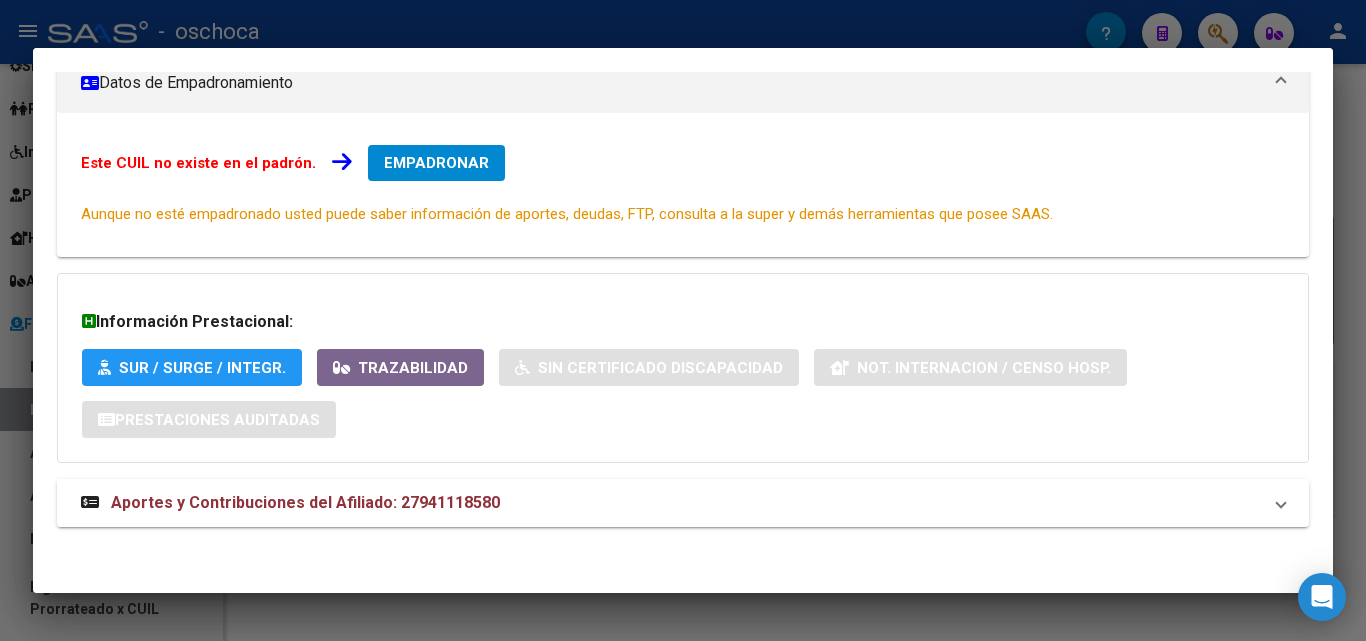click on "Aportes y Contribuciones del Afiliado: 27941118580" at bounding box center [305, 502] 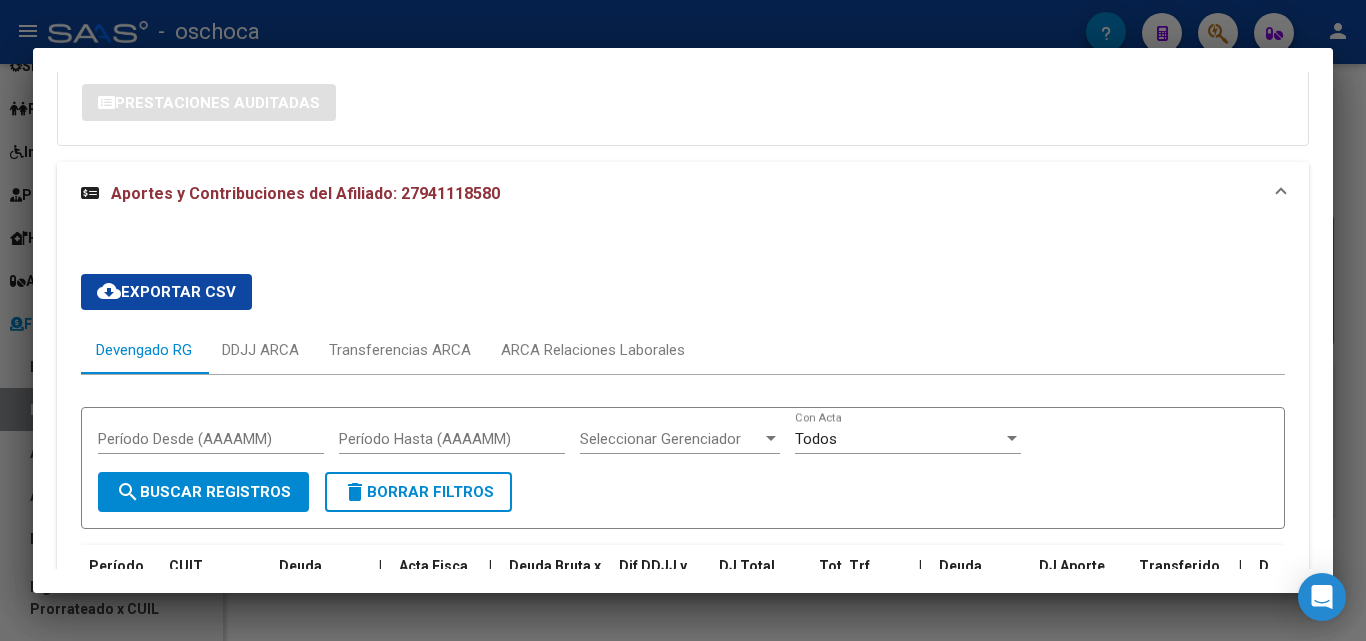 scroll, scrollTop: 907, scrollLeft: 0, axis: vertical 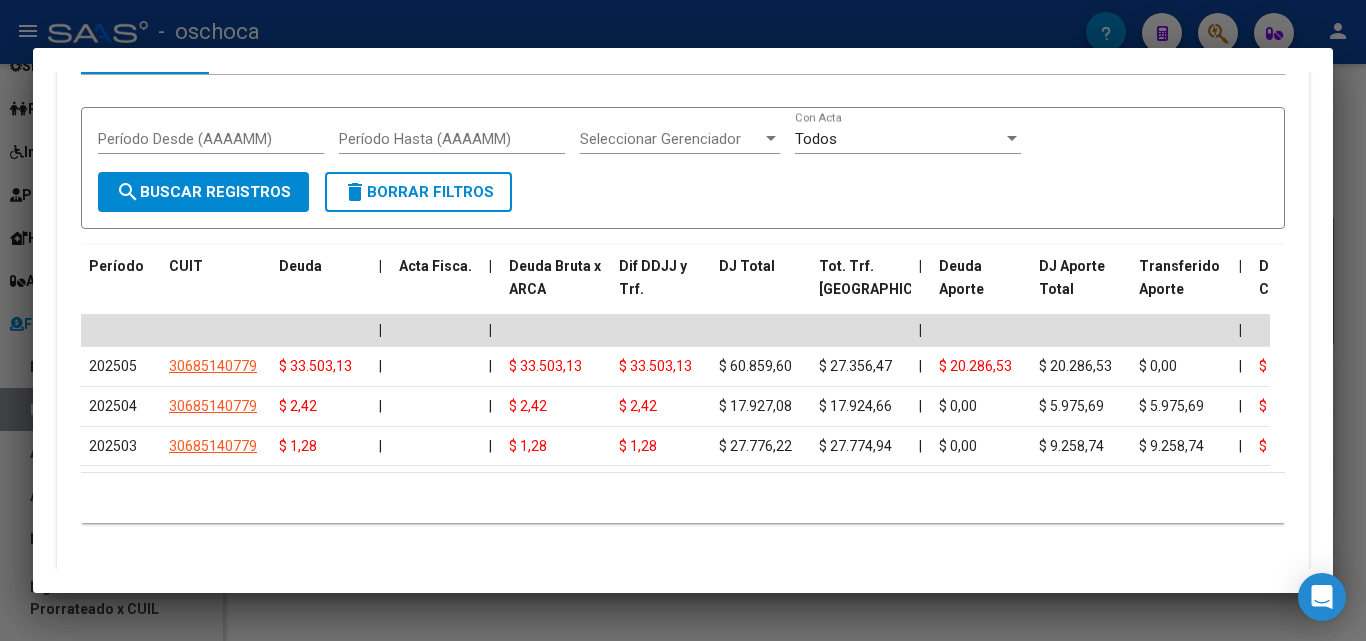 click at bounding box center [683, 320] 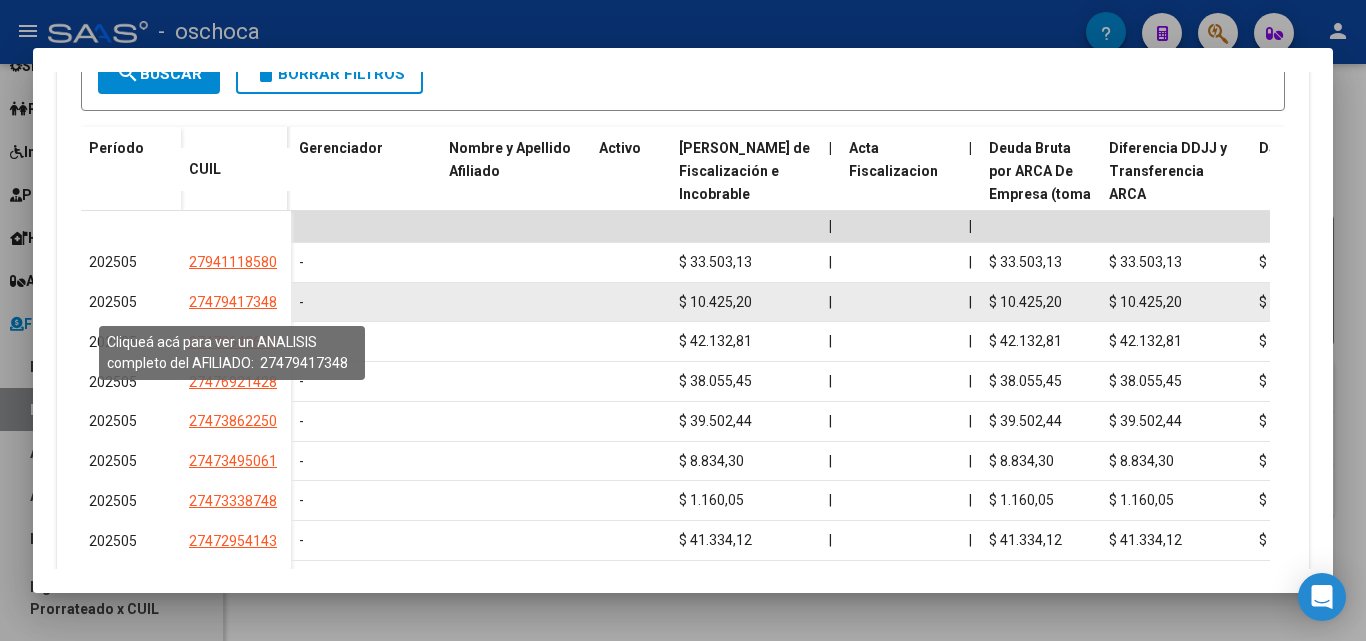 click on "27479417348" 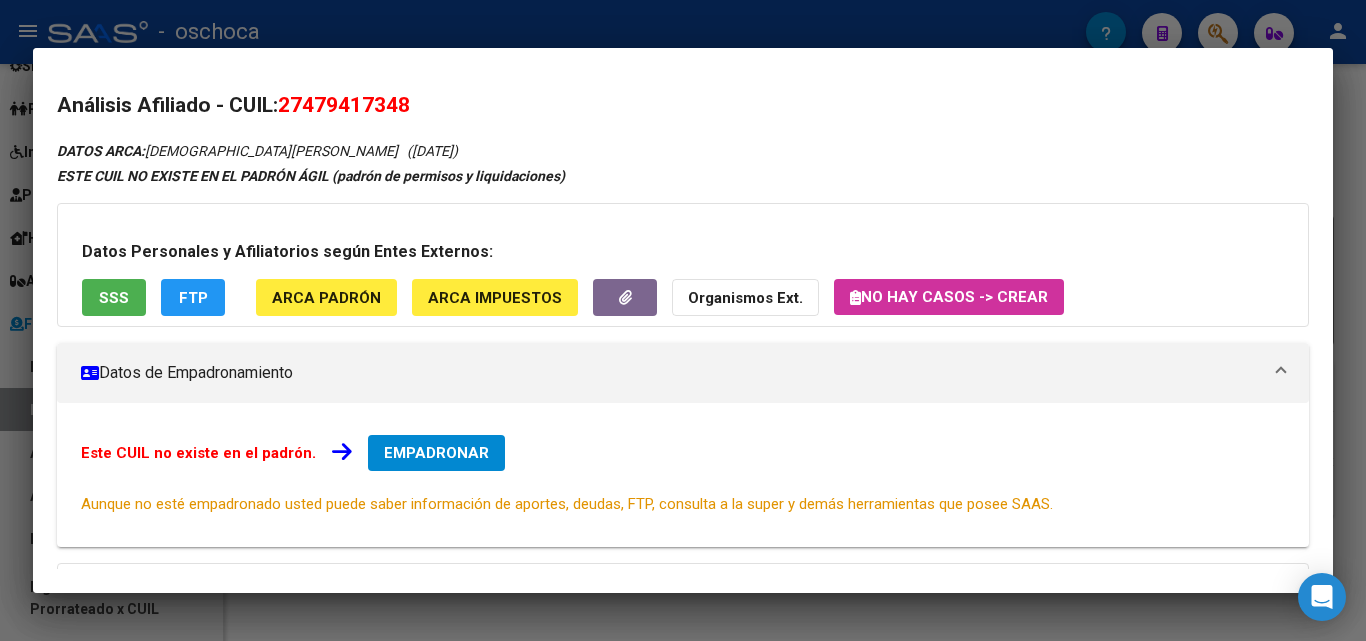 click at bounding box center (683, 320) 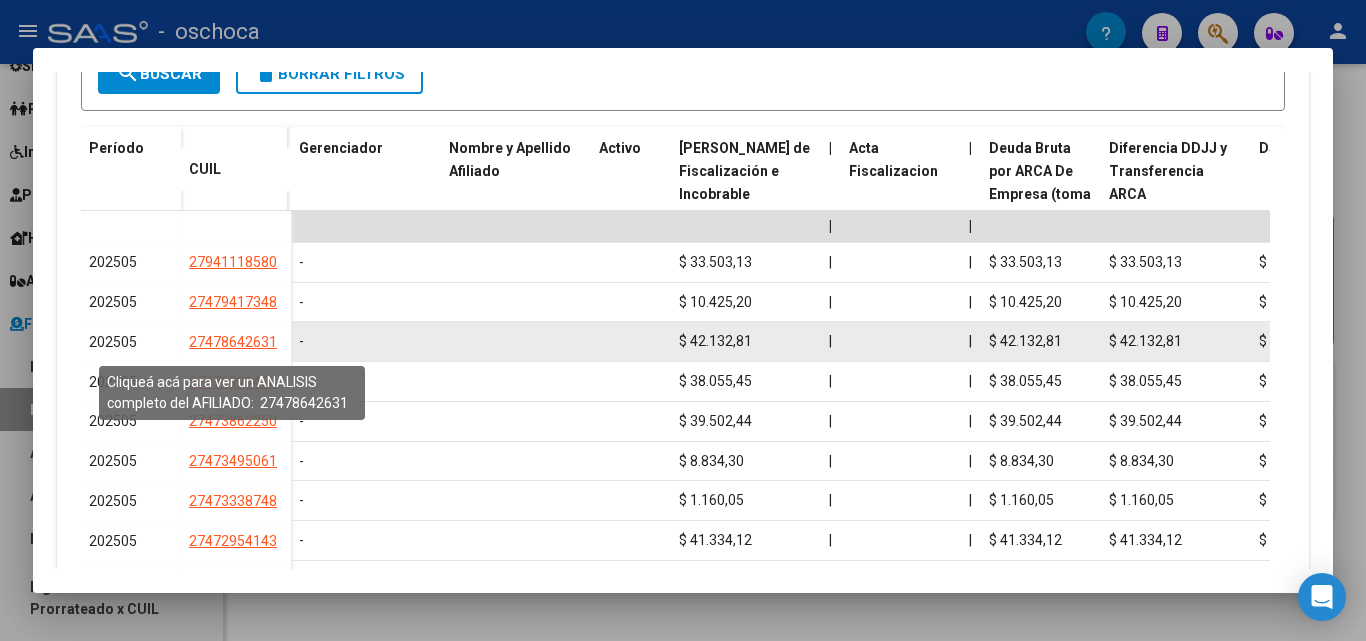 click on "27478642631" 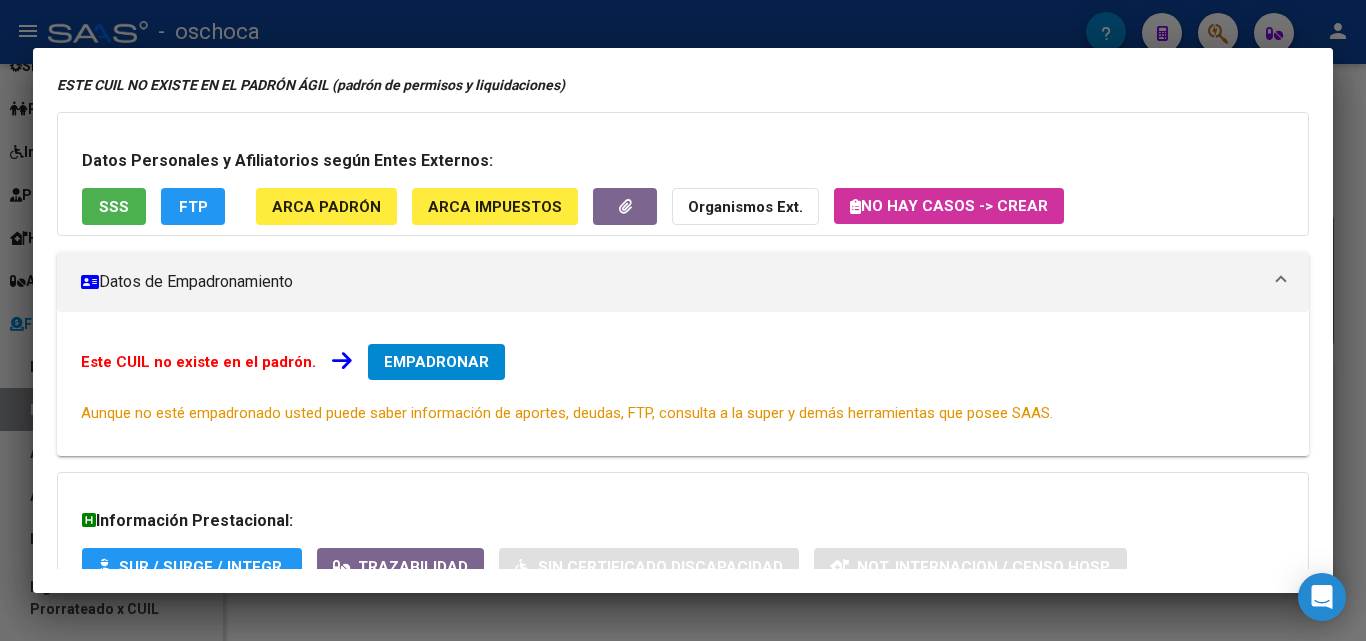 scroll, scrollTop: 0, scrollLeft: 0, axis: both 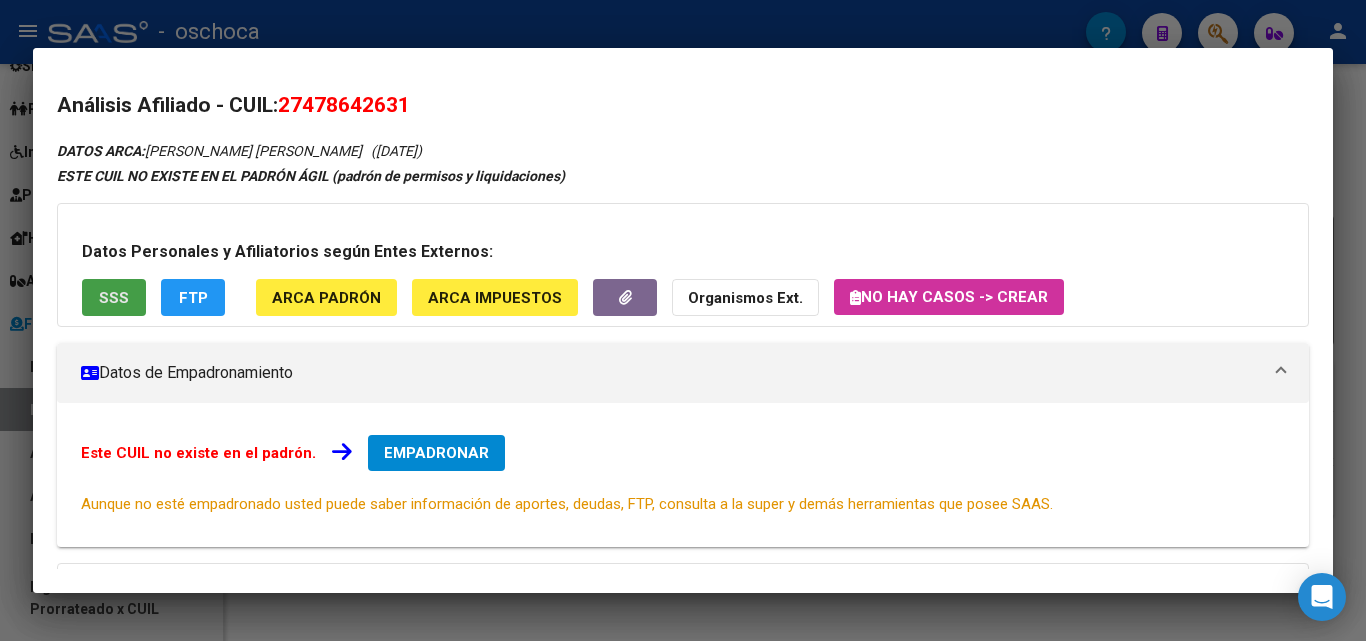 click on "SSS" at bounding box center [114, 298] 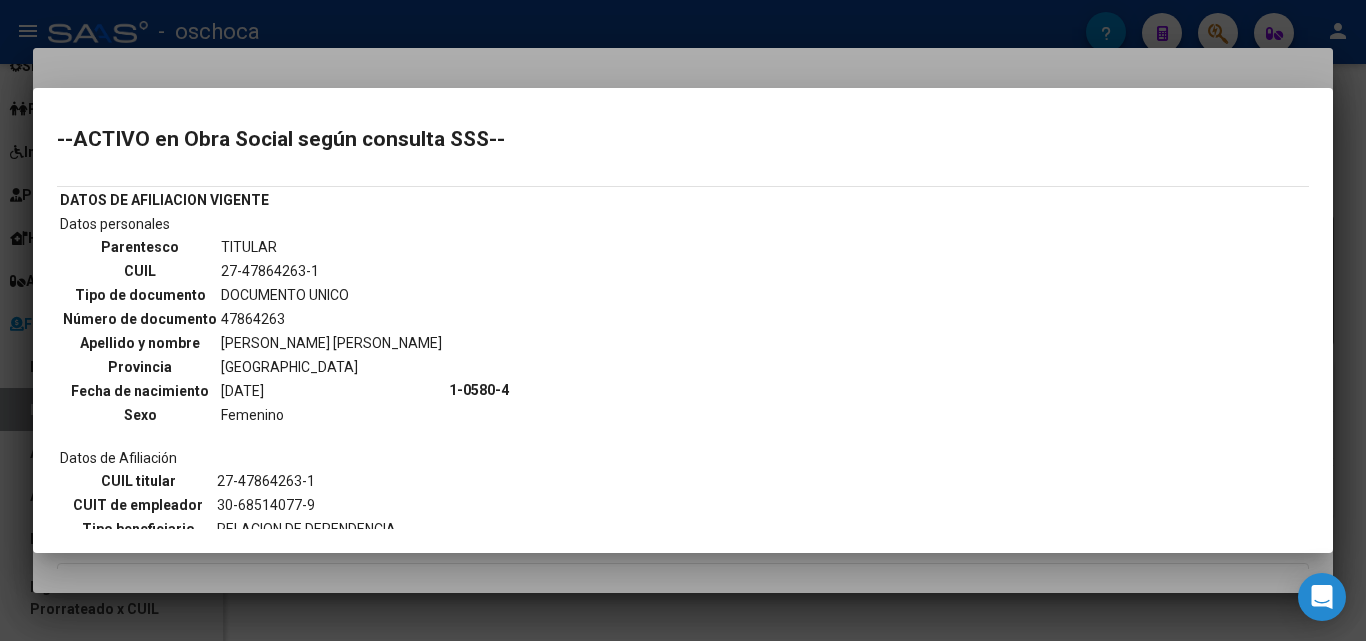 scroll, scrollTop: 0, scrollLeft: 0, axis: both 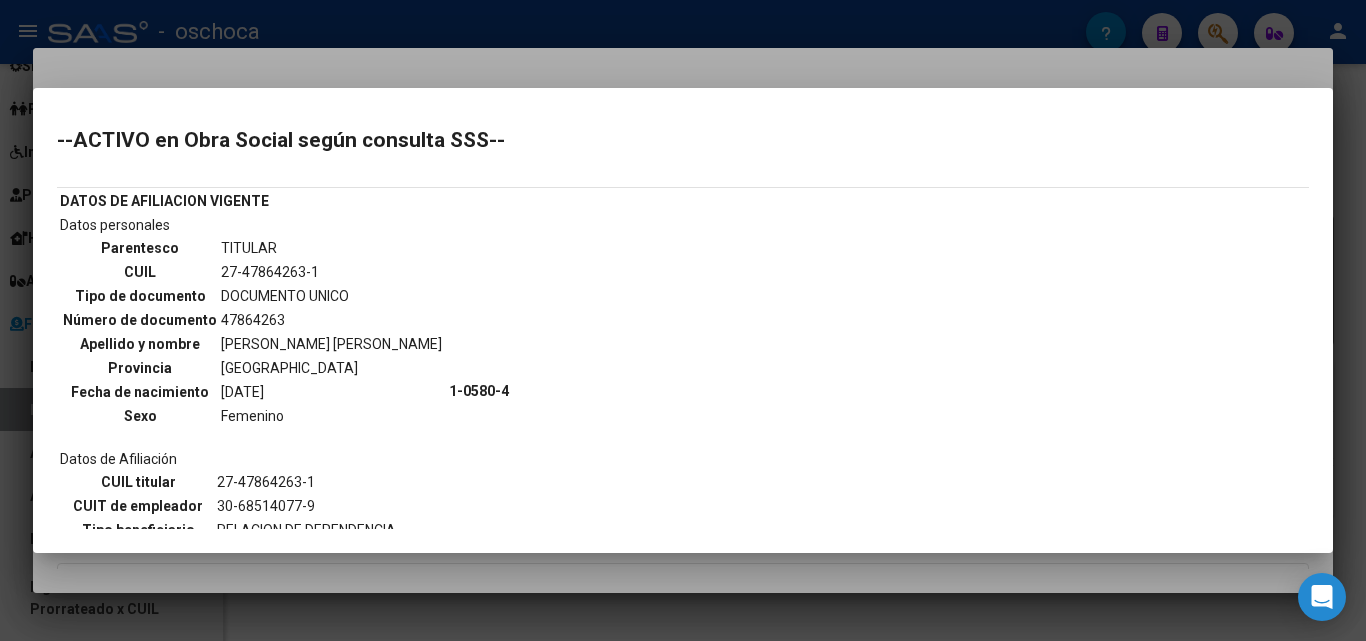 click at bounding box center (683, 320) 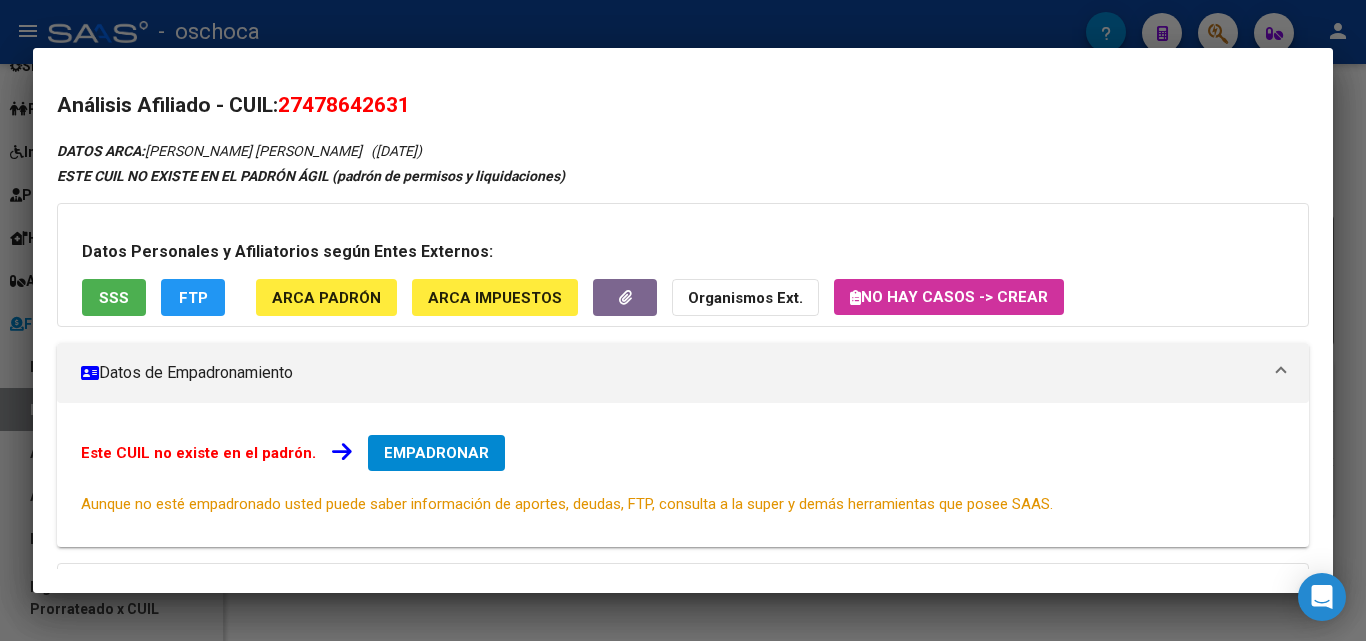 click at bounding box center [683, 320] 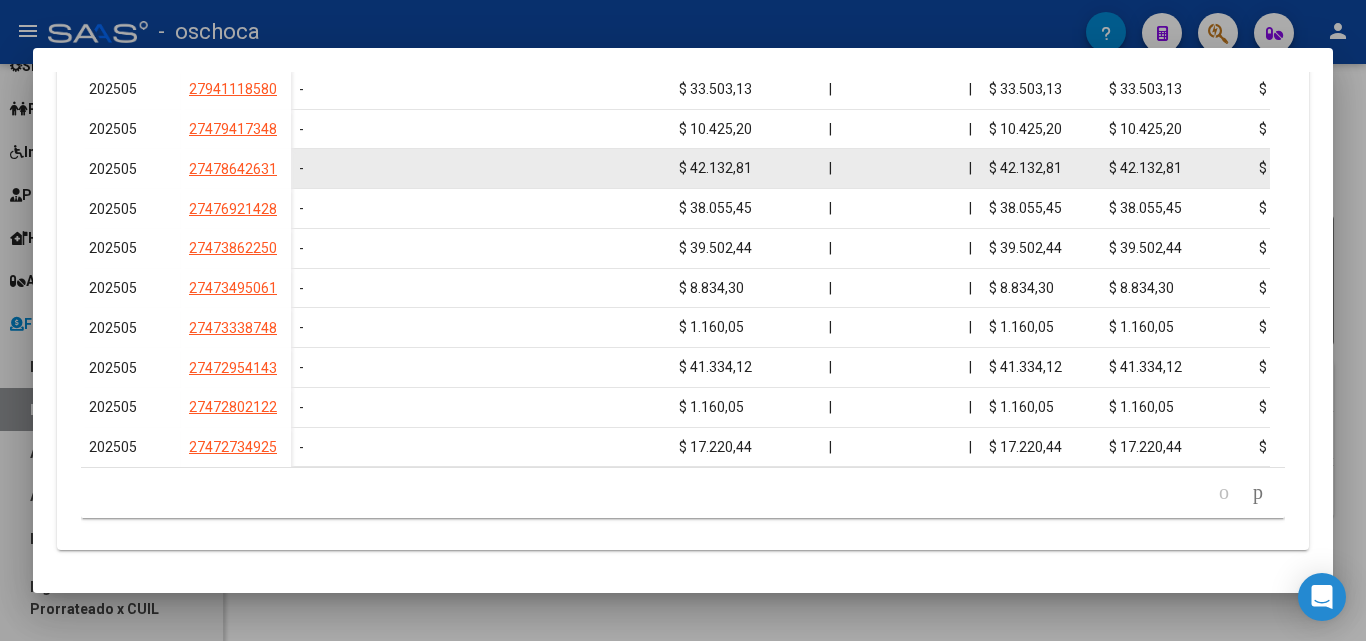 scroll, scrollTop: 738, scrollLeft: 0, axis: vertical 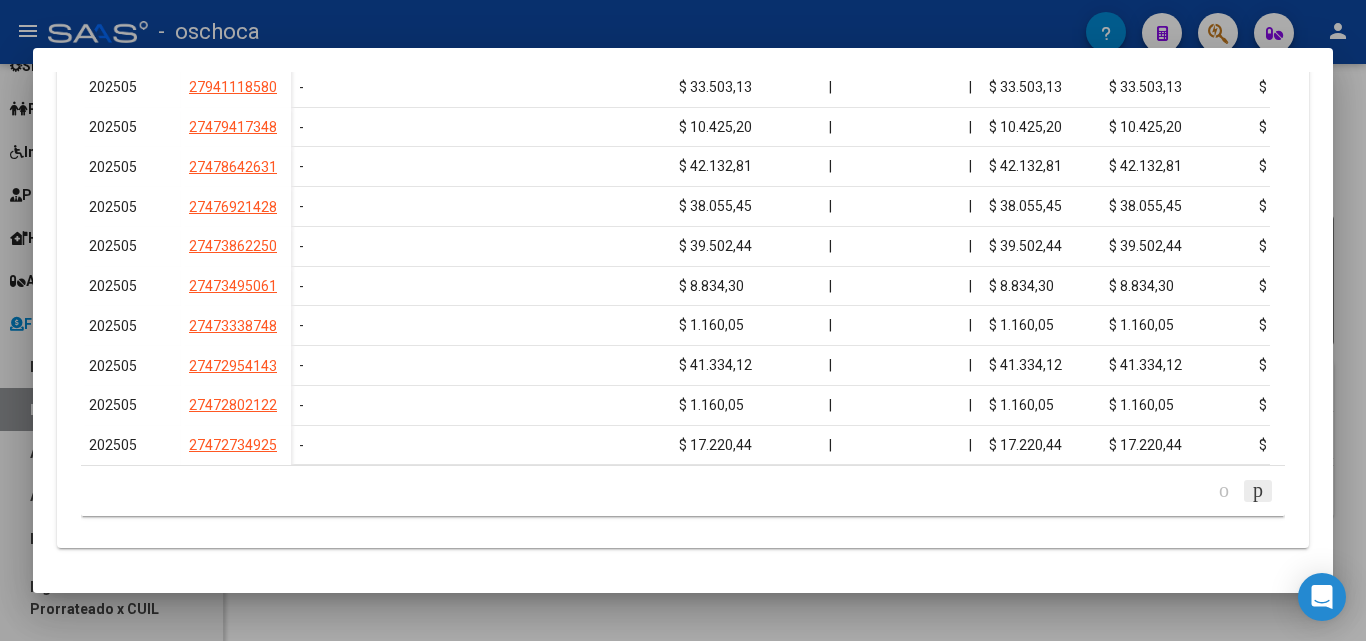 click 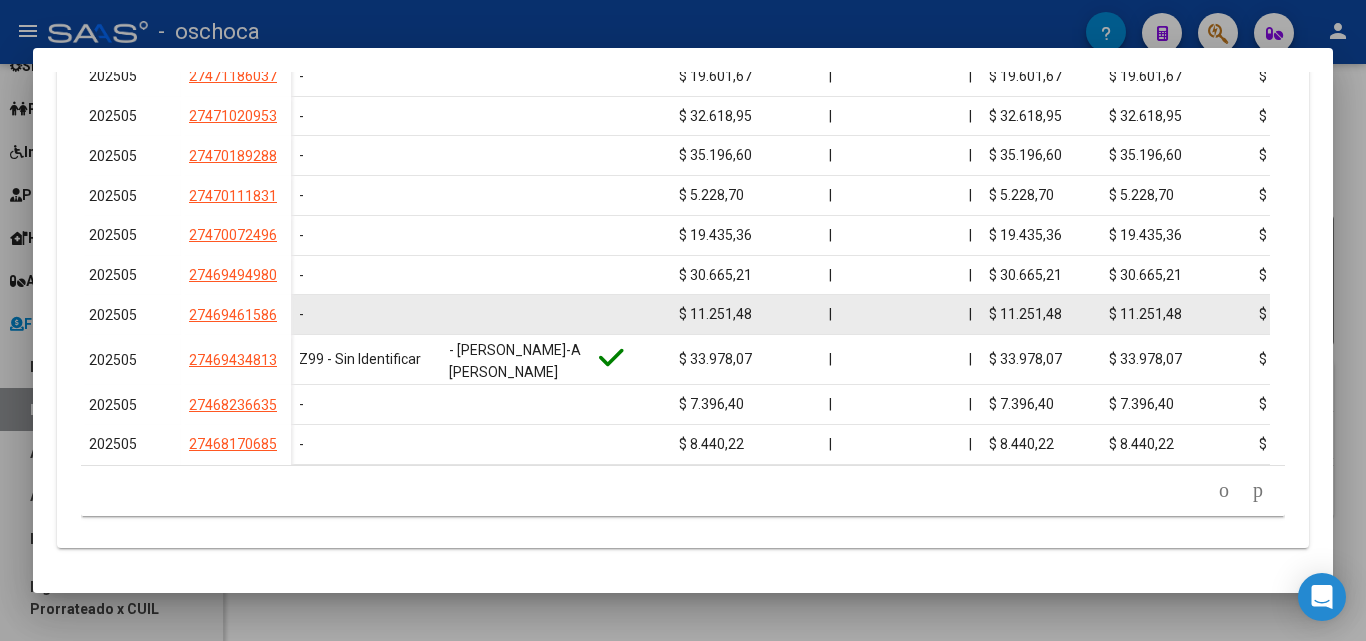 scroll, scrollTop: 738, scrollLeft: 0, axis: vertical 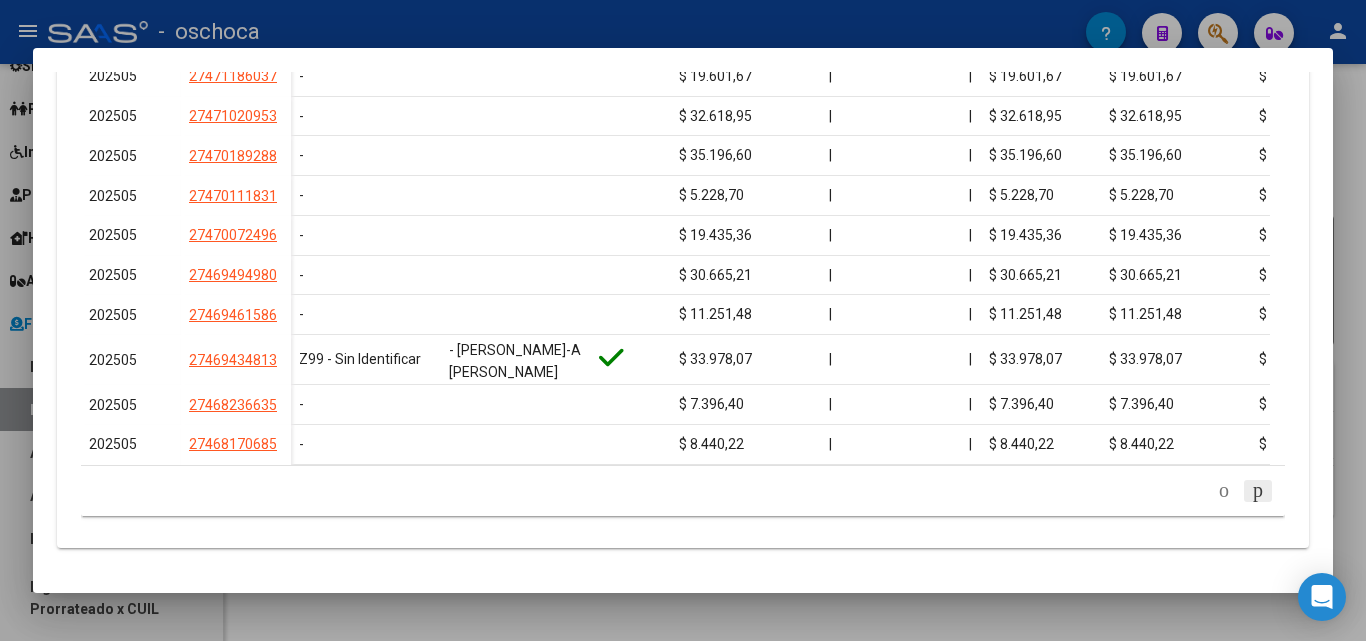 click 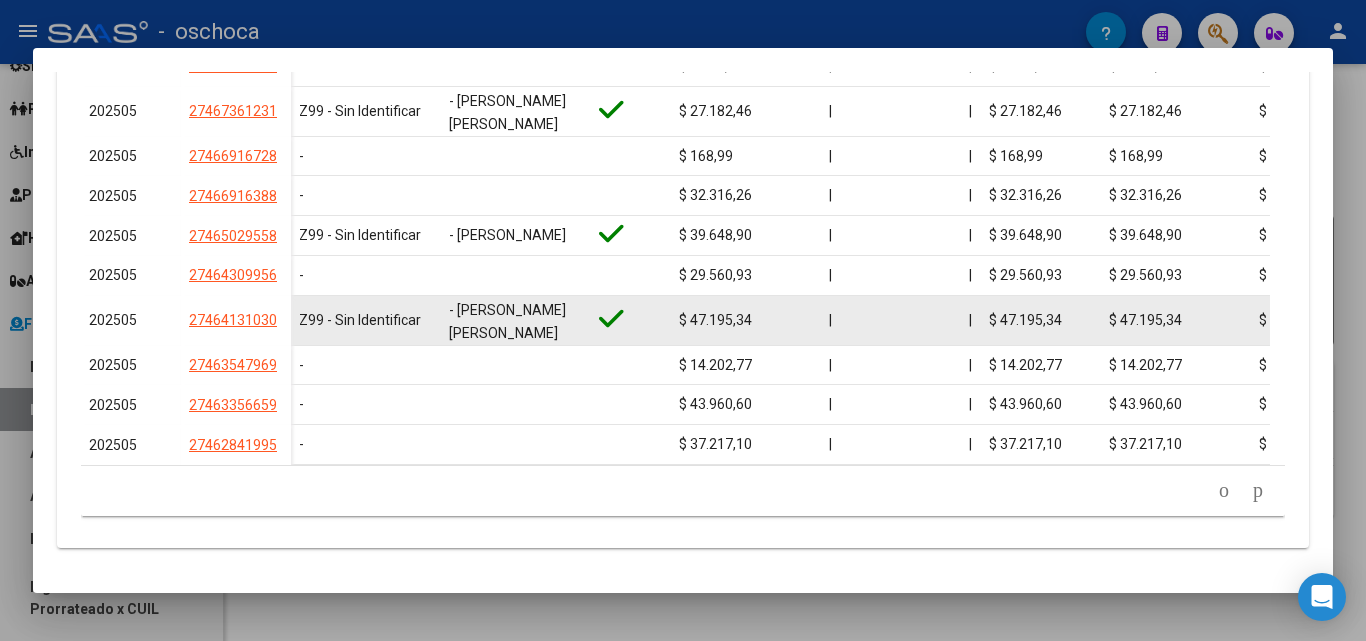 scroll, scrollTop: 638, scrollLeft: 0, axis: vertical 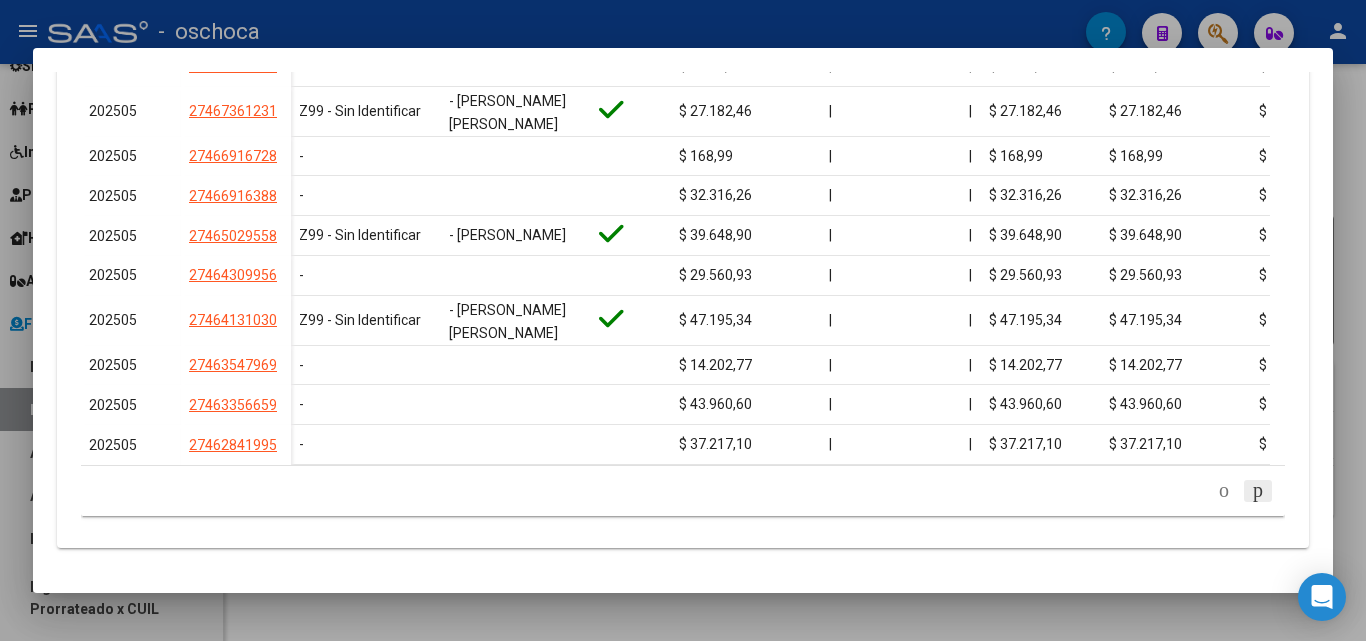 click 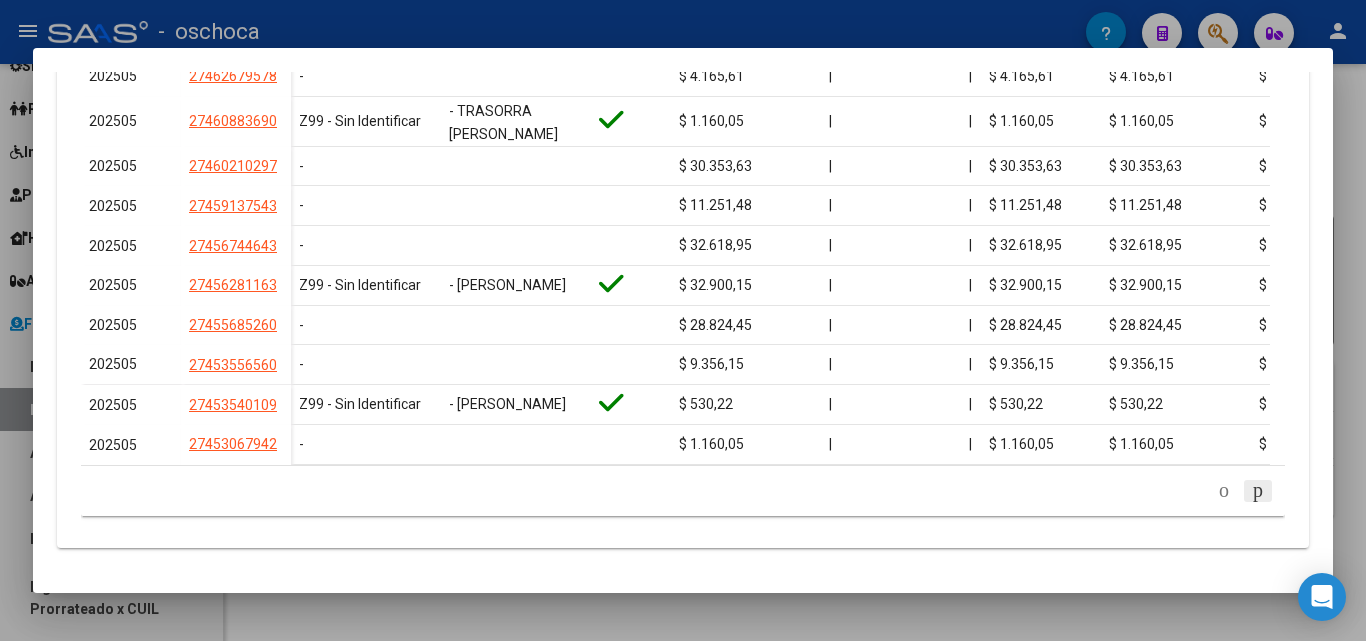 scroll, scrollTop: 0, scrollLeft: 0, axis: both 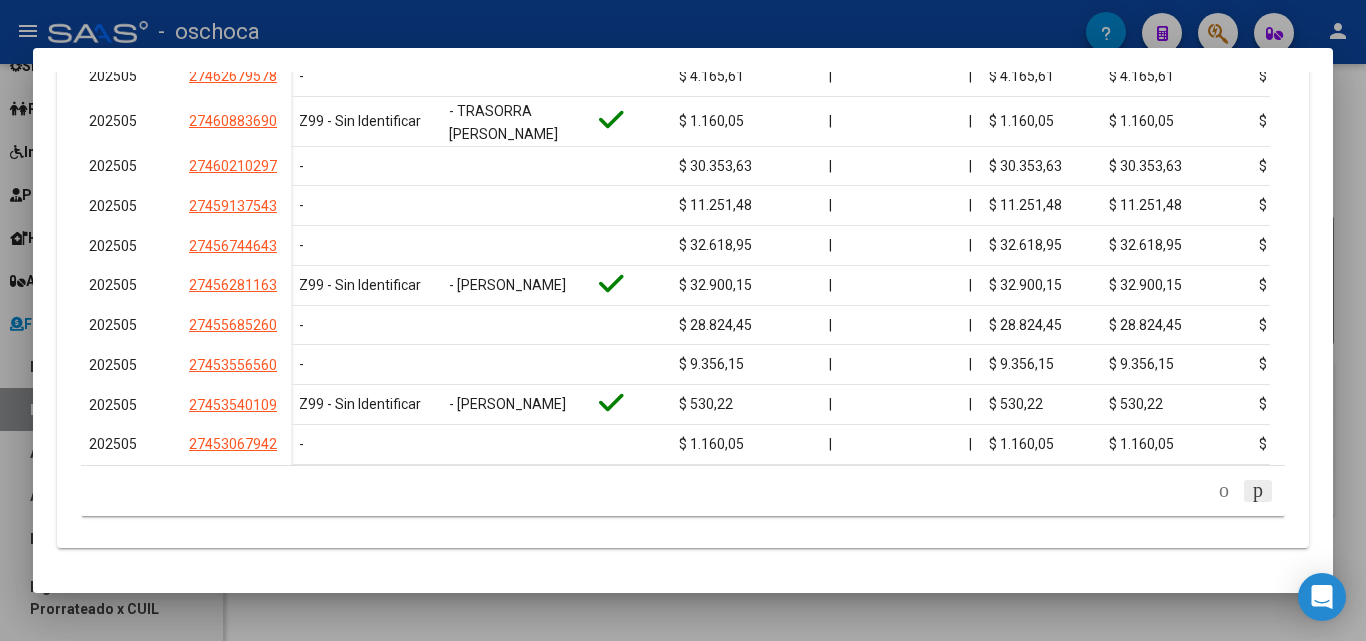 click 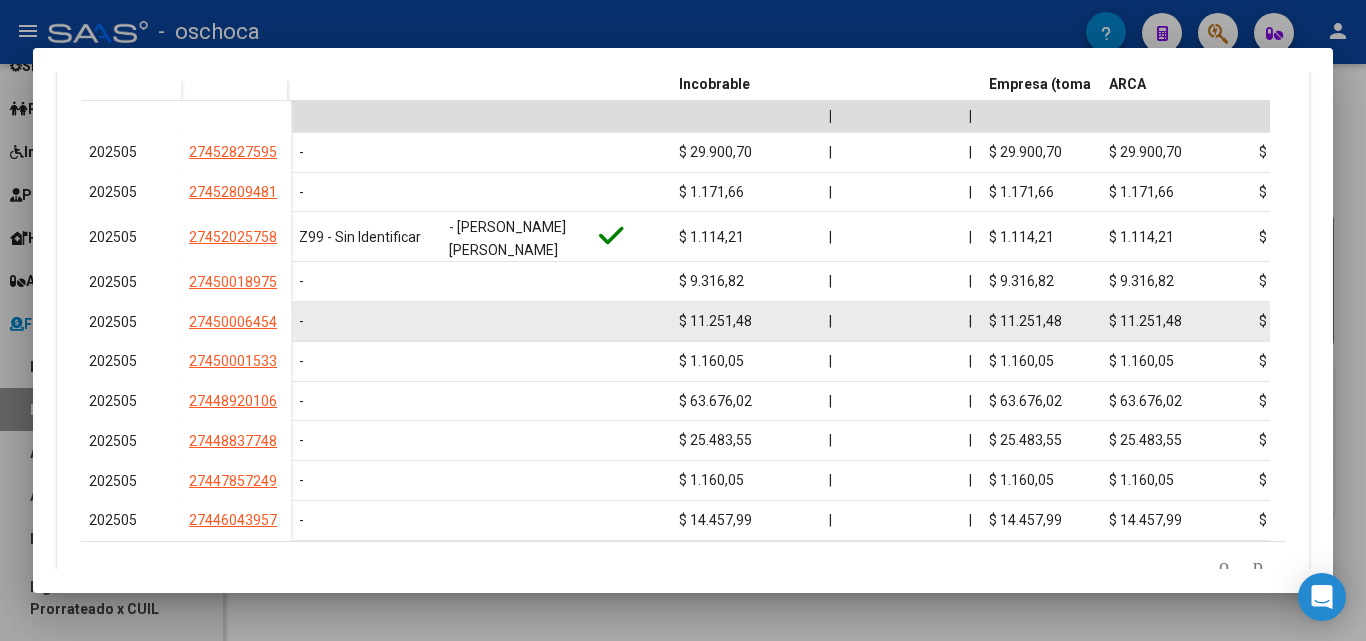 scroll, scrollTop: 748, scrollLeft: 0, axis: vertical 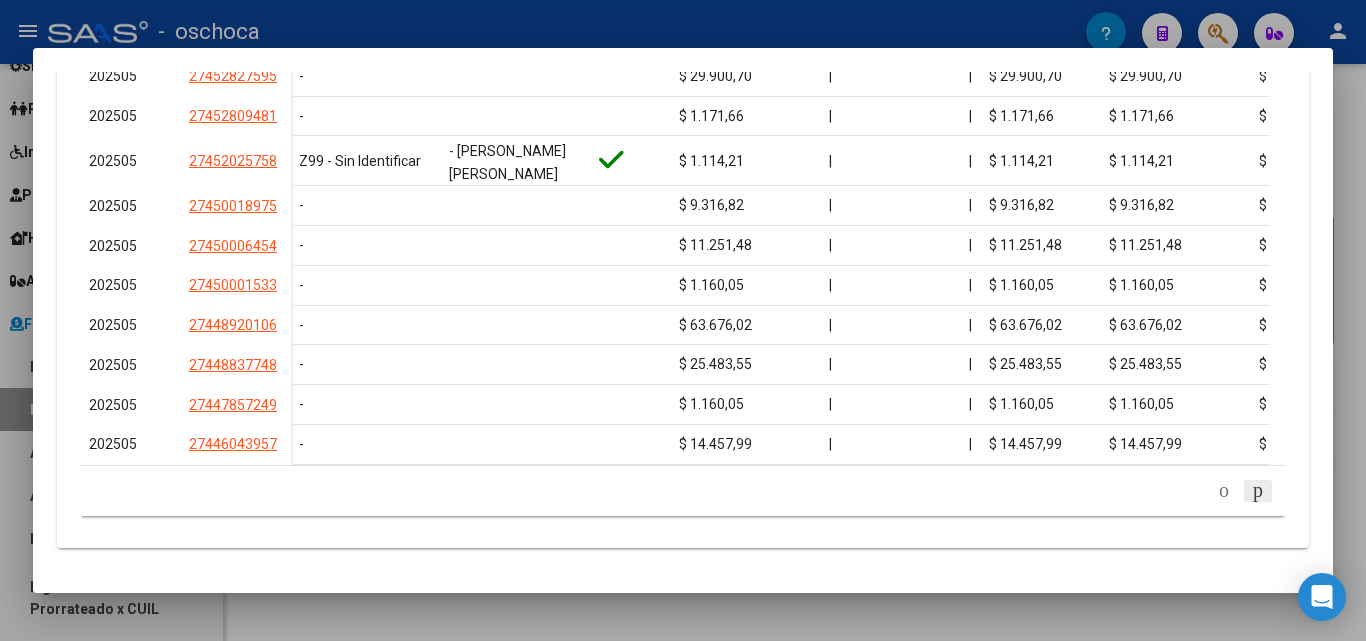 click 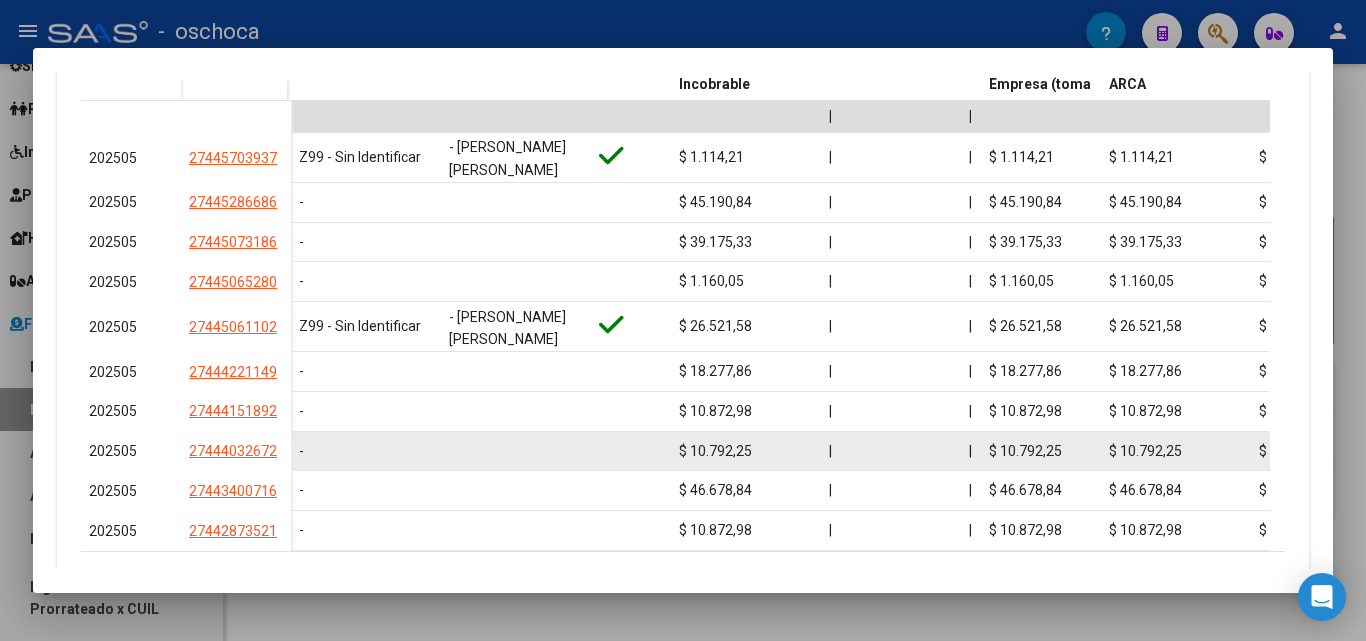 scroll, scrollTop: 757, scrollLeft: 0, axis: vertical 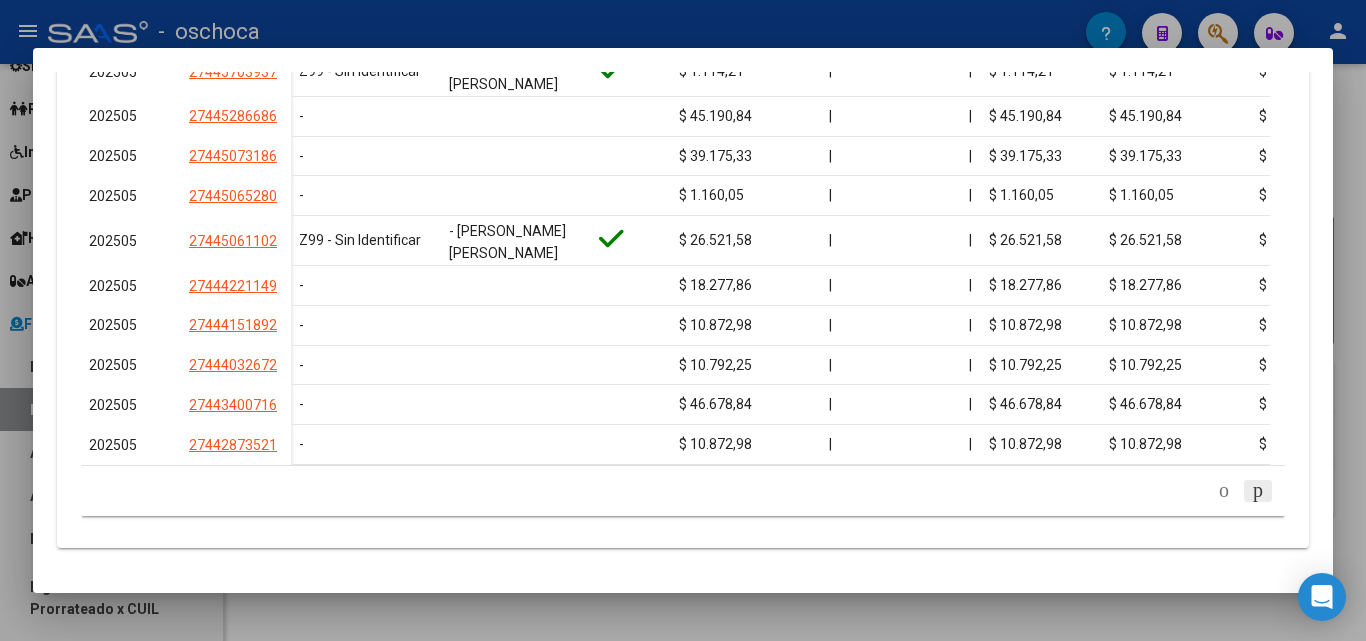 click 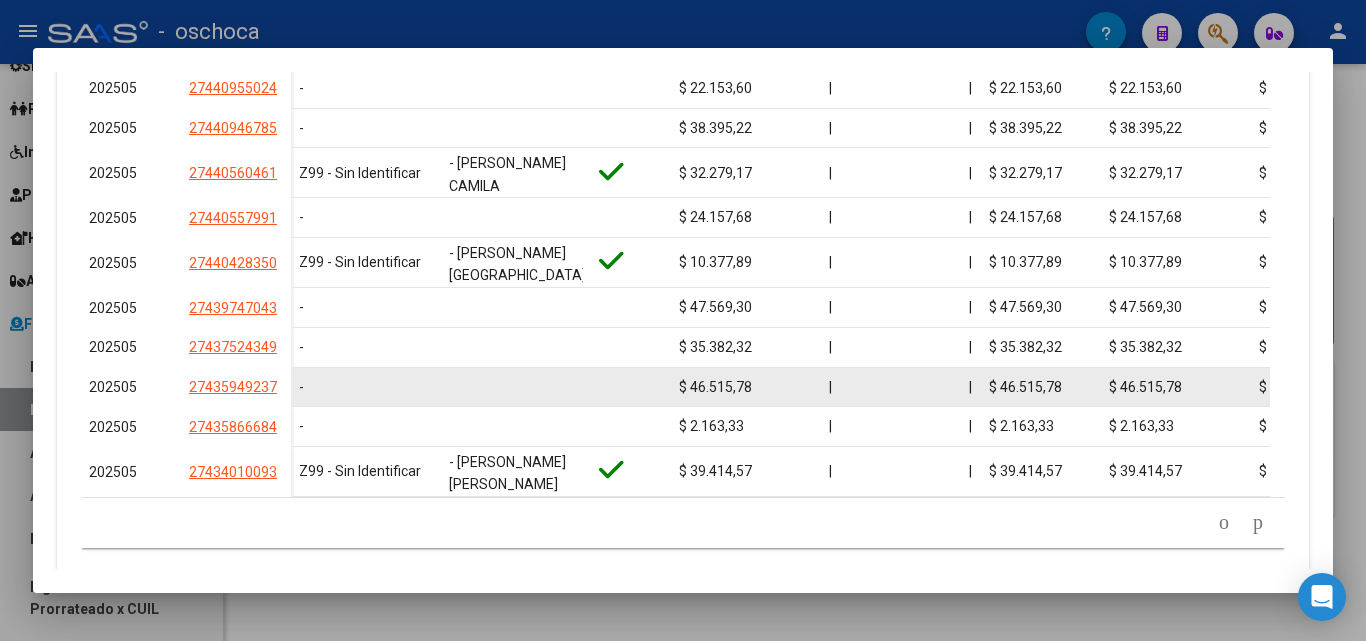 scroll, scrollTop: 757, scrollLeft: 0, axis: vertical 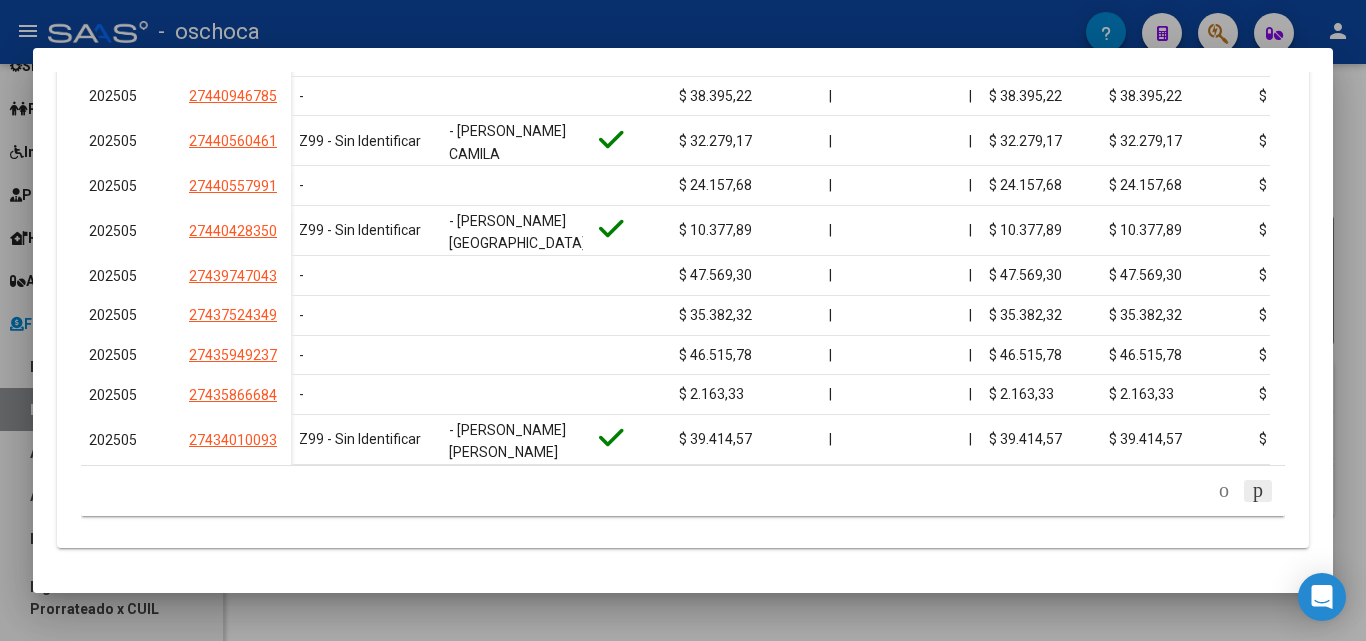click 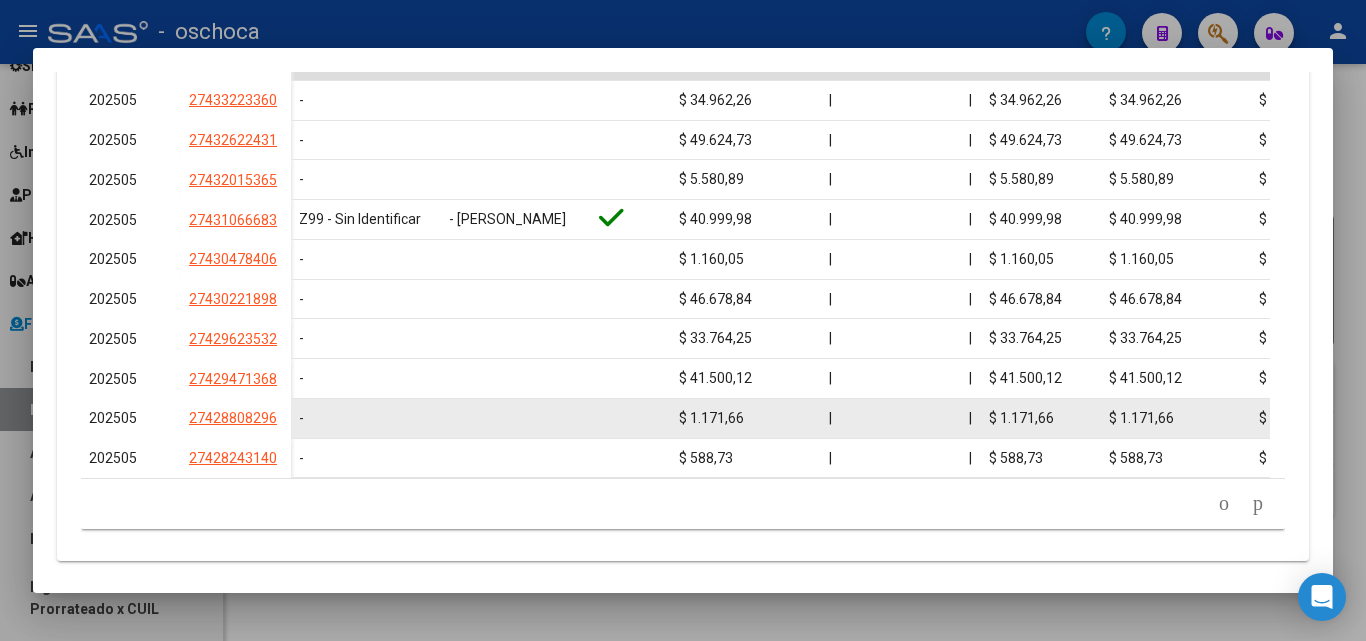 scroll, scrollTop: 748, scrollLeft: 0, axis: vertical 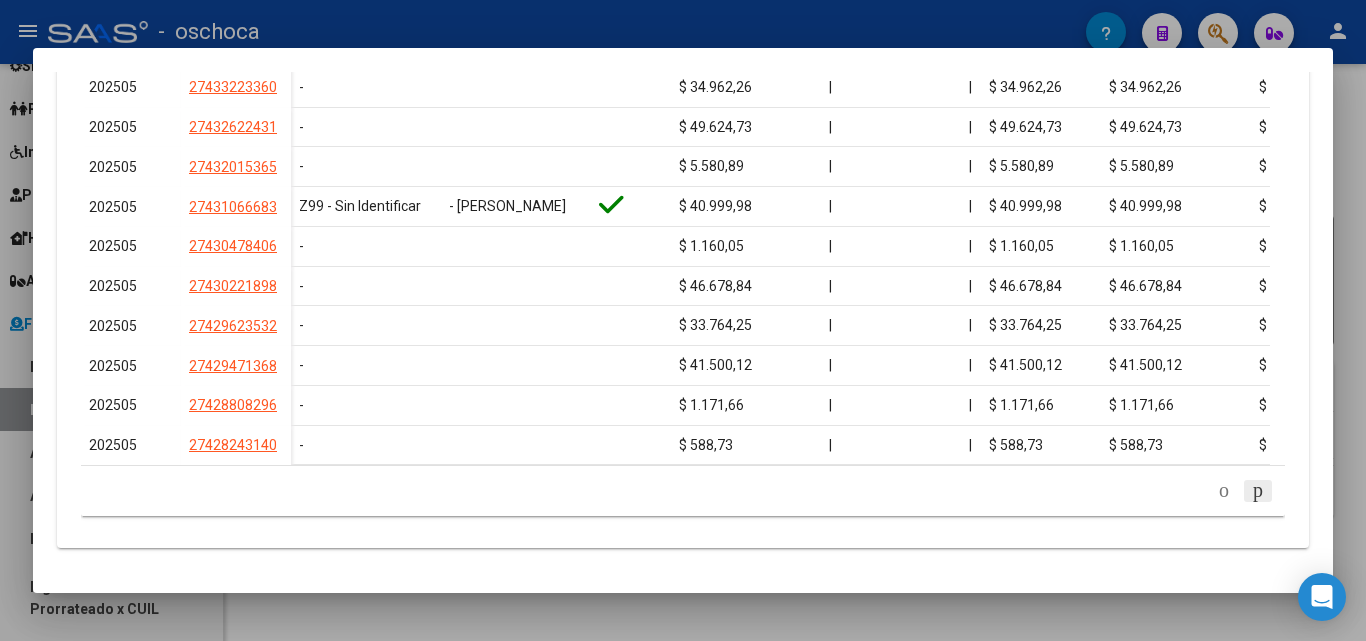 click 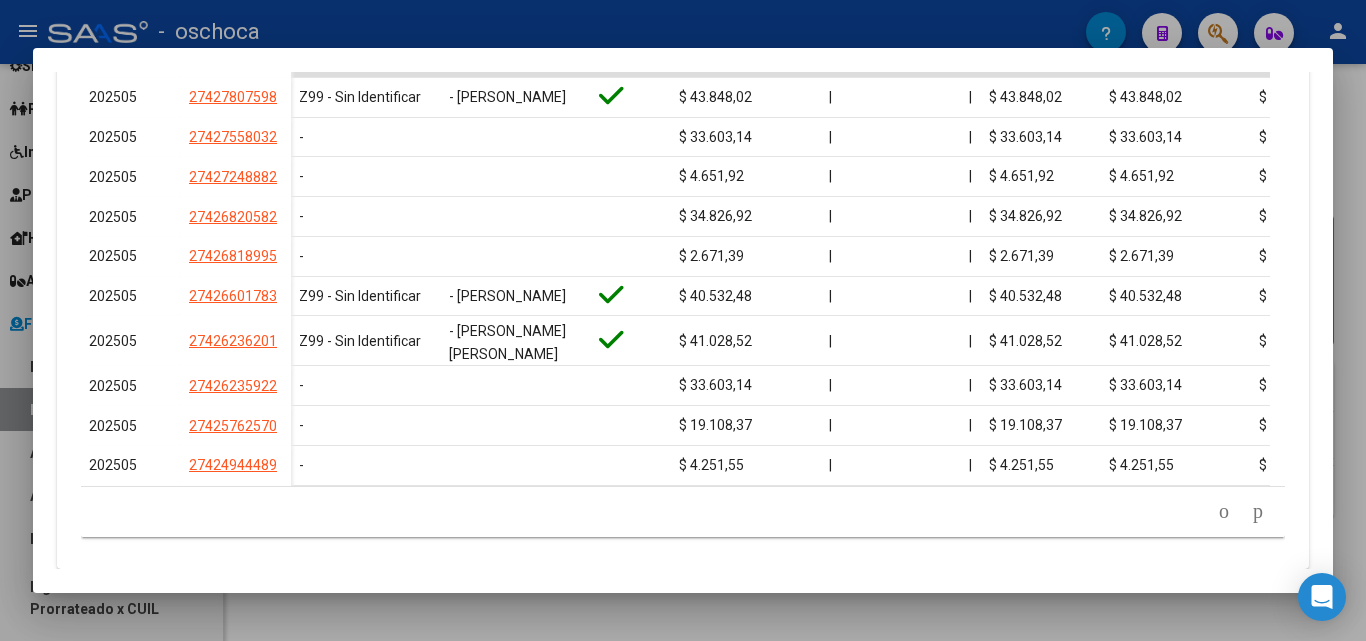 scroll, scrollTop: 748, scrollLeft: 0, axis: vertical 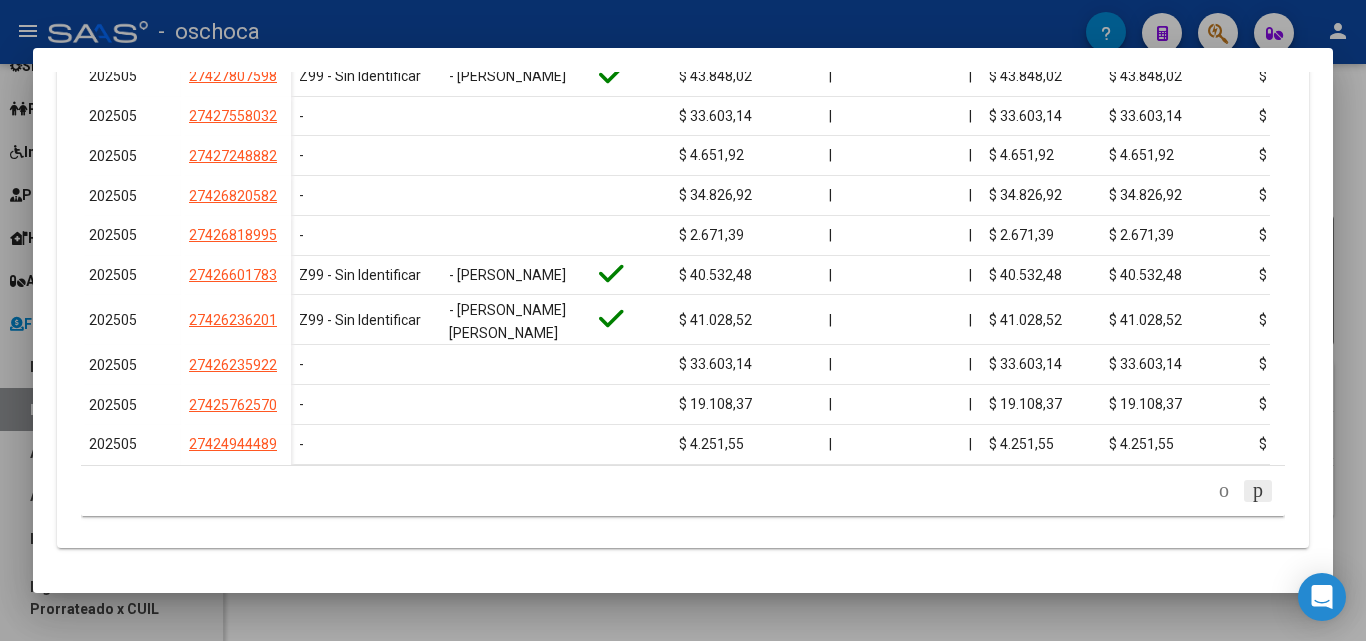click 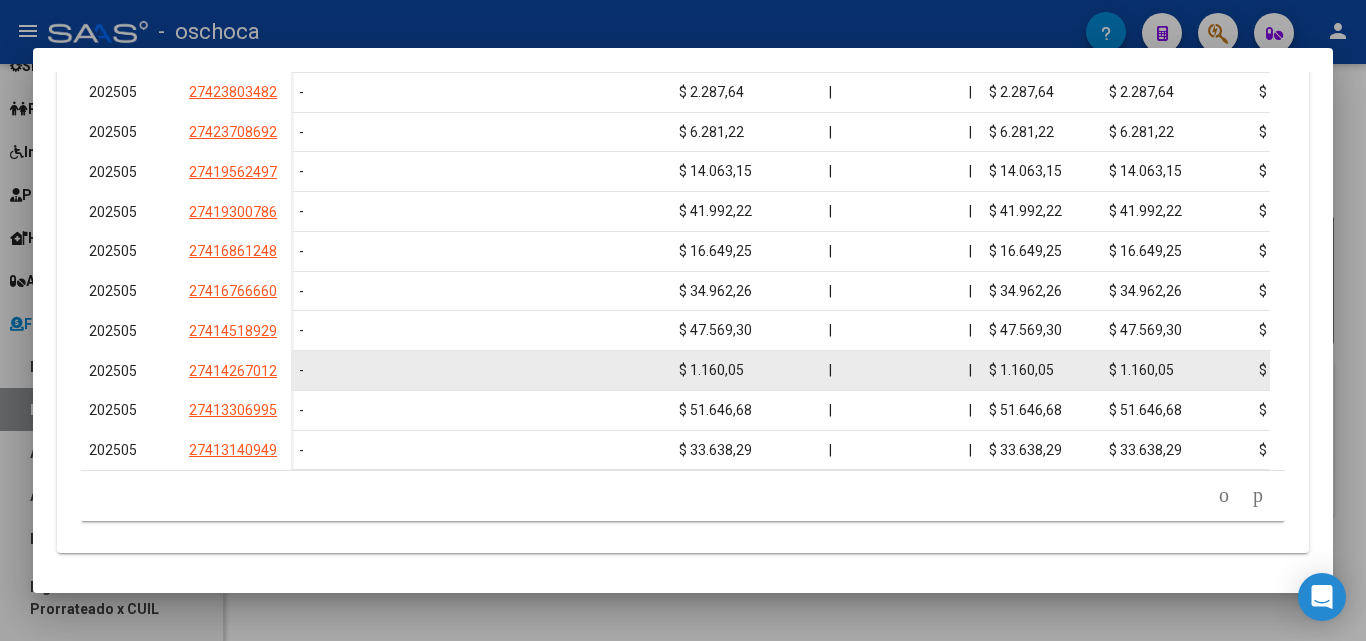 scroll, scrollTop: 738, scrollLeft: 0, axis: vertical 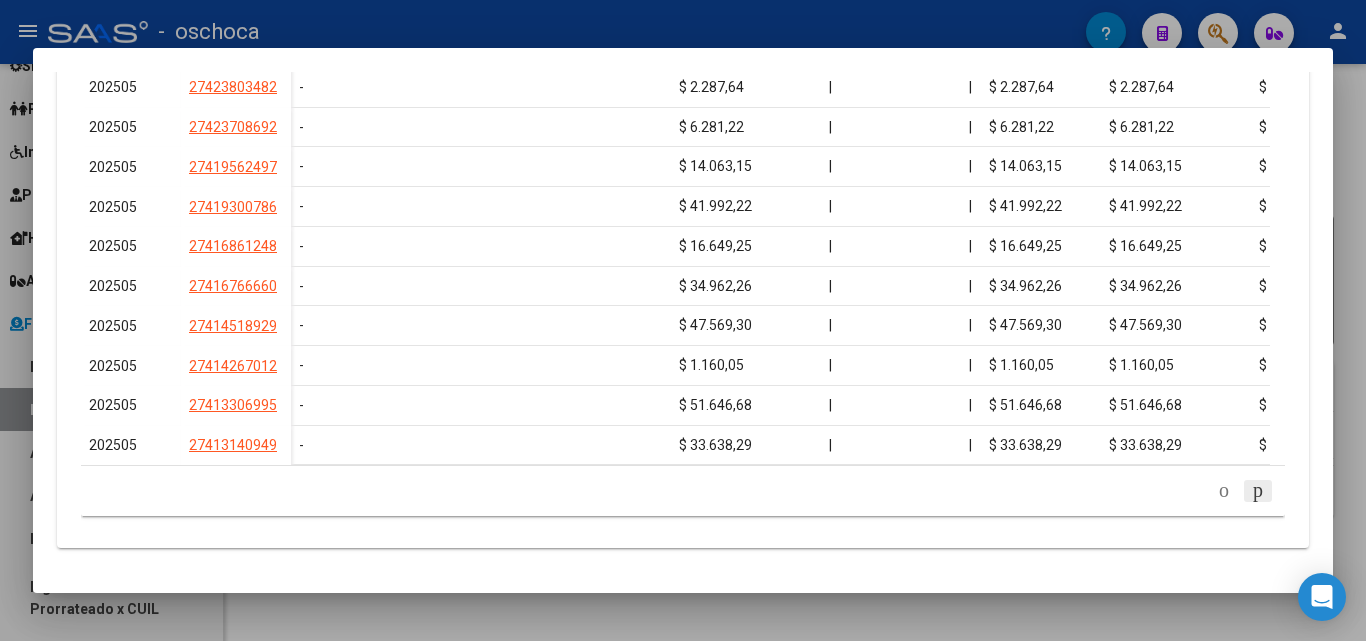 click 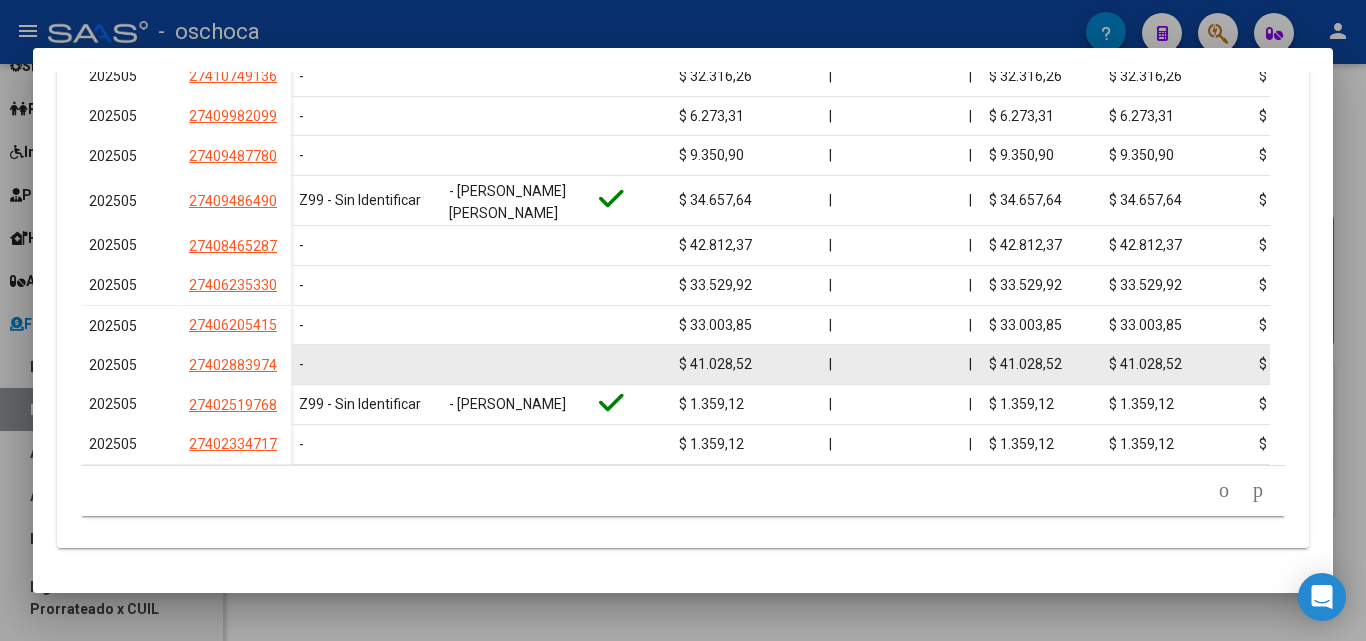 scroll, scrollTop: 738, scrollLeft: 0, axis: vertical 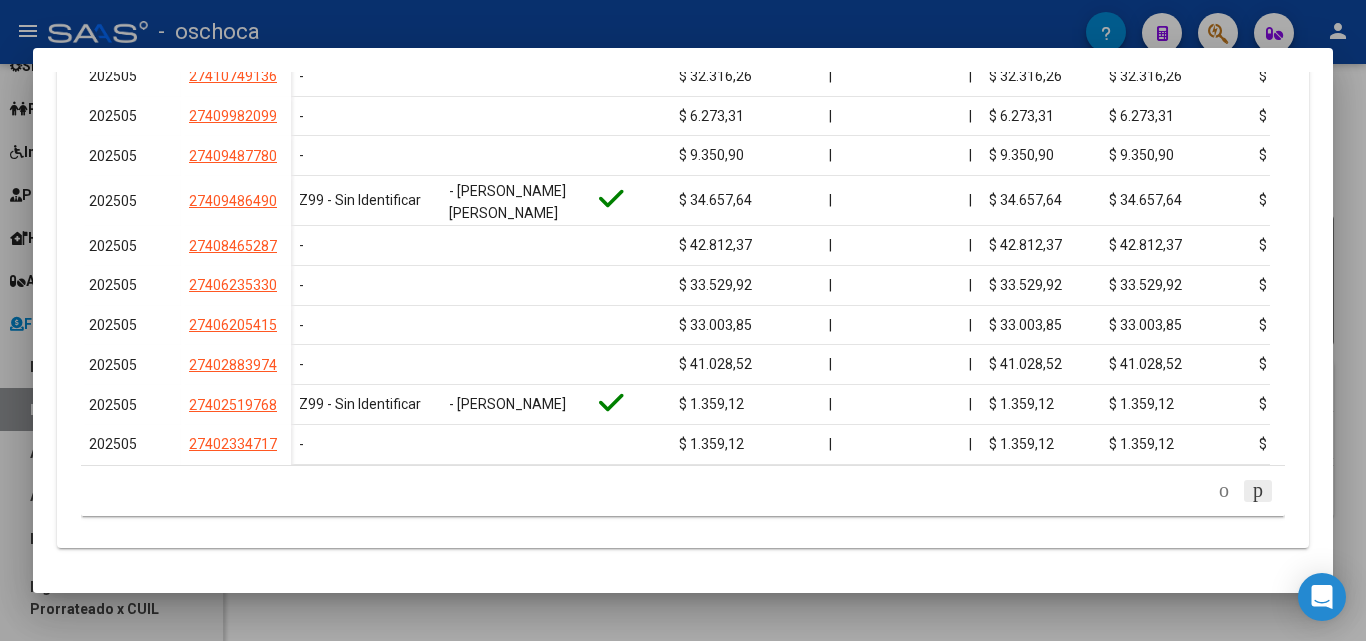 click 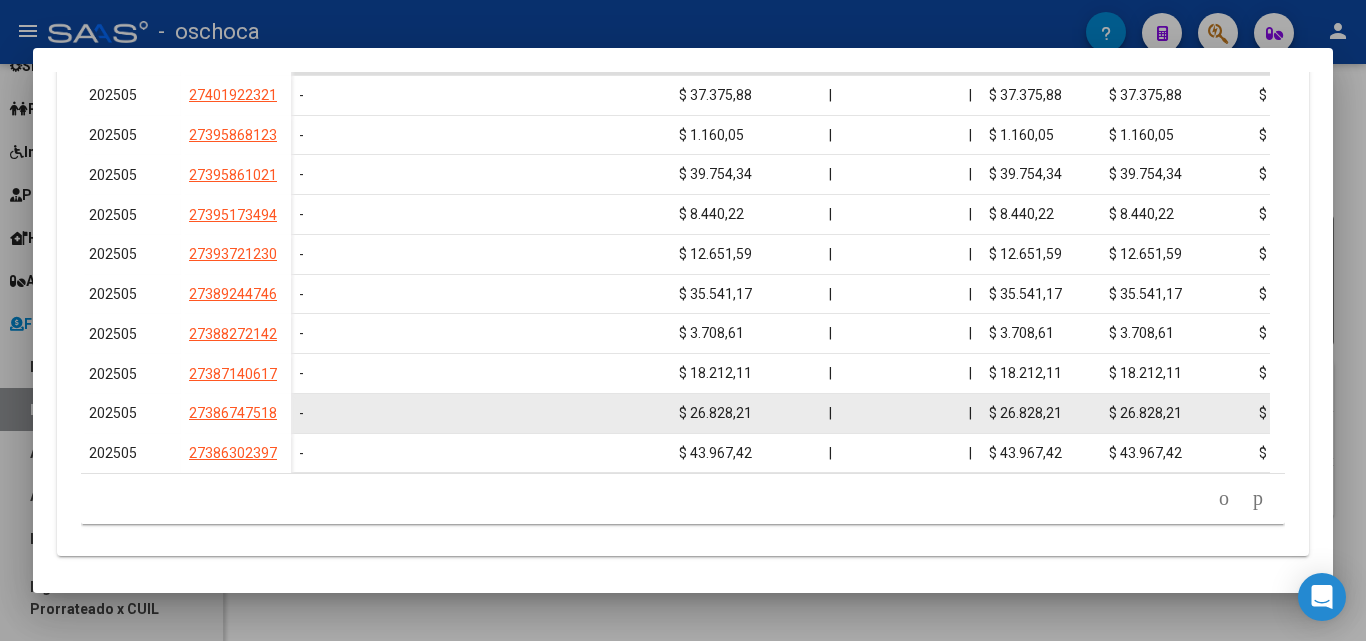 scroll, scrollTop: 738, scrollLeft: 0, axis: vertical 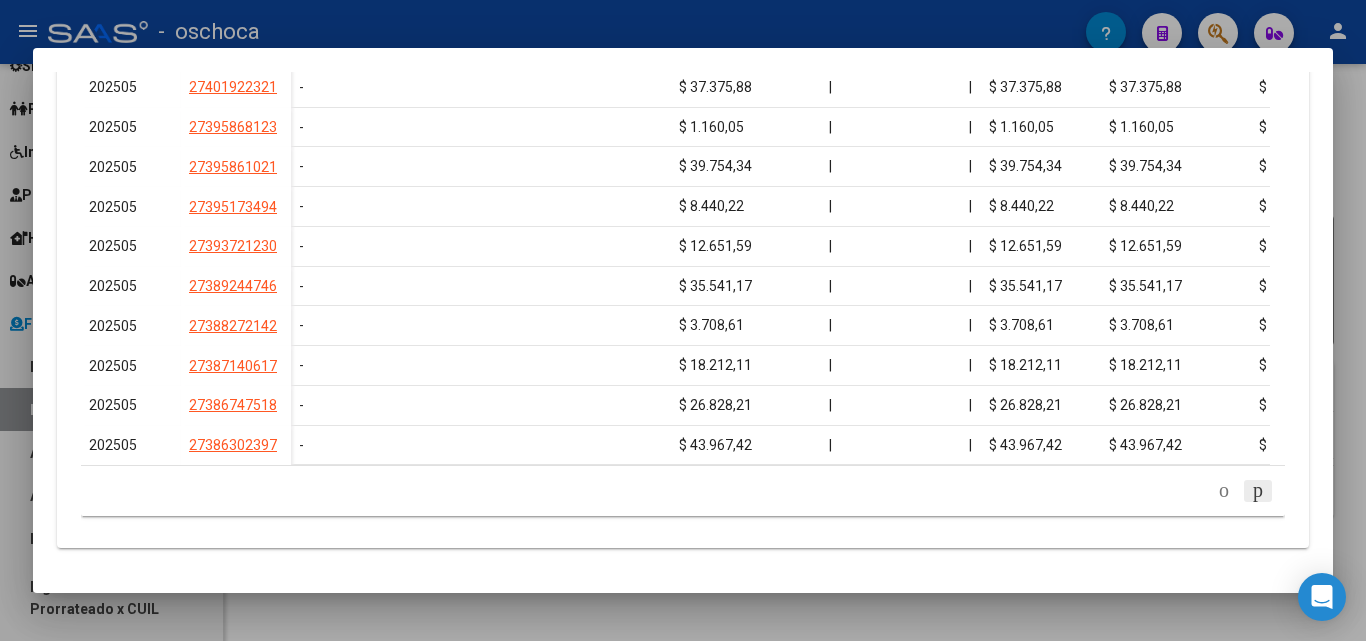 click 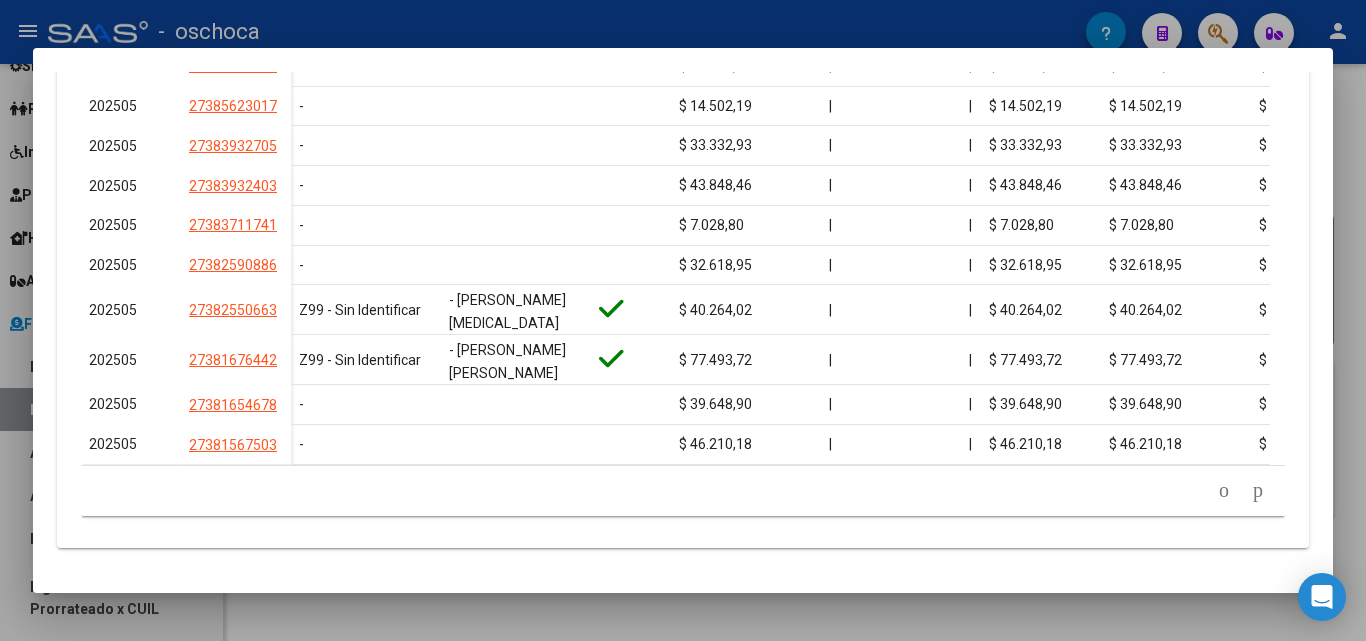 scroll, scrollTop: 738, scrollLeft: 0, axis: vertical 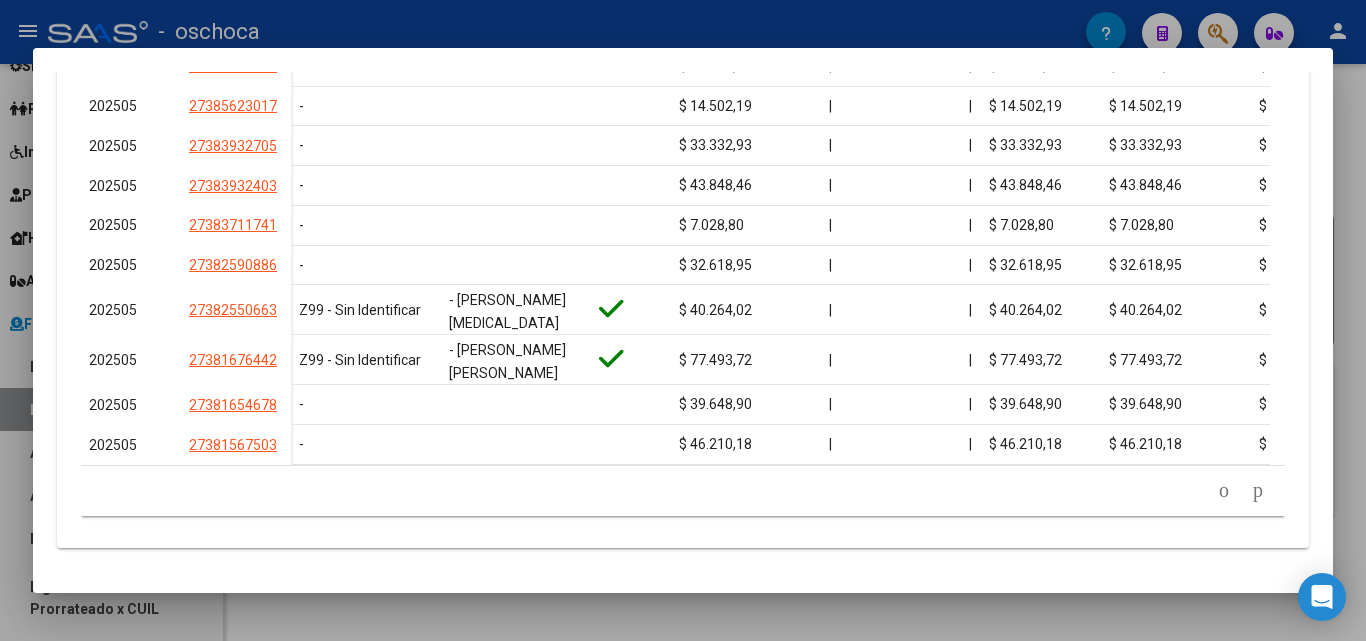 click at bounding box center (683, 320) 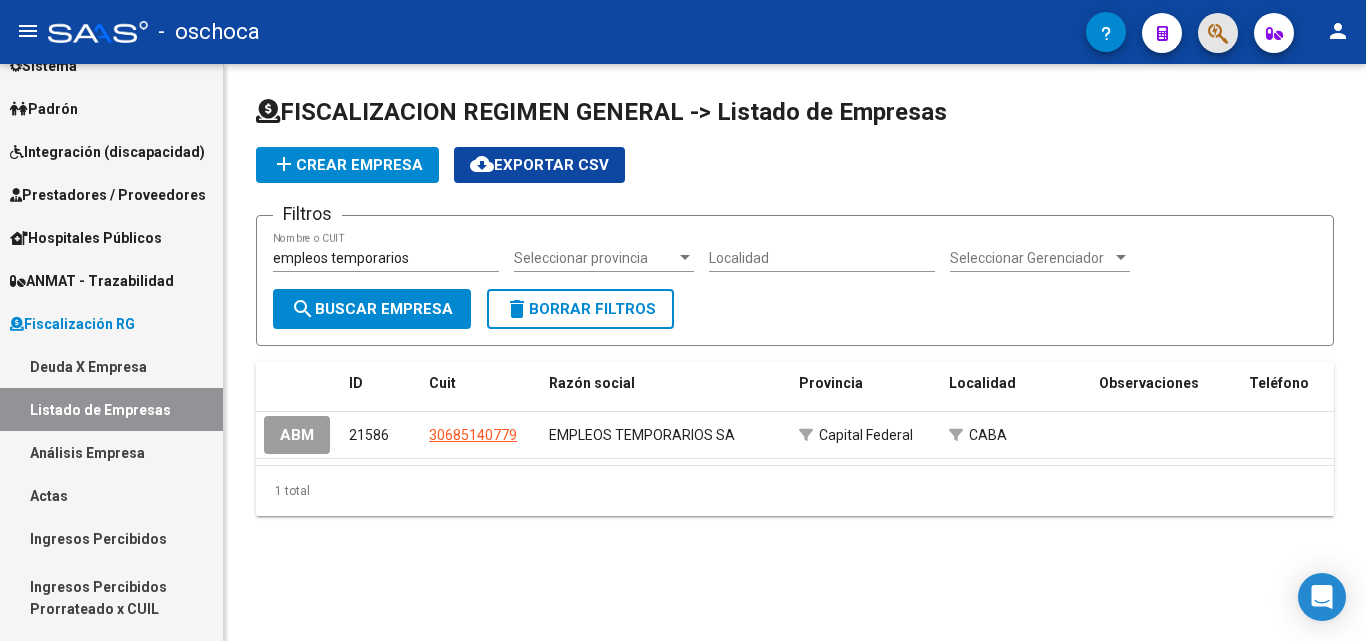 click 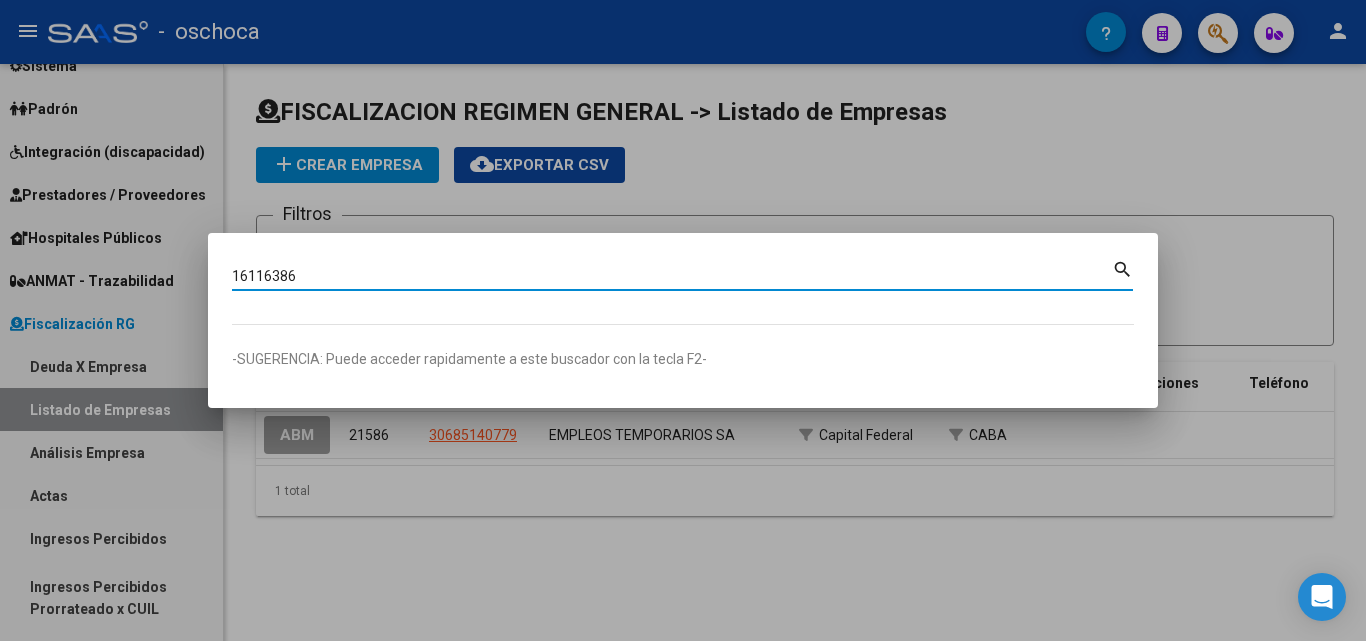 type on "16116386" 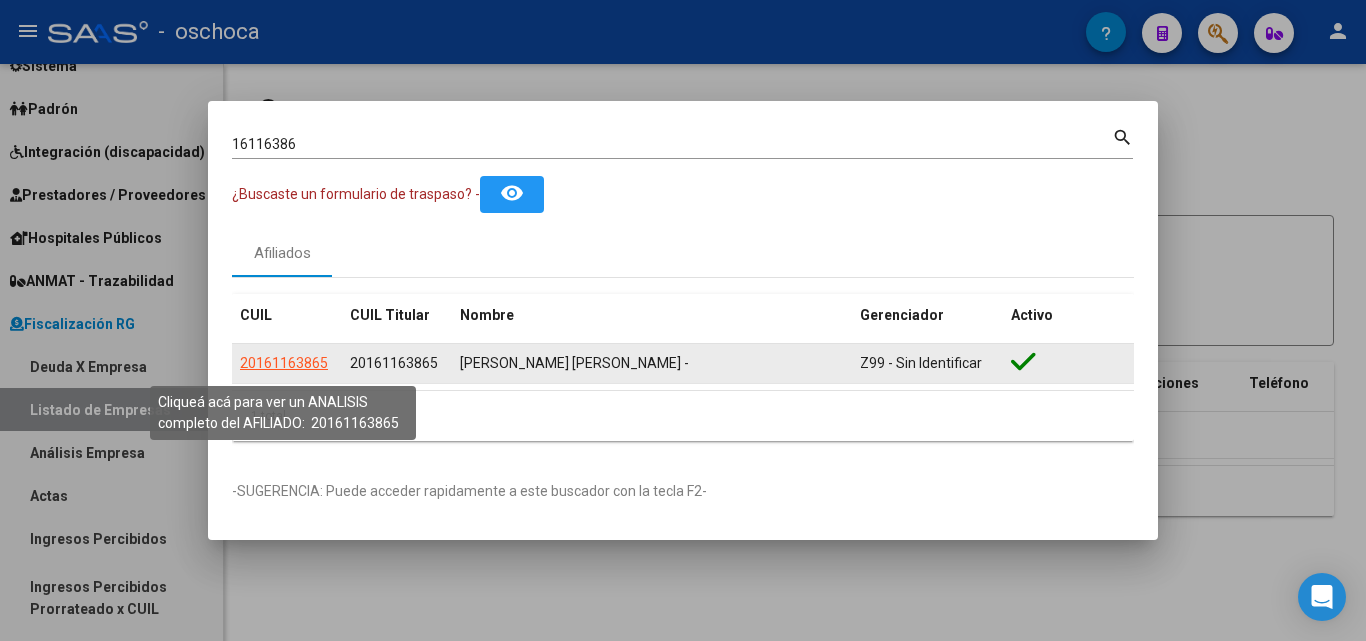 click on "20161163865" 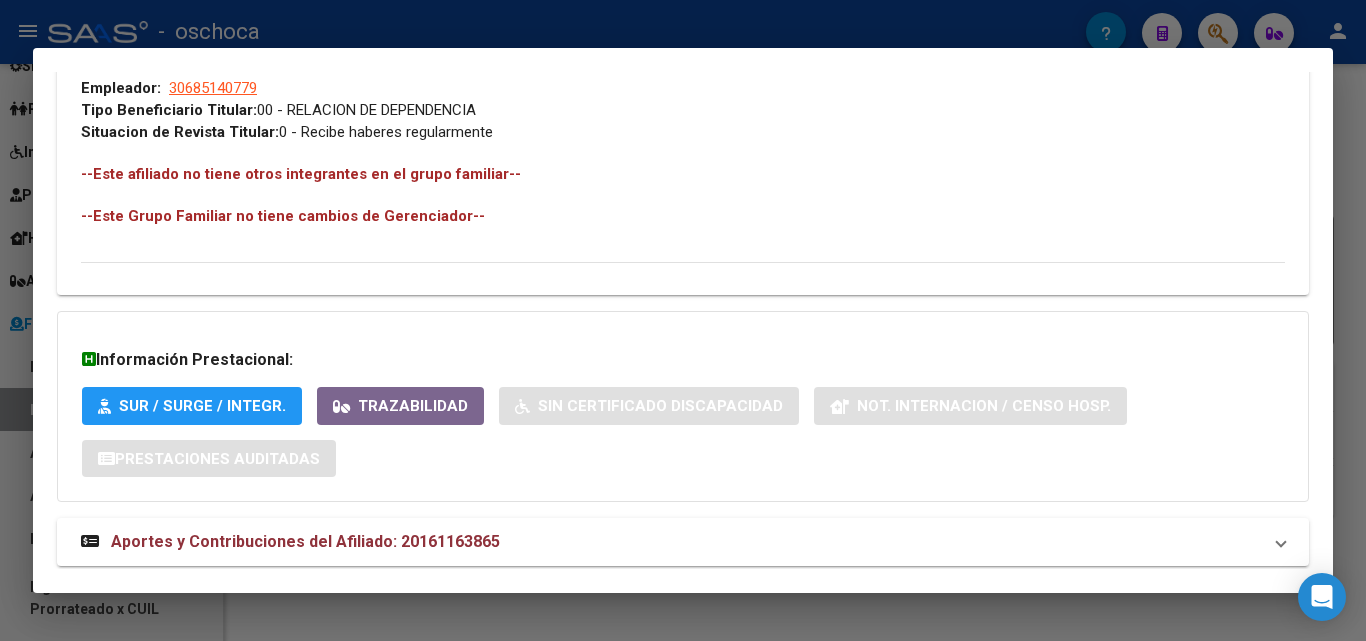 scroll, scrollTop: 1063, scrollLeft: 0, axis: vertical 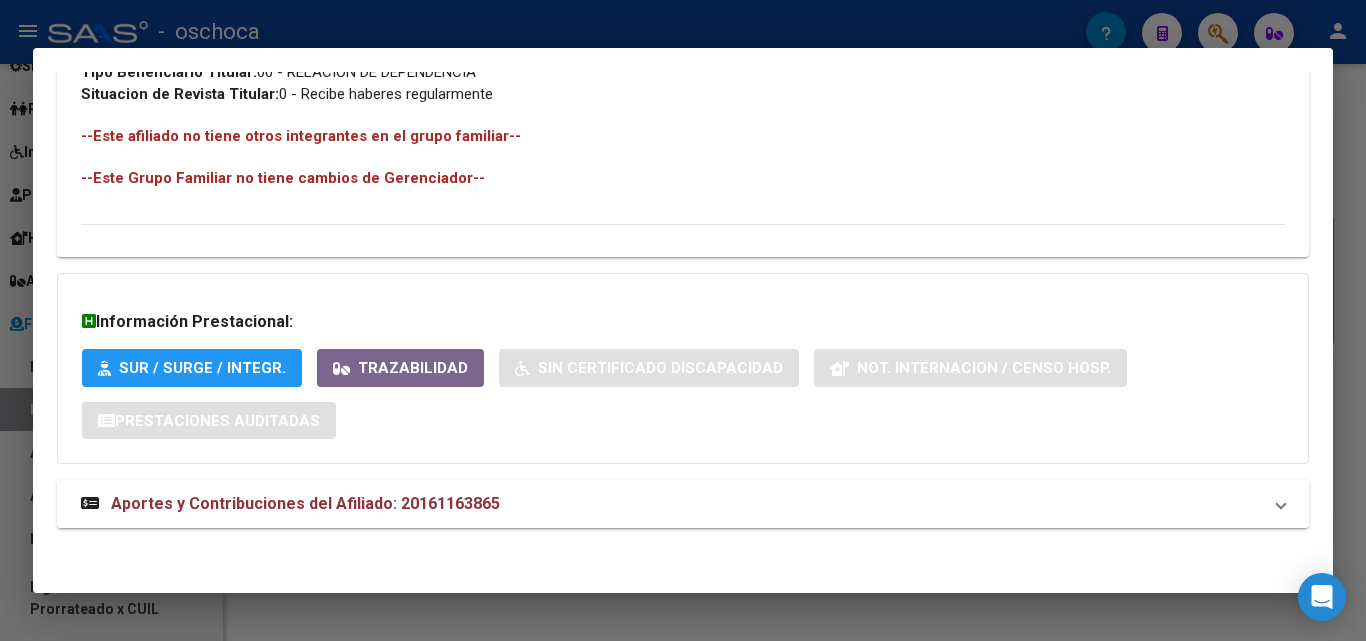 click on "Aportes y Contribuciones del Afiliado: 20161163865" at bounding box center [305, 503] 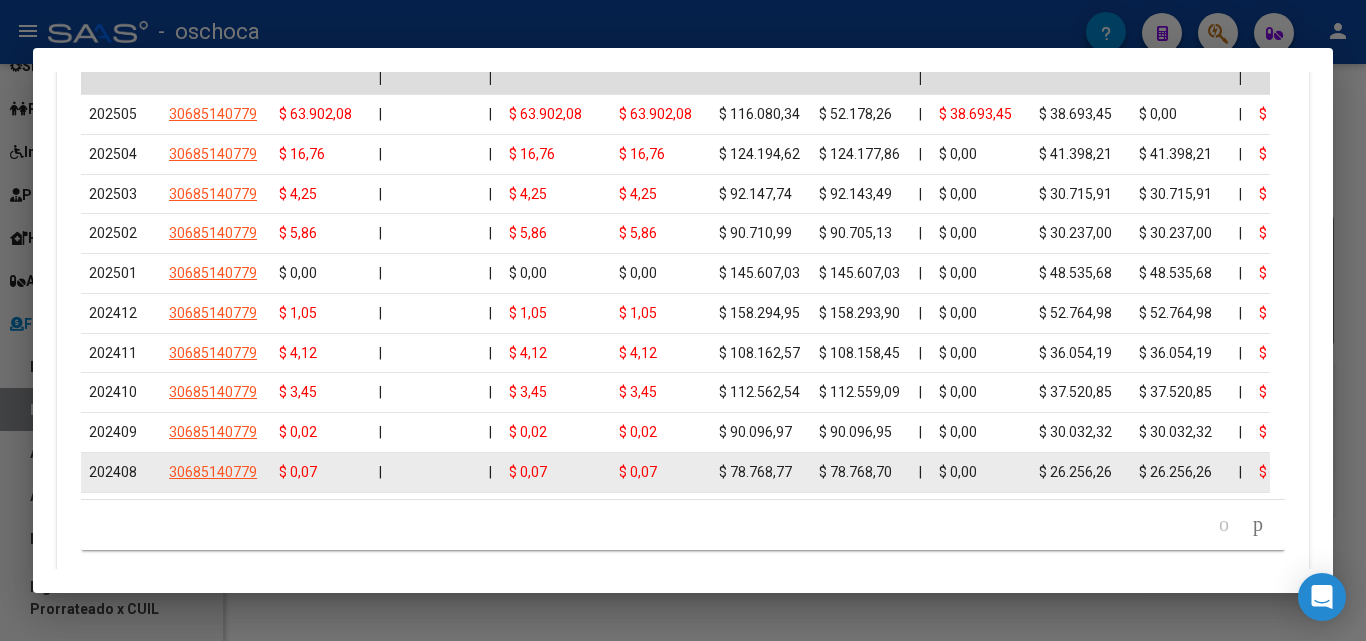scroll, scrollTop: 1963, scrollLeft: 0, axis: vertical 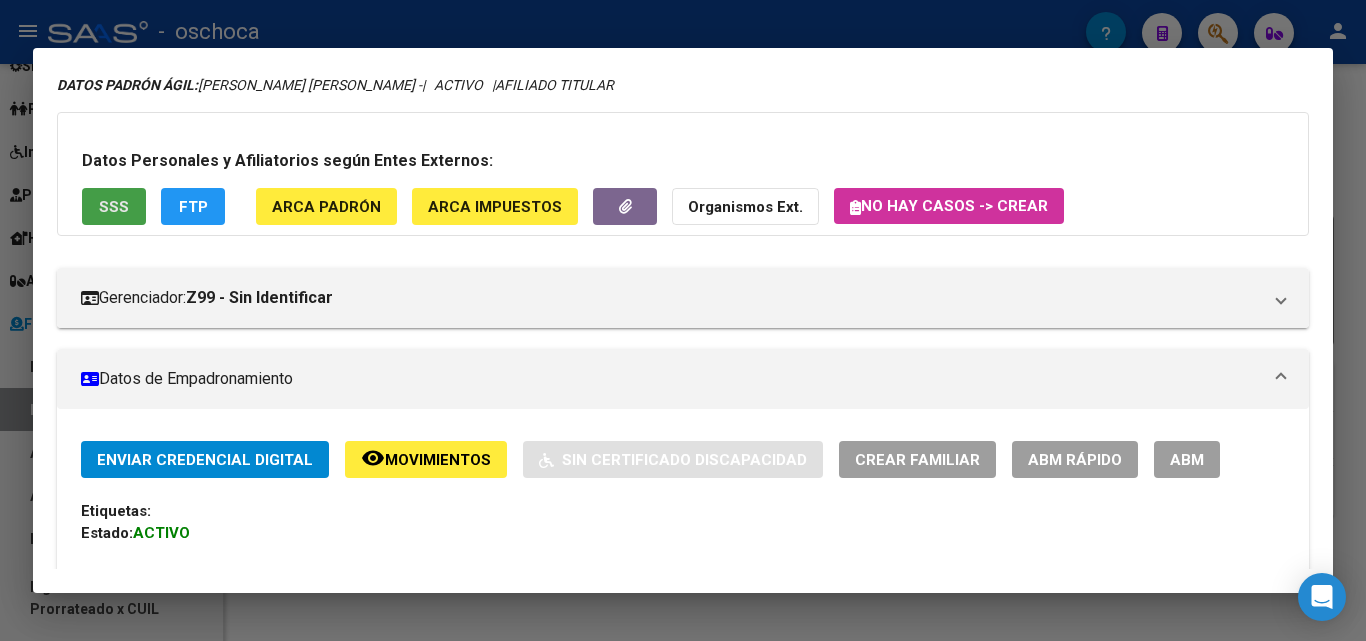 click on "SSS" at bounding box center [114, 207] 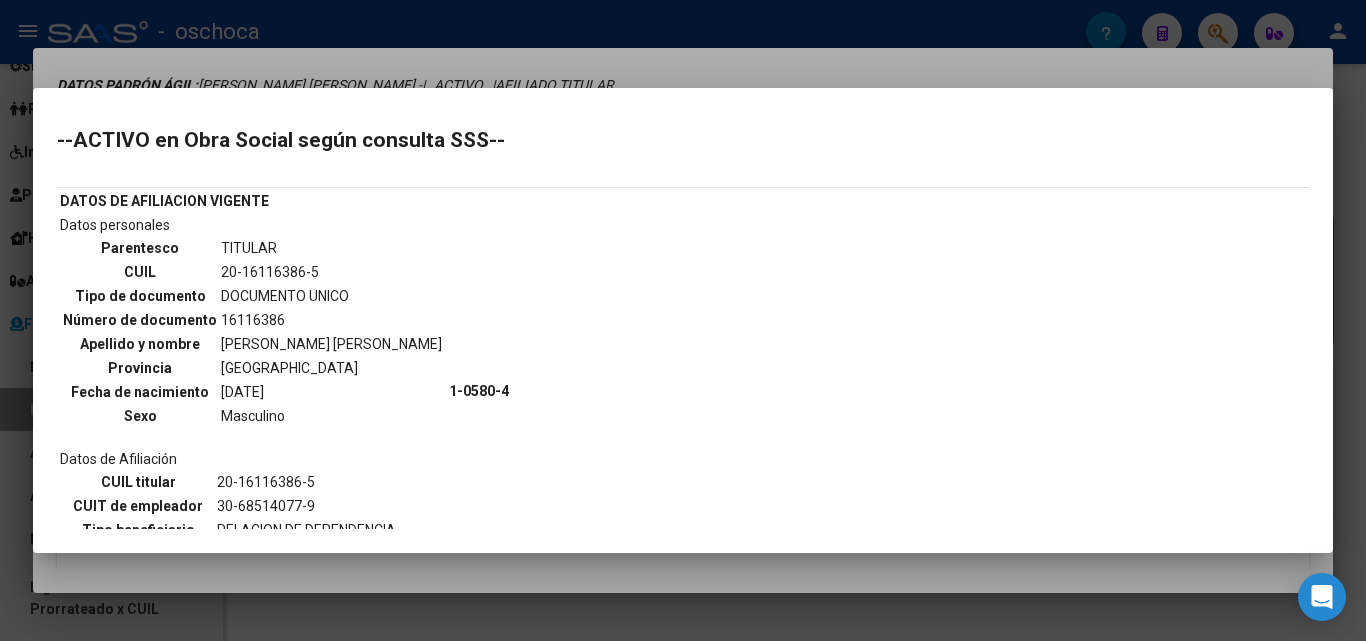 scroll, scrollTop: 100, scrollLeft: 0, axis: vertical 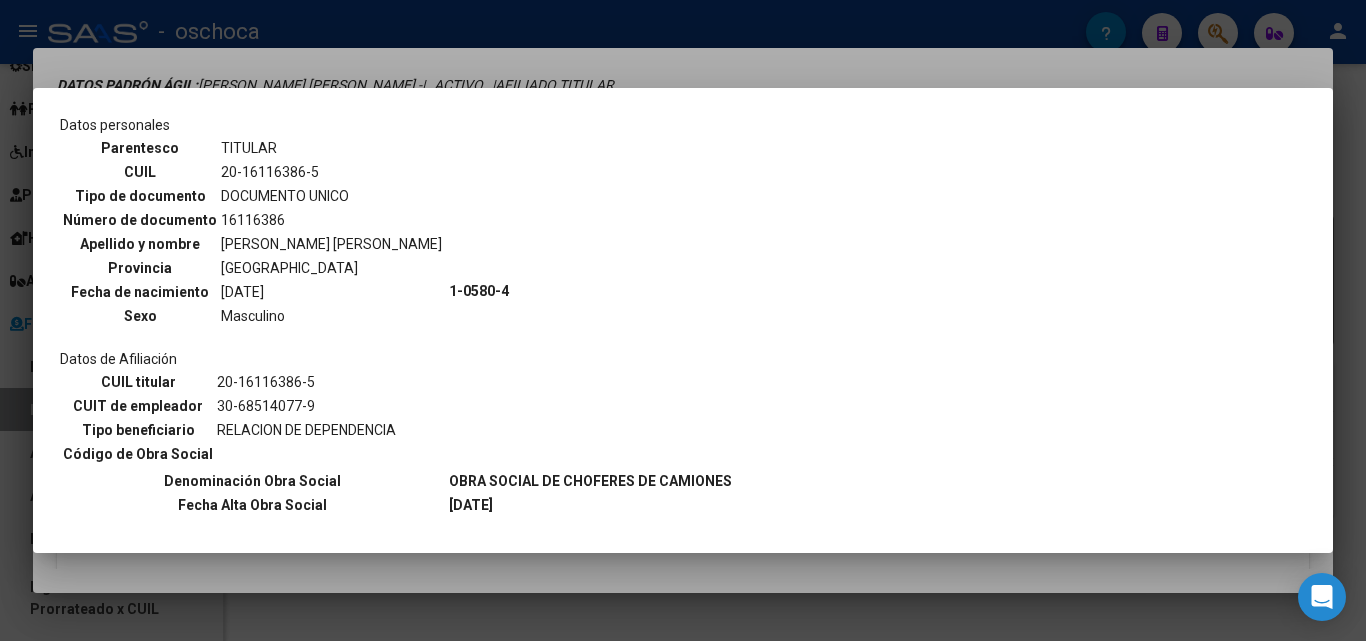 click at bounding box center [683, 320] 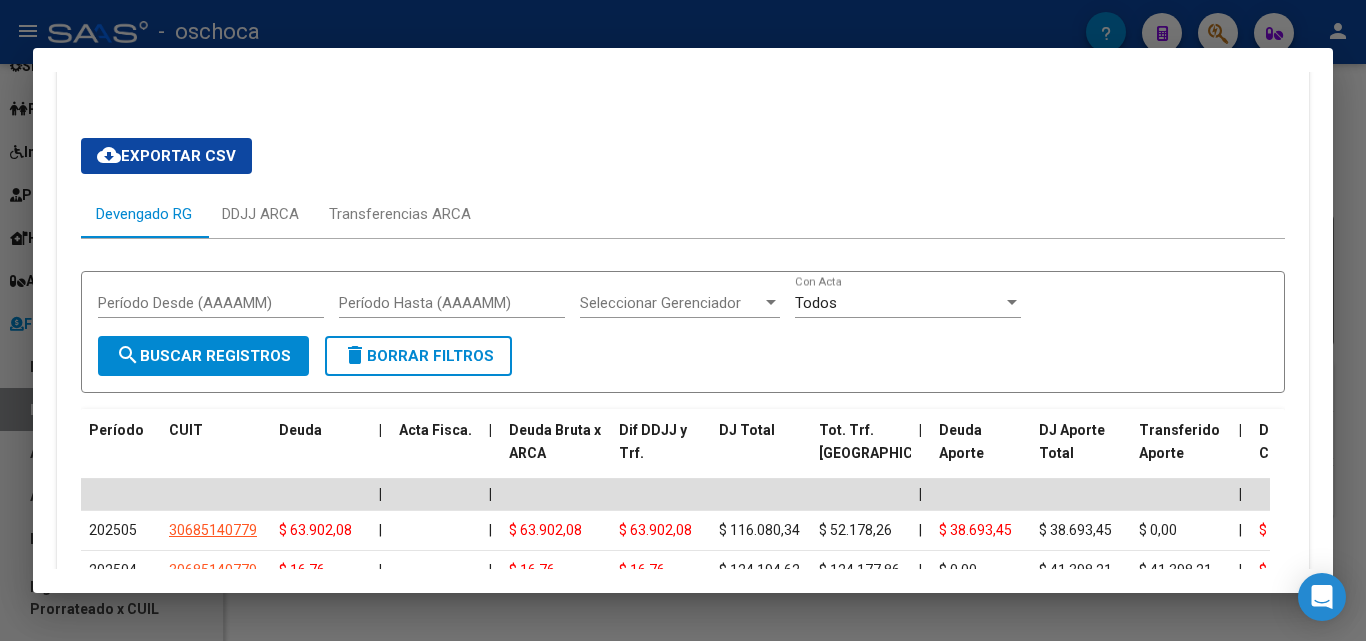 scroll, scrollTop: 1563, scrollLeft: 0, axis: vertical 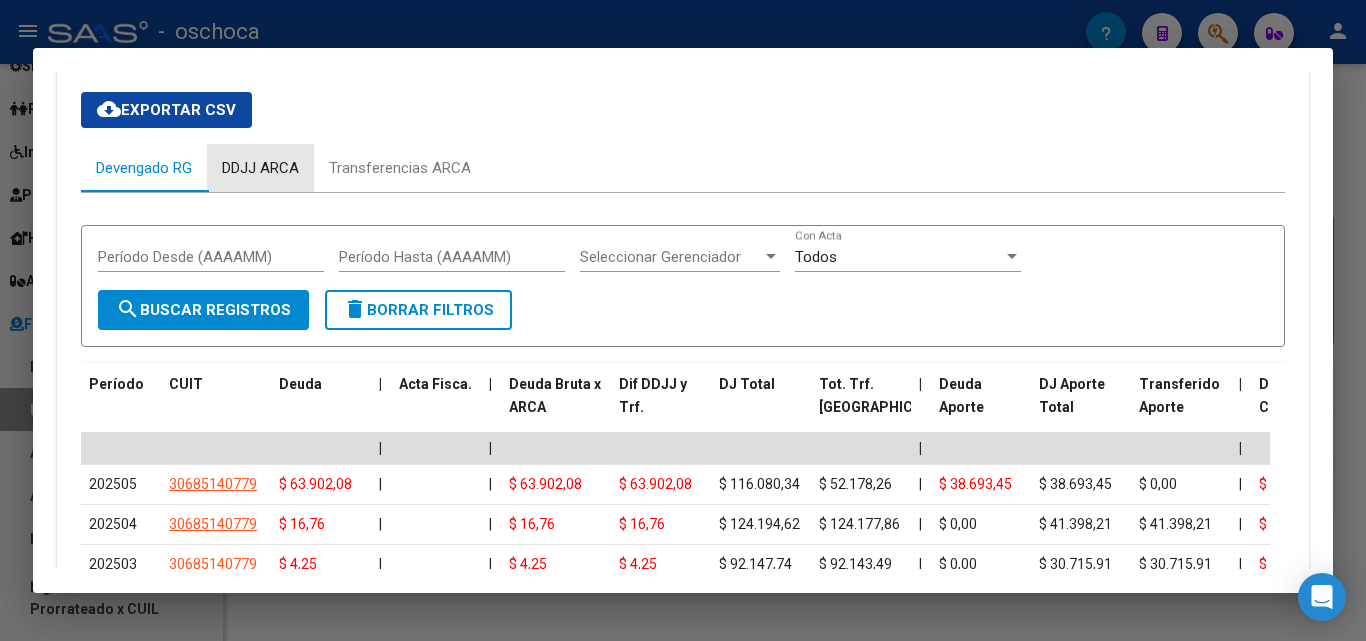 click on "DDJJ ARCA" at bounding box center (260, 168) 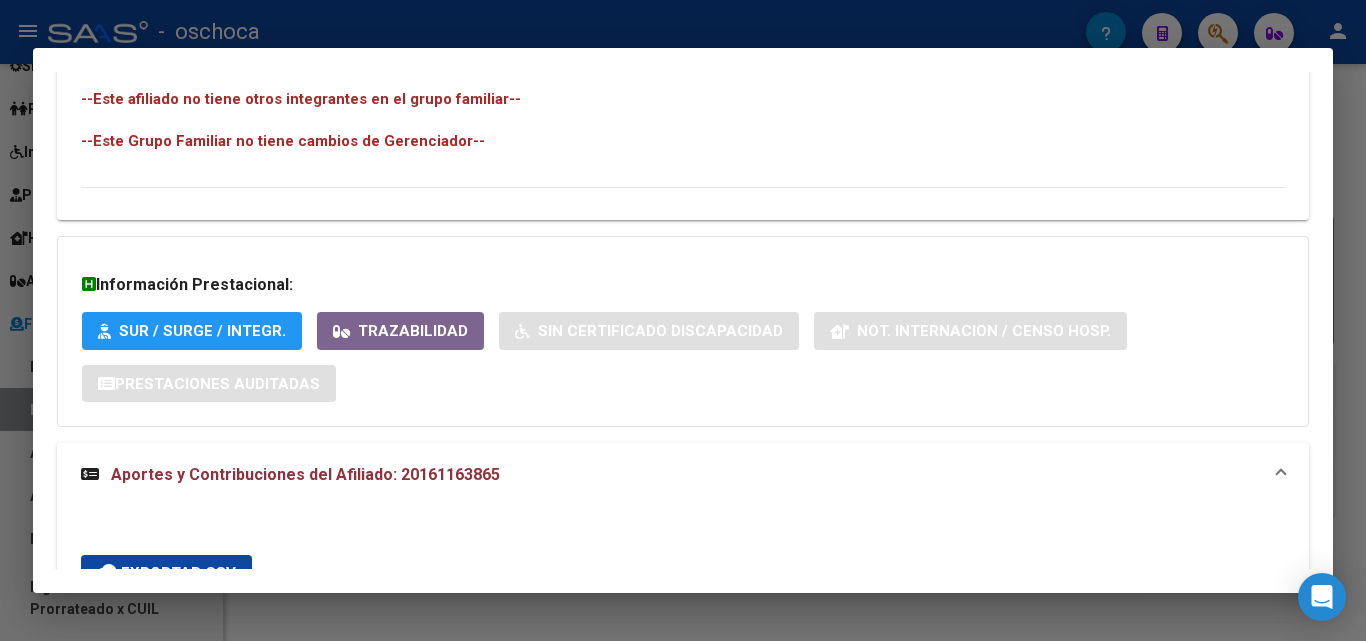 scroll, scrollTop: 1300, scrollLeft: 0, axis: vertical 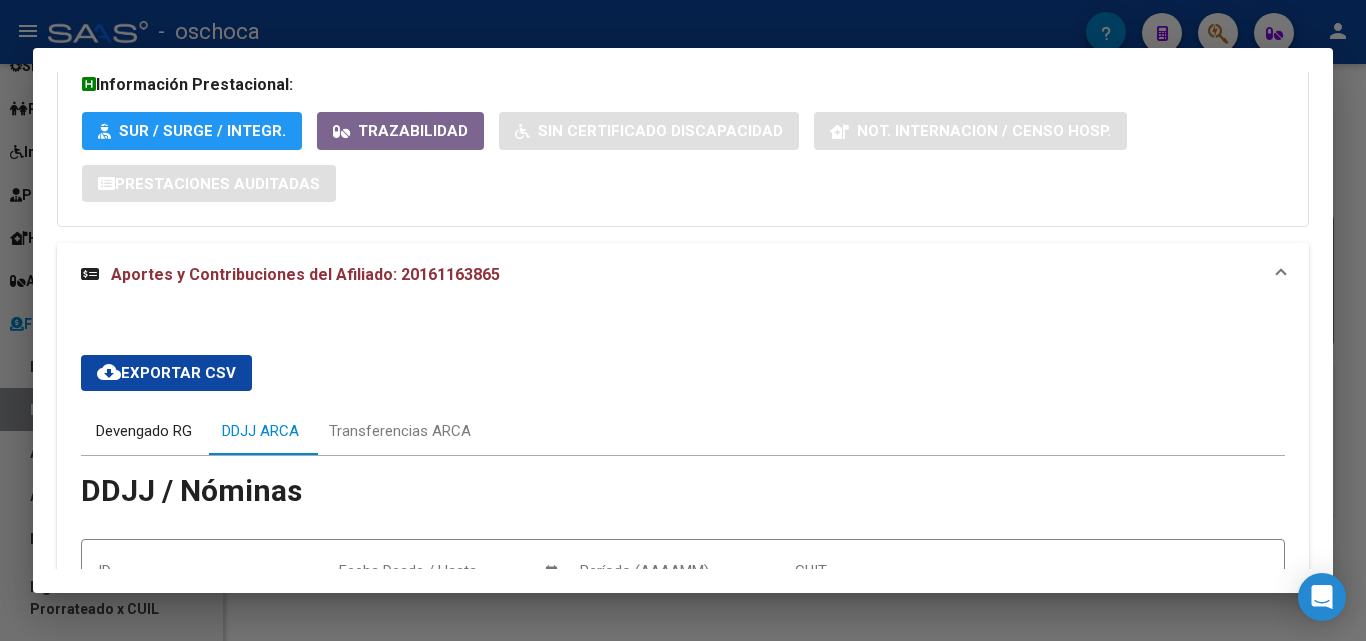 click on "Devengado RG" at bounding box center (144, 431) 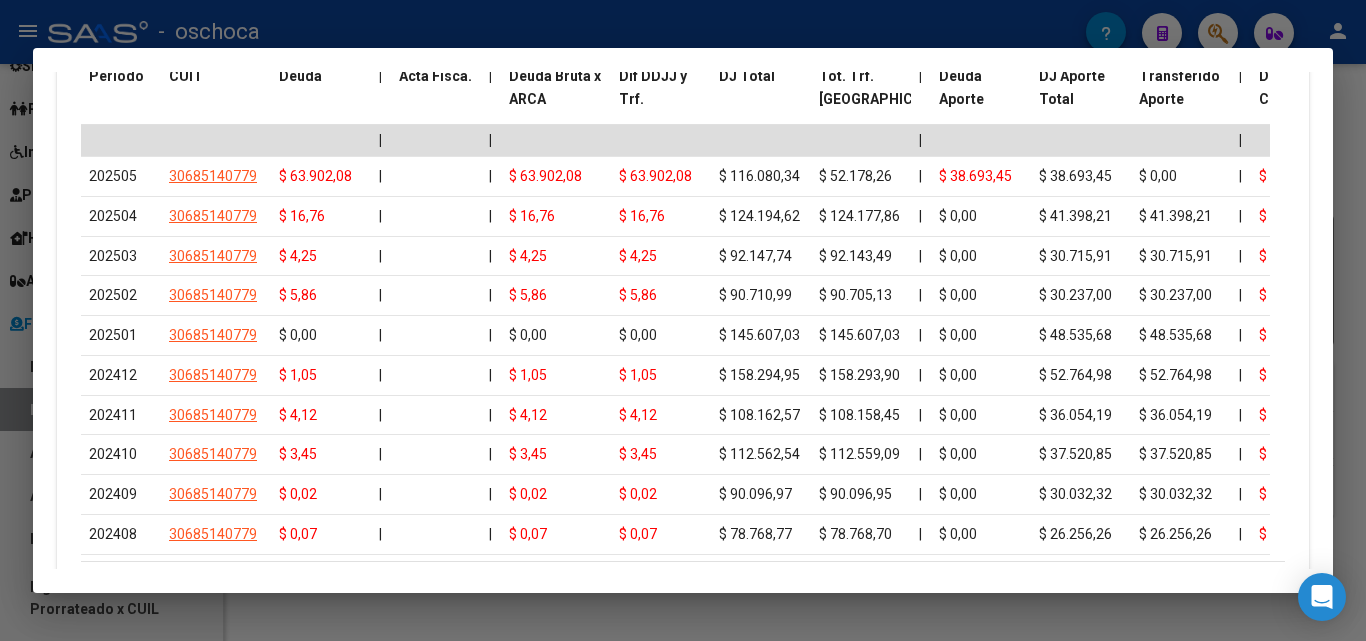scroll, scrollTop: 1900, scrollLeft: 0, axis: vertical 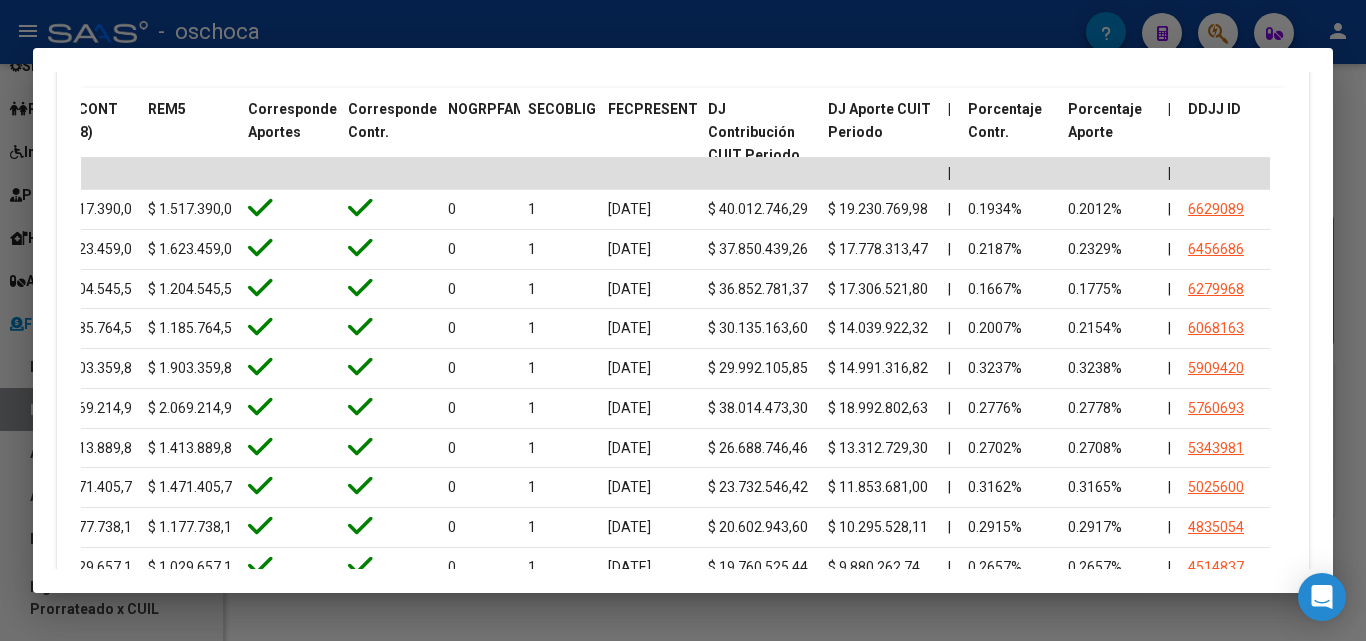 drag, startPoint x: 1339, startPoint y: 488, endPoint x: 1339, endPoint y: 469, distance: 19 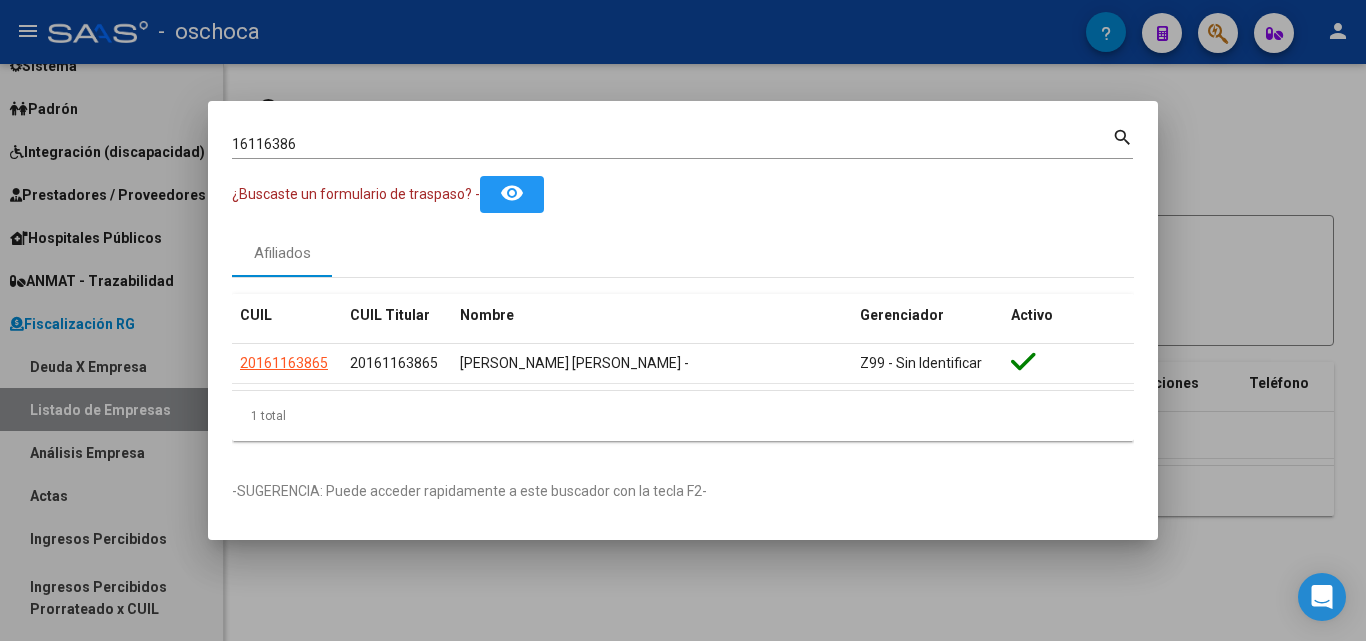 click at bounding box center (683, 320) 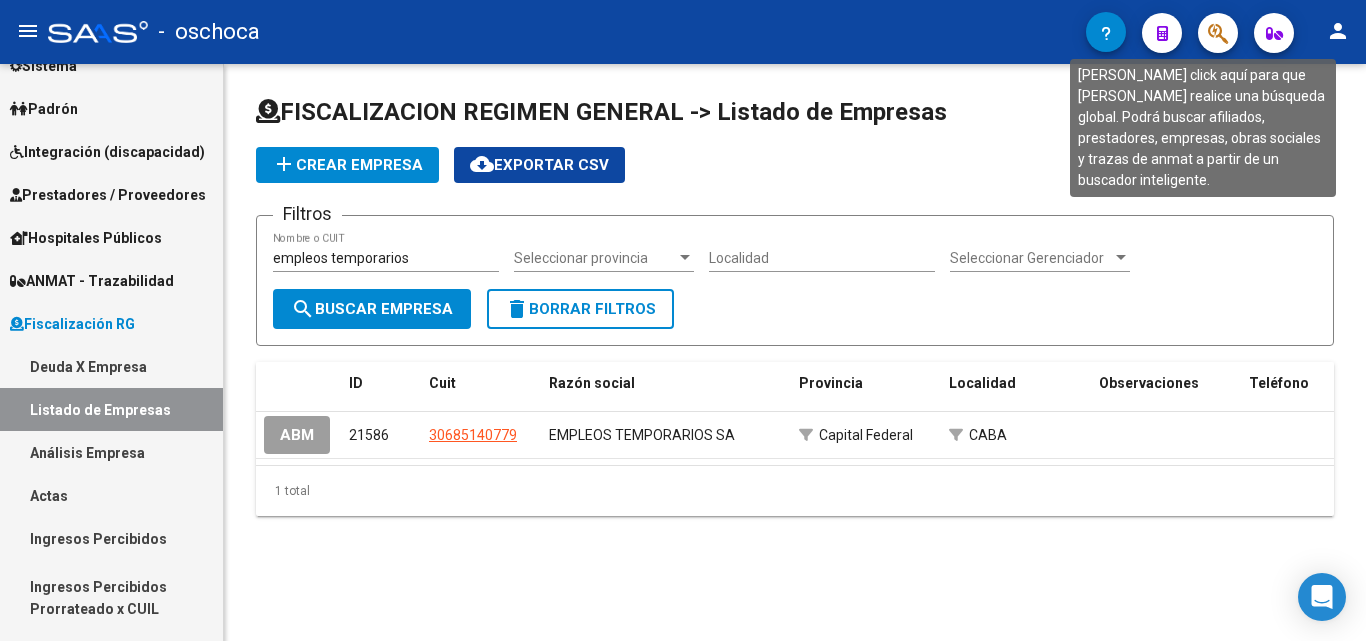 click 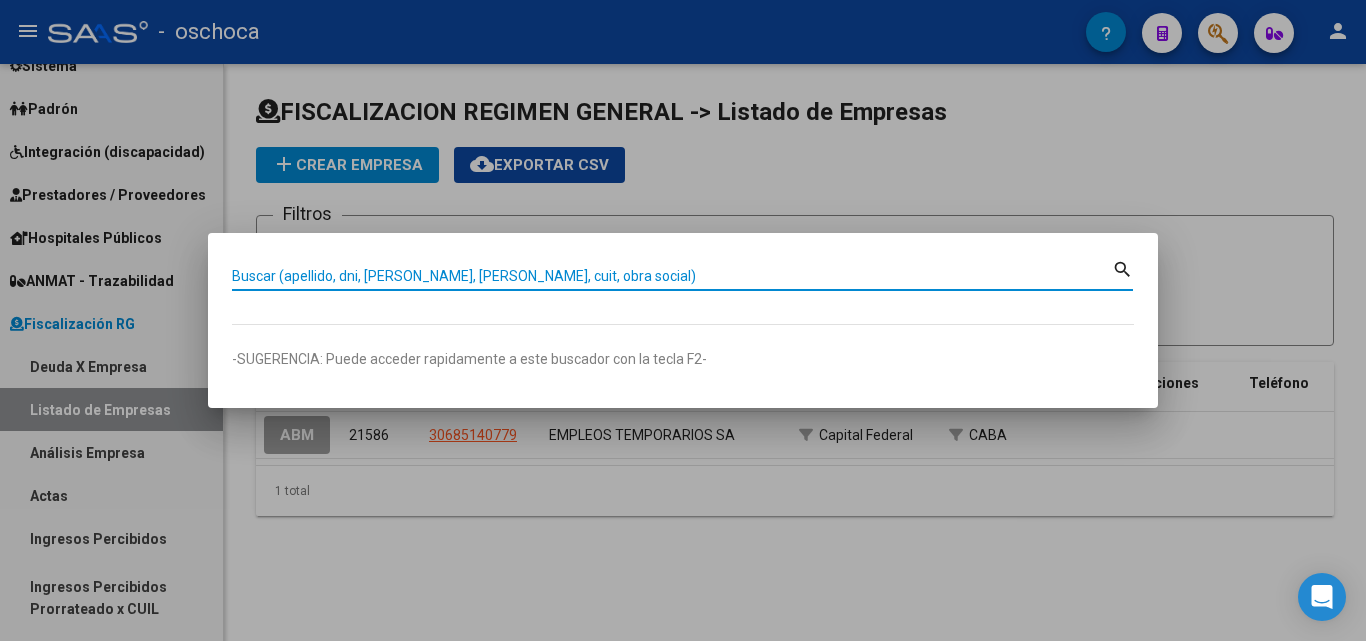 click on "Buscar (apellido, dni, [PERSON_NAME], [PERSON_NAME], cuit, obra social)" at bounding box center (672, 276) 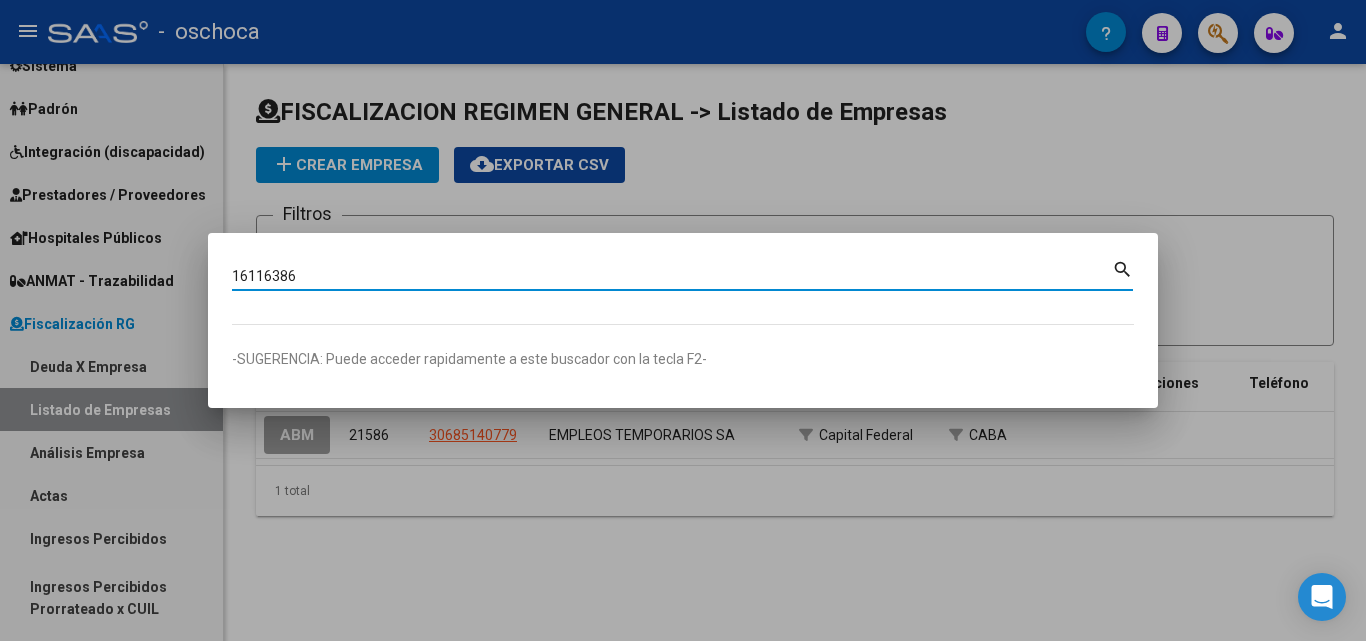 type on "16116386" 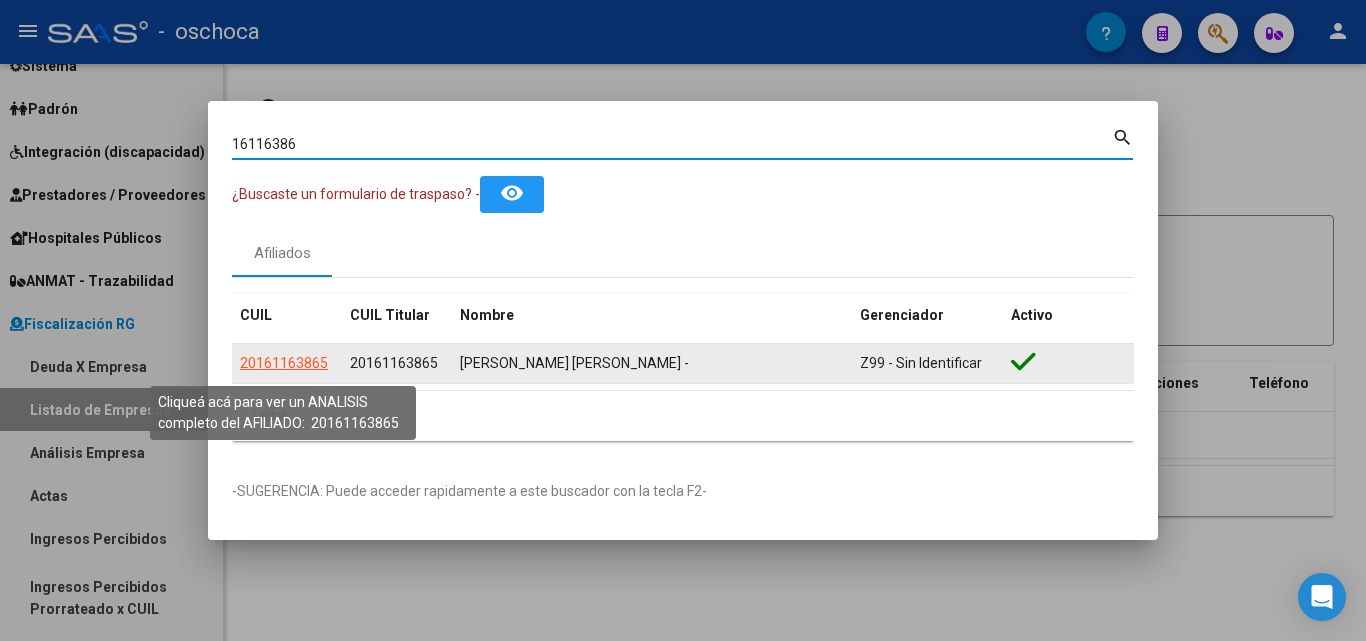 click on "20161163865" 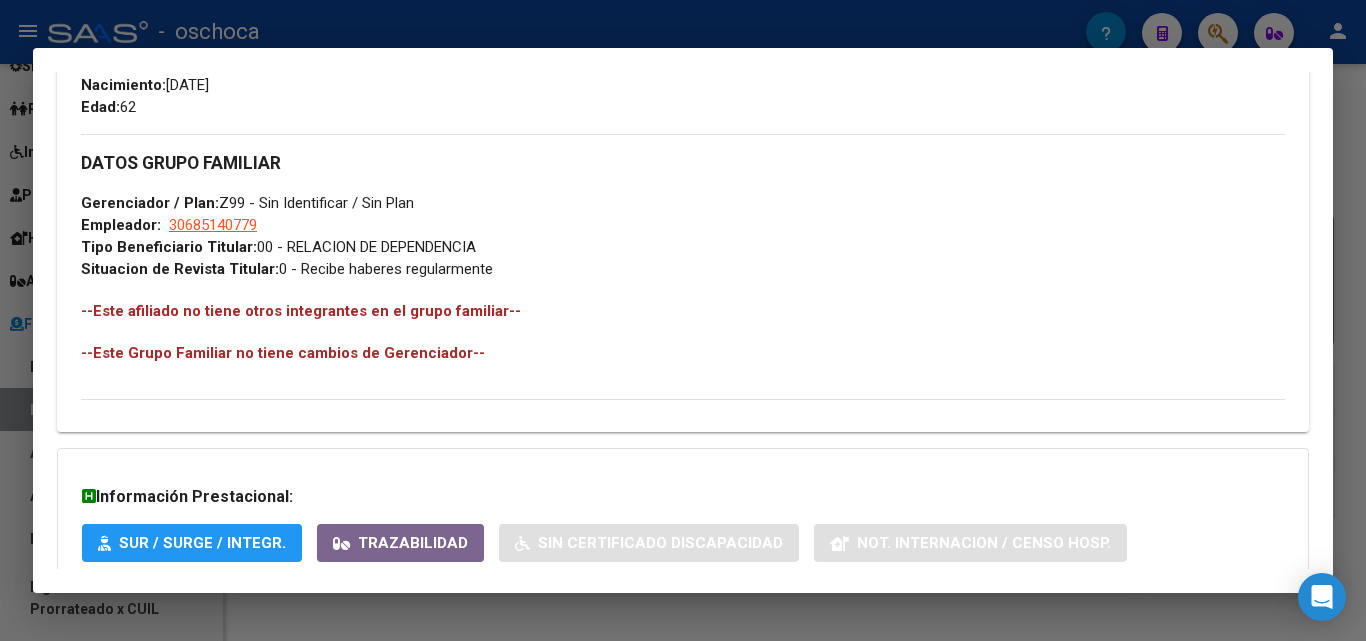scroll, scrollTop: 1063, scrollLeft: 0, axis: vertical 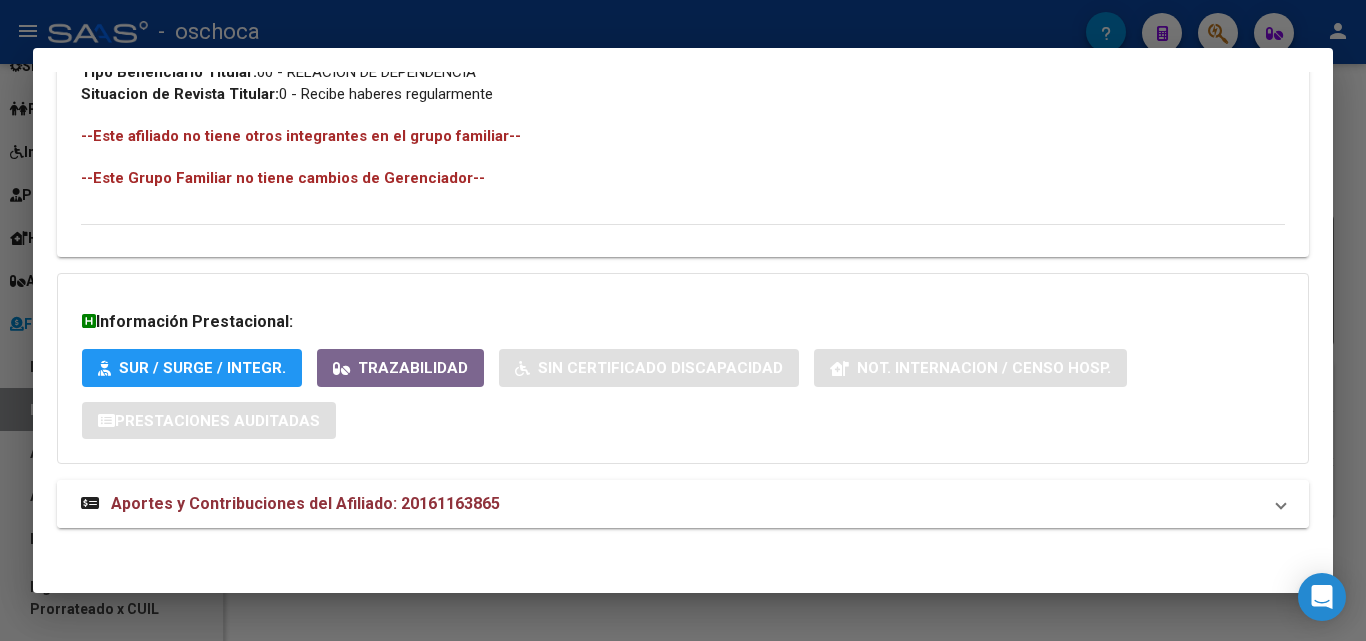 click on "Aportes y Contribuciones del Afiliado: 20161163865" at bounding box center (305, 503) 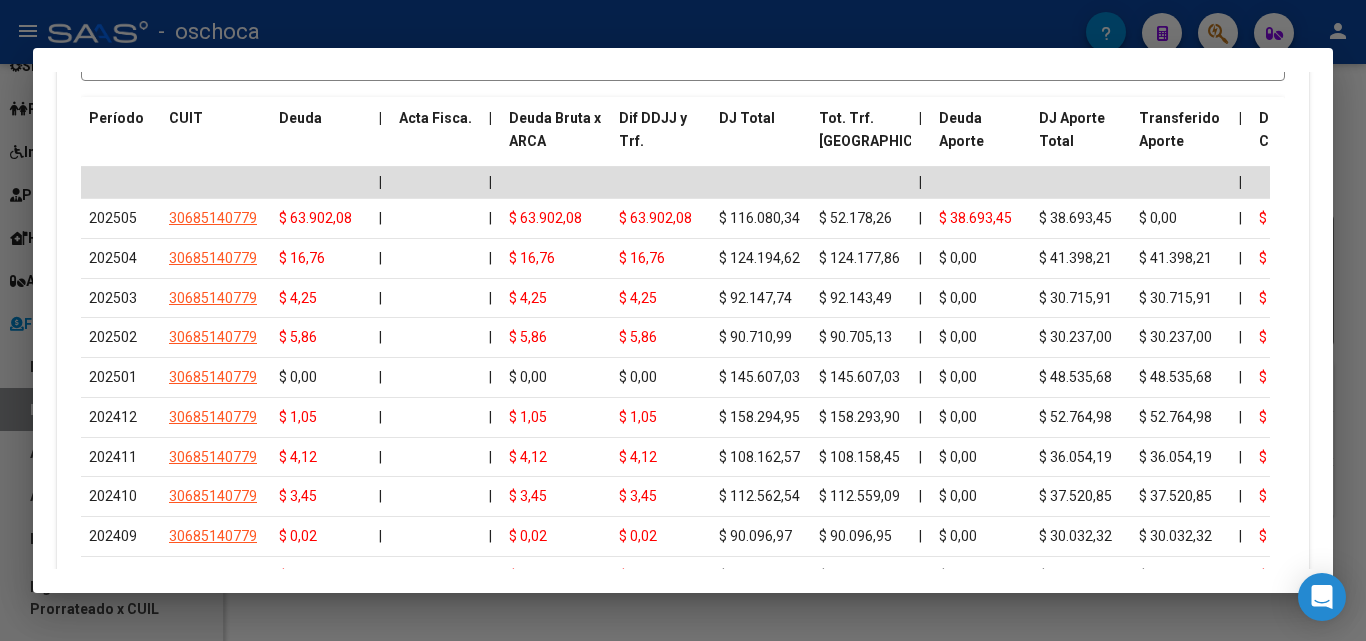 scroll, scrollTop: 1863, scrollLeft: 0, axis: vertical 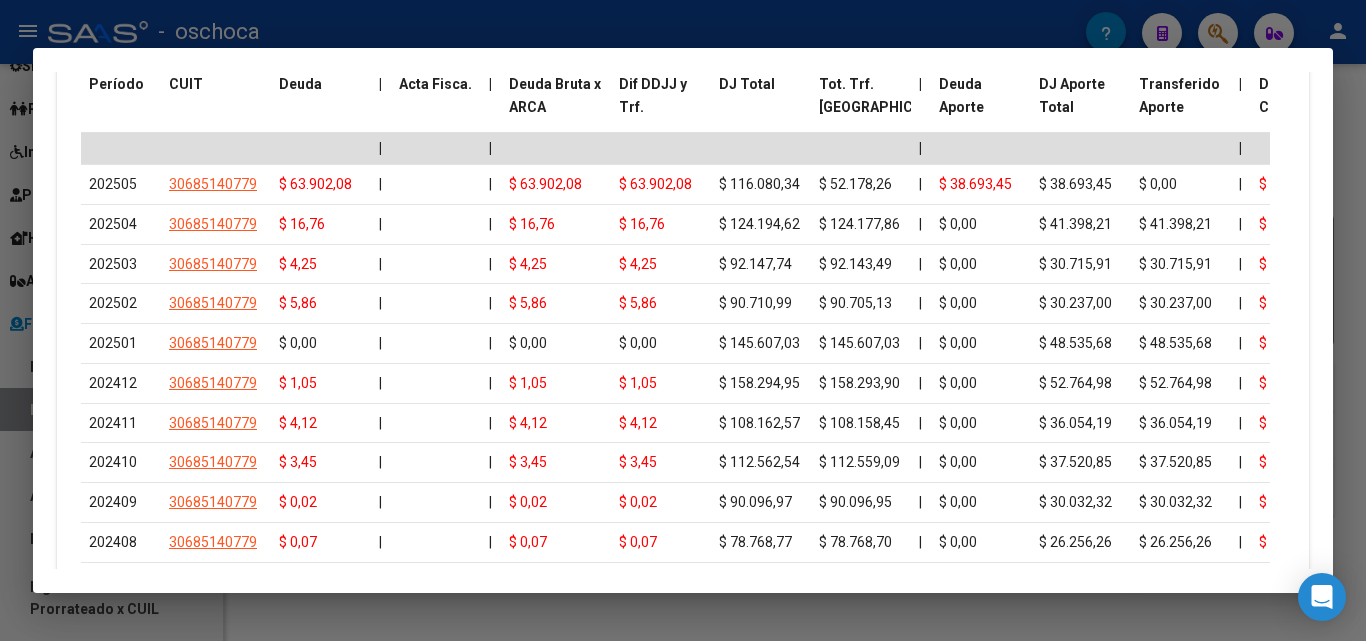 drag, startPoint x: 36, startPoint y: 49, endPoint x: 21, endPoint y: 38, distance: 18.601076 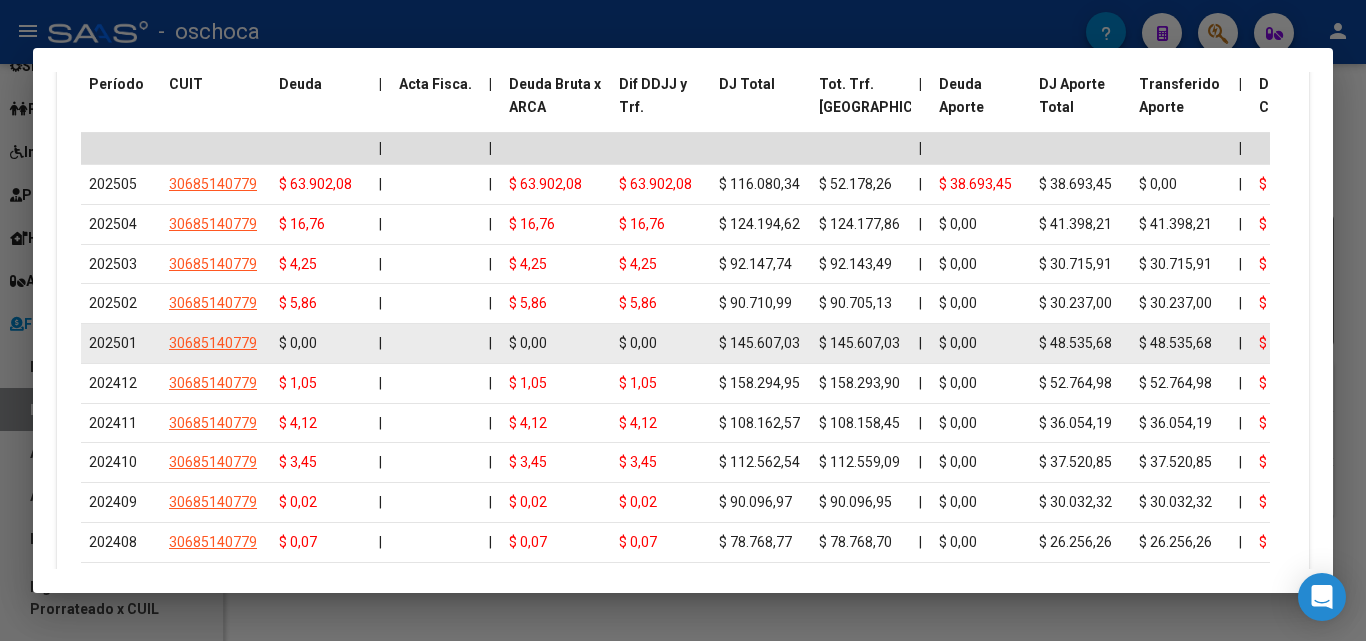 scroll, scrollTop: 1963, scrollLeft: 0, axis: vertical 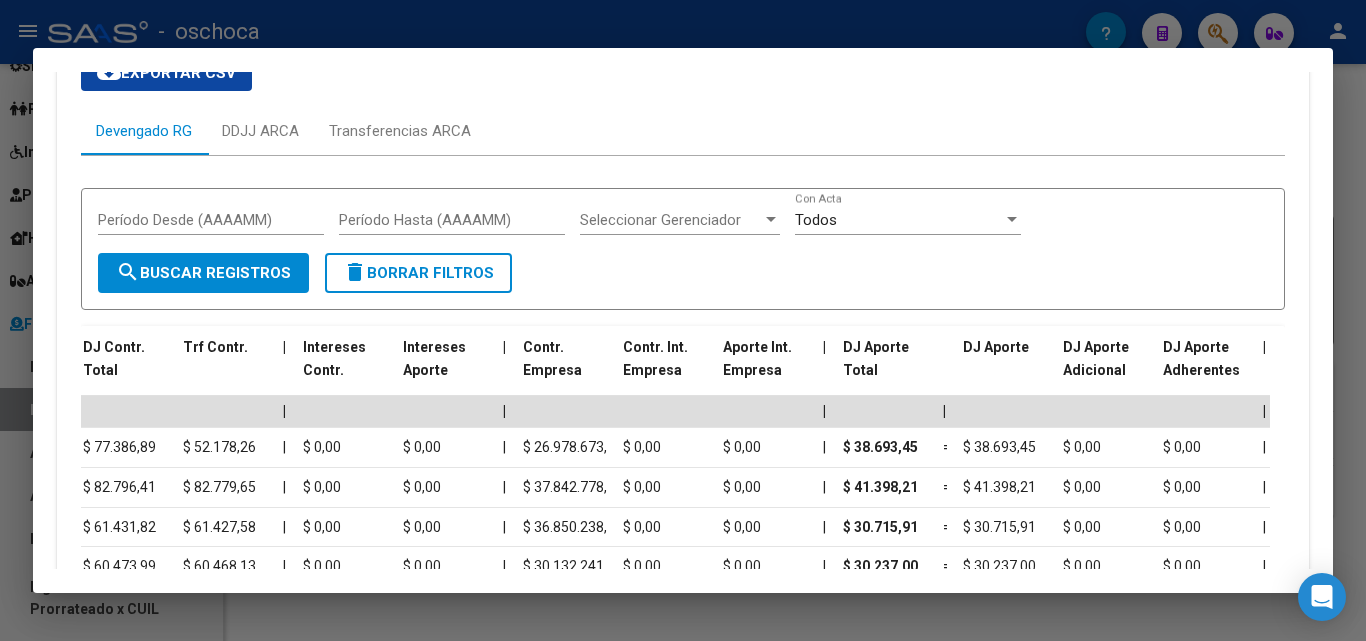 click at bounding box center [683, 320] 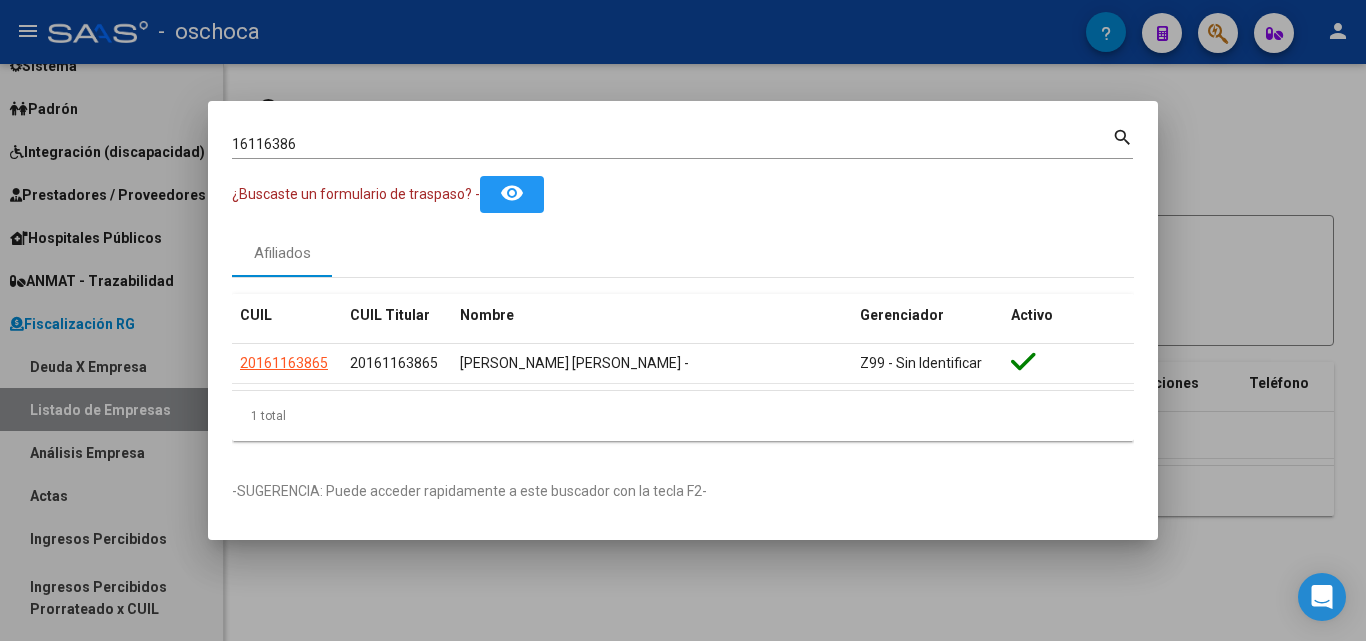 click at bounding box center (683, 320) 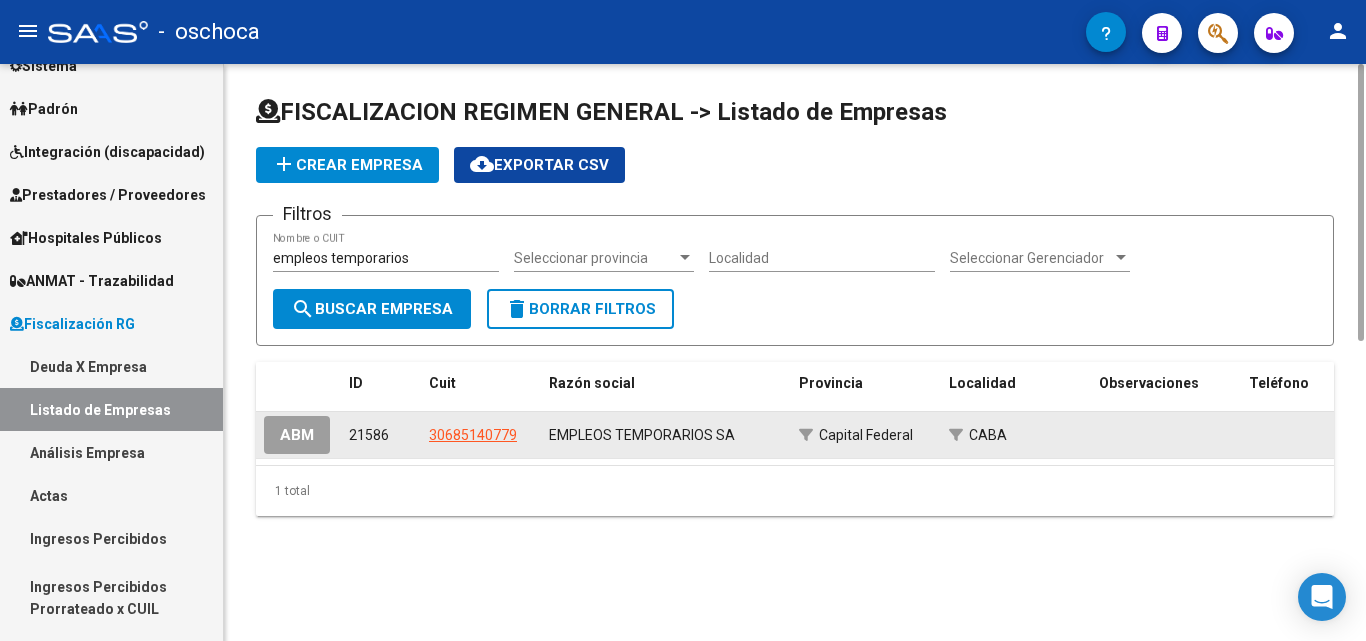 click on "ABM" 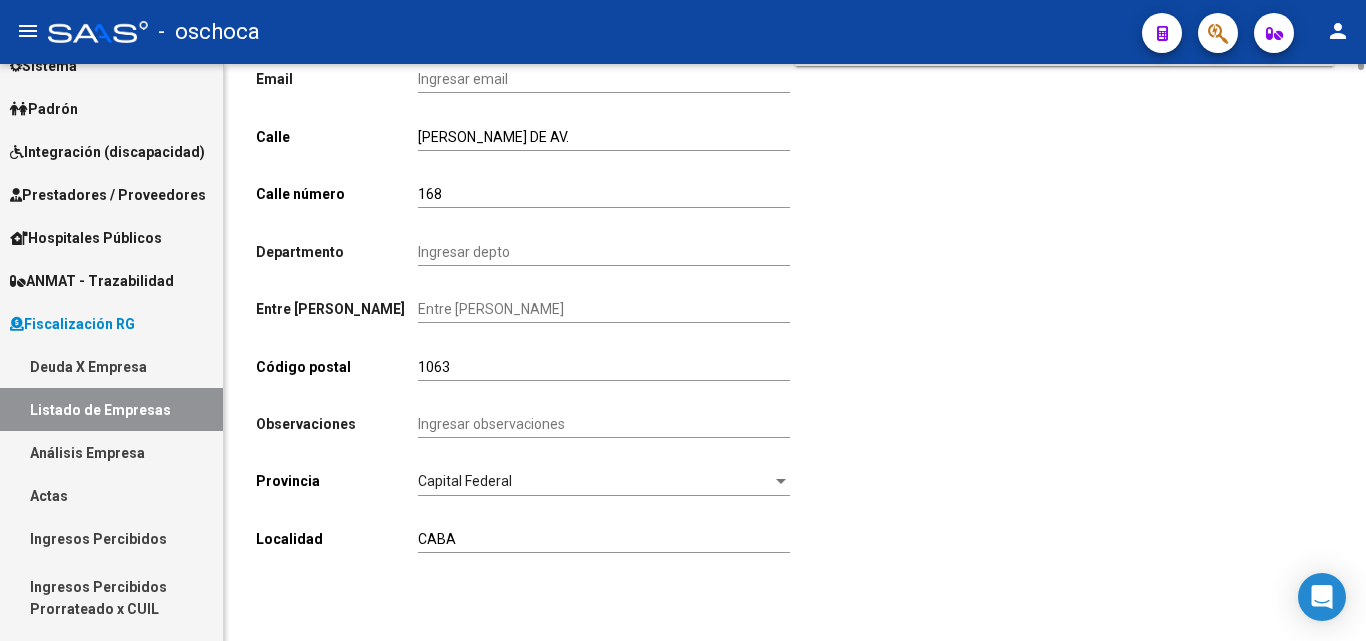 scroll, scrollTop: 0, scrollLeft: 0, axis: both 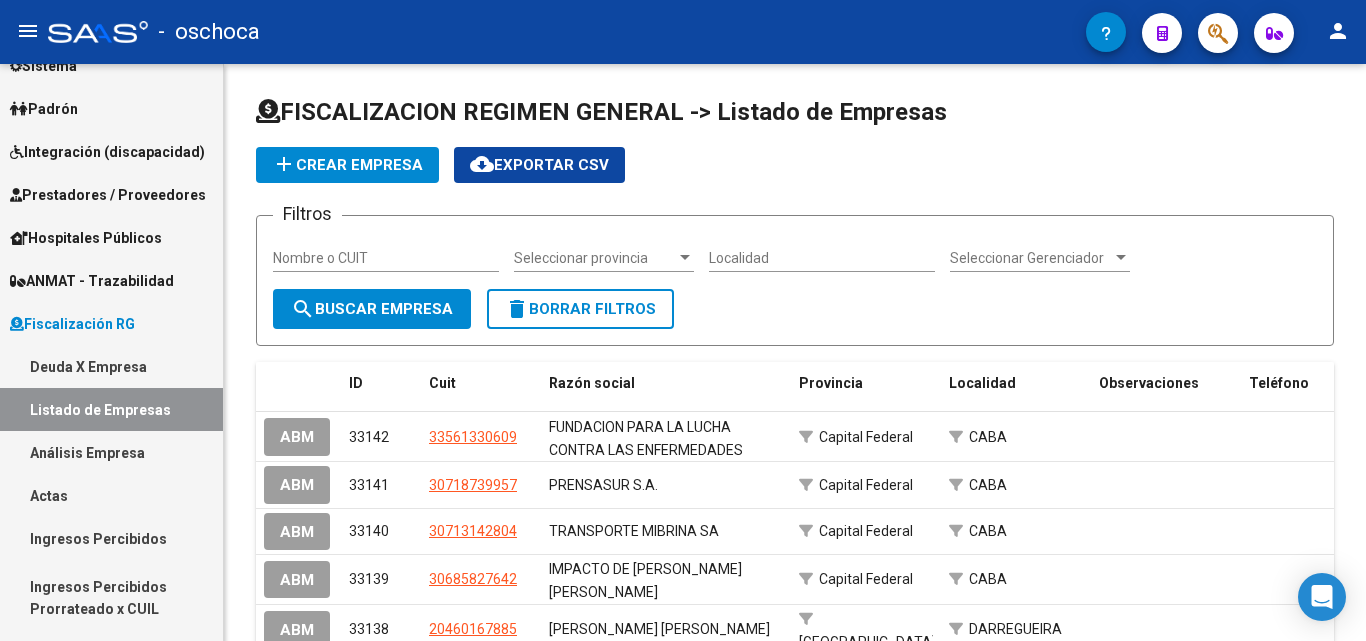 click on "Deuda X Empresa" at bounding box center [111, 366] 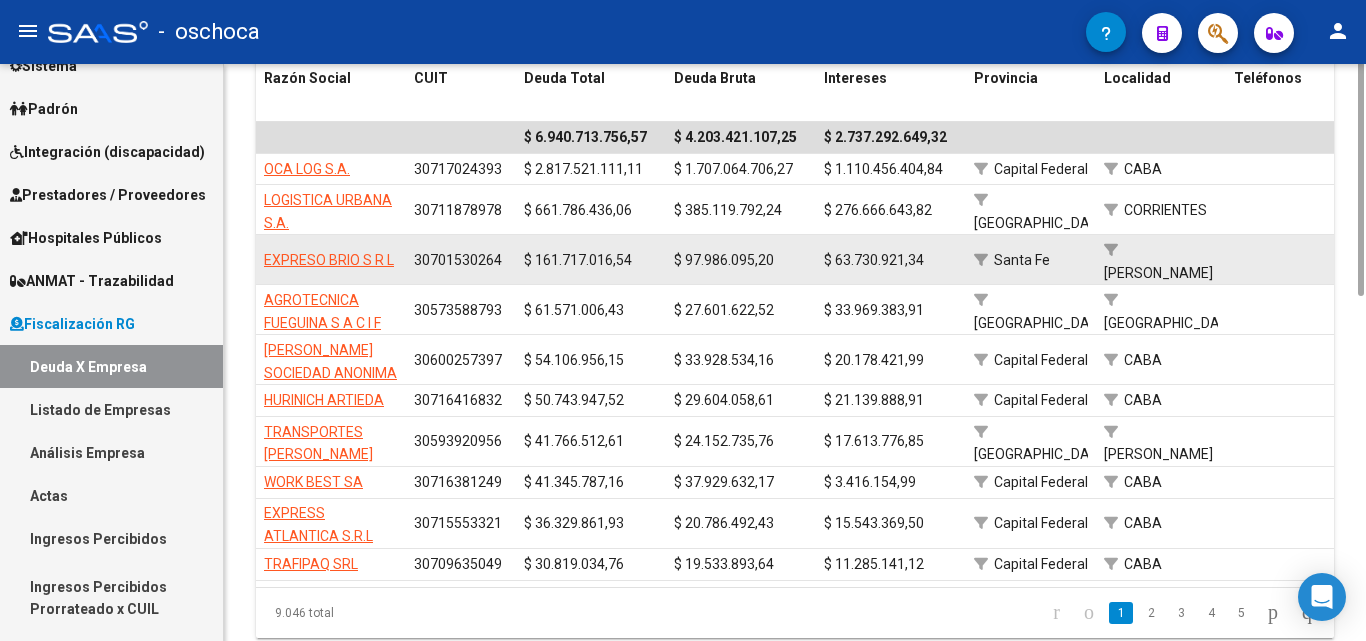scroll, scrollTop: 0, scrollLeft: 0, axis: both 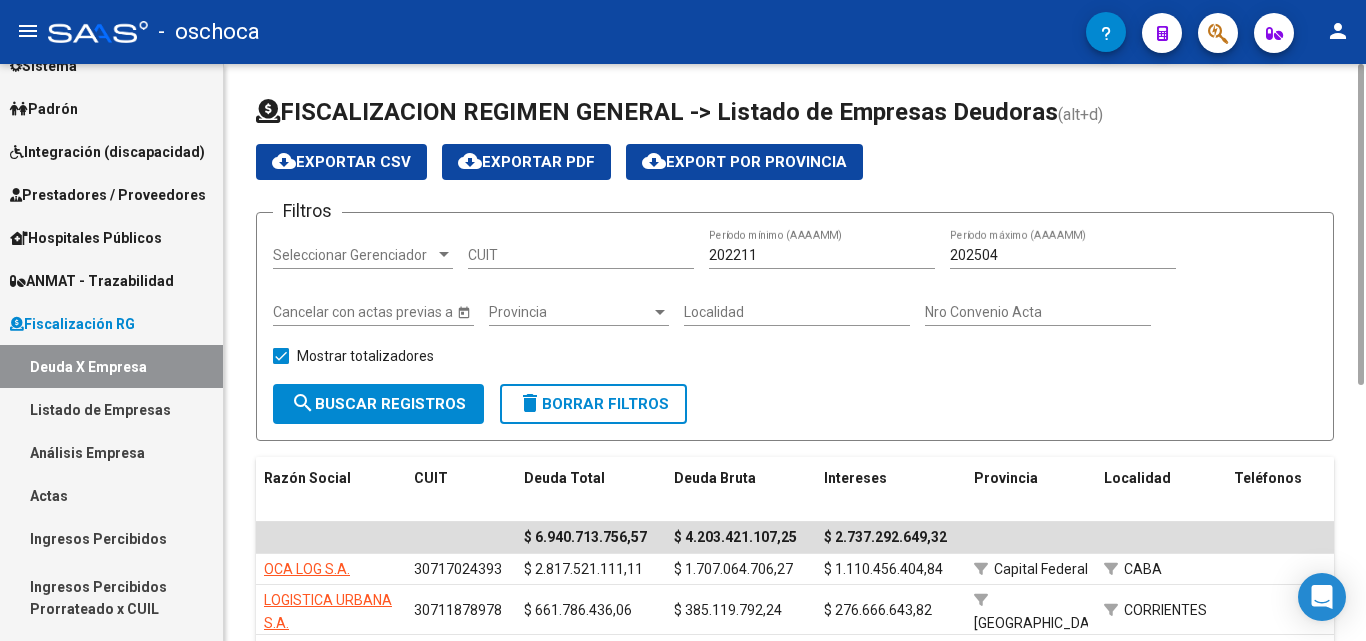 click on "Provincia" at bounding box center [570, 312] 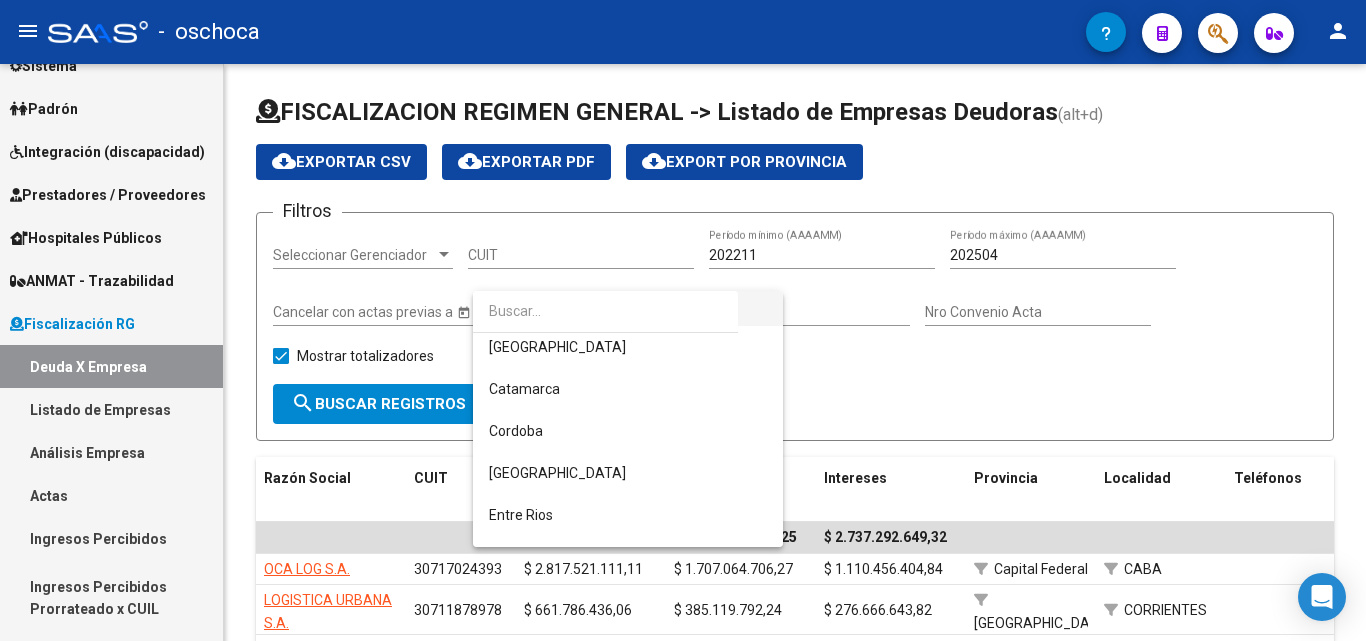 scroll, scrollTop: 0, scrollLeft: 0, axis: both 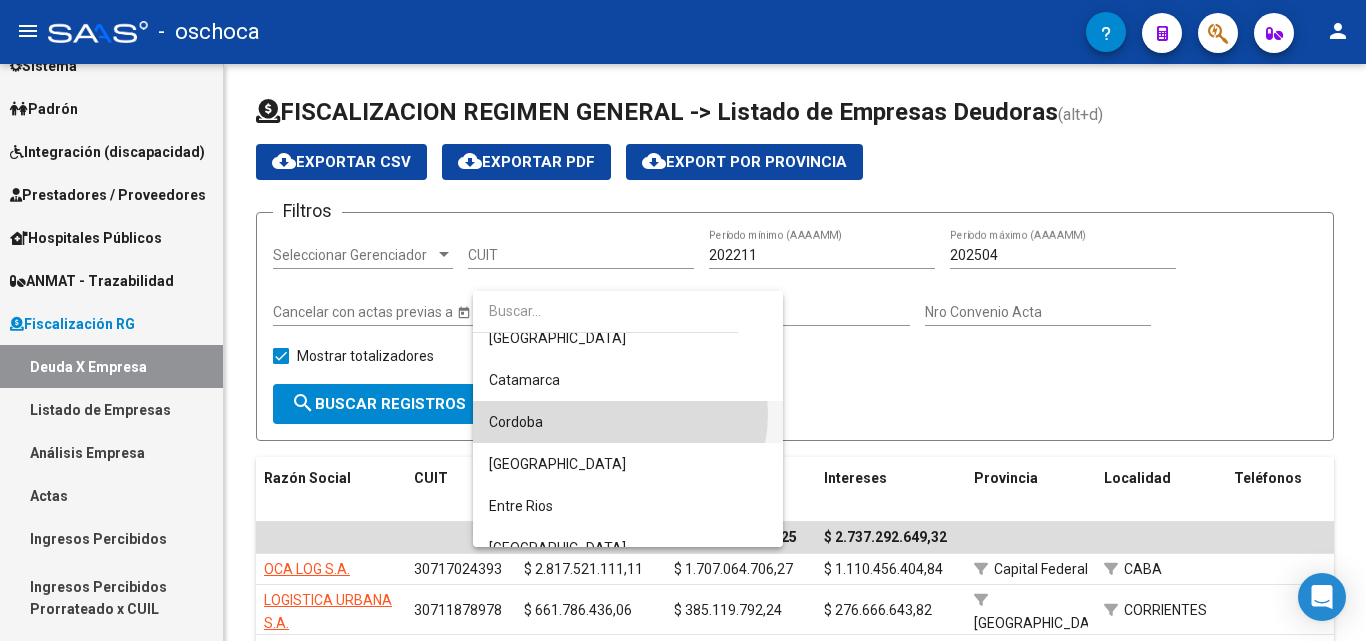 click on "Cordoba" at bounding box center [628, 422] 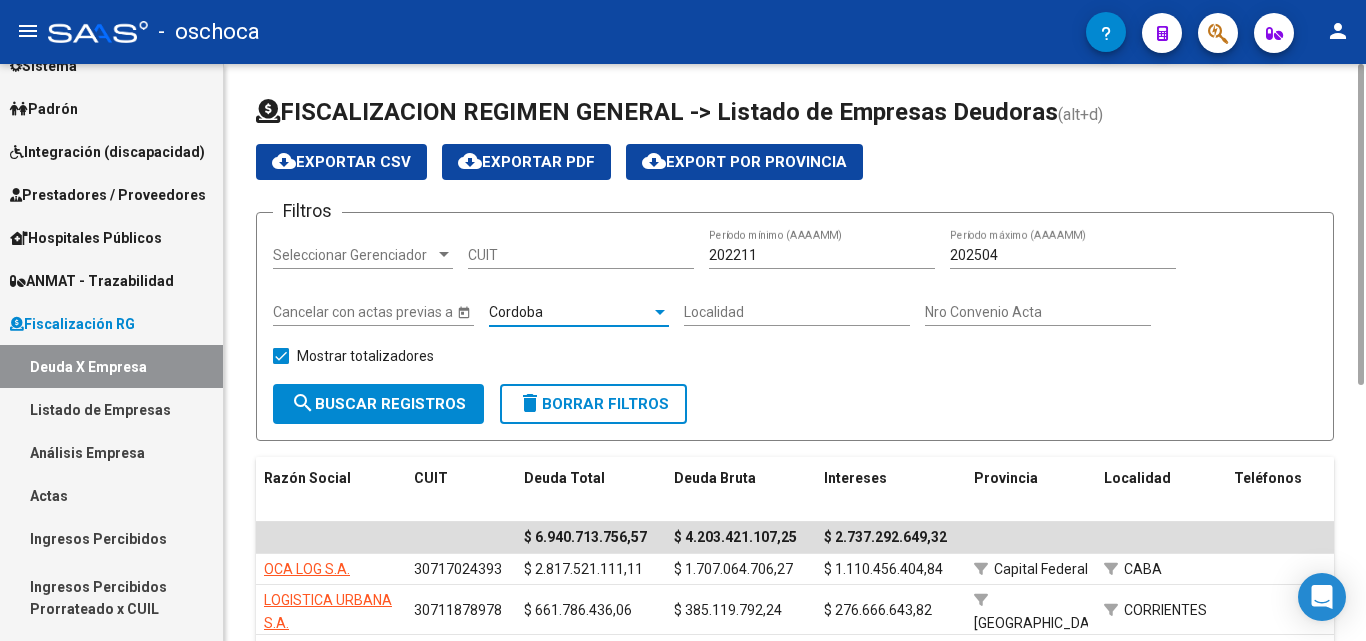 click on "search  Buscar Registros" 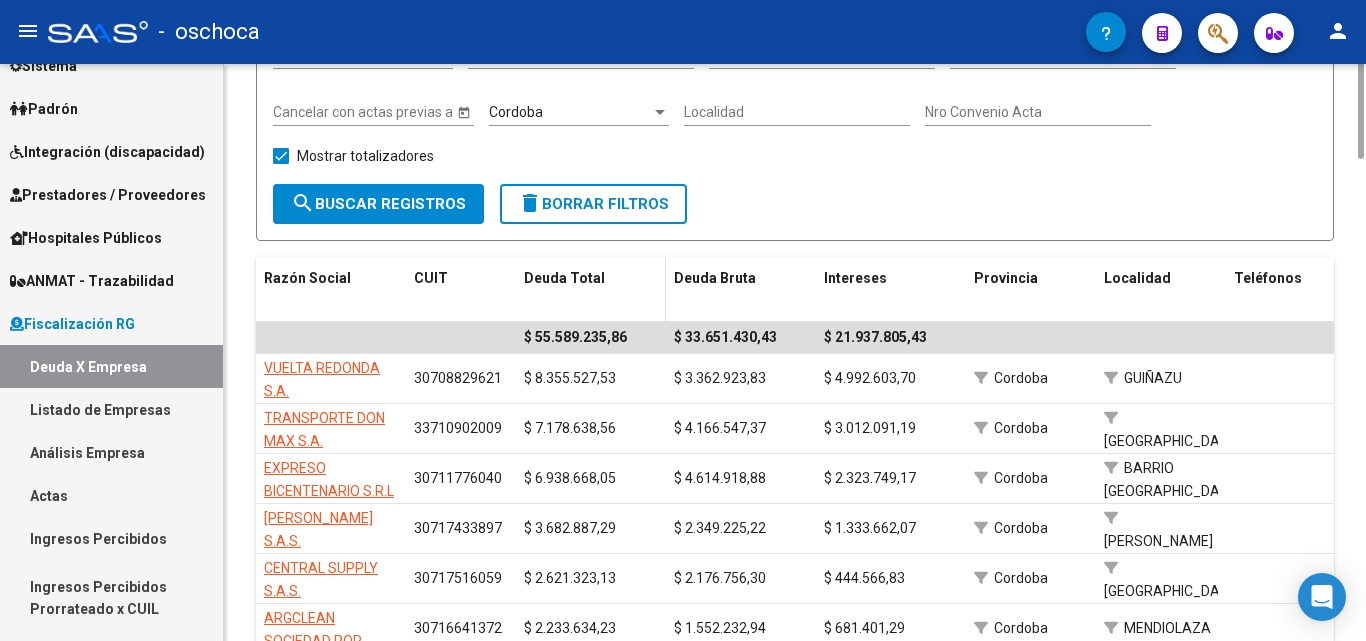 scroll, scrollTop: 0, scrollLeft: 0, axis: both 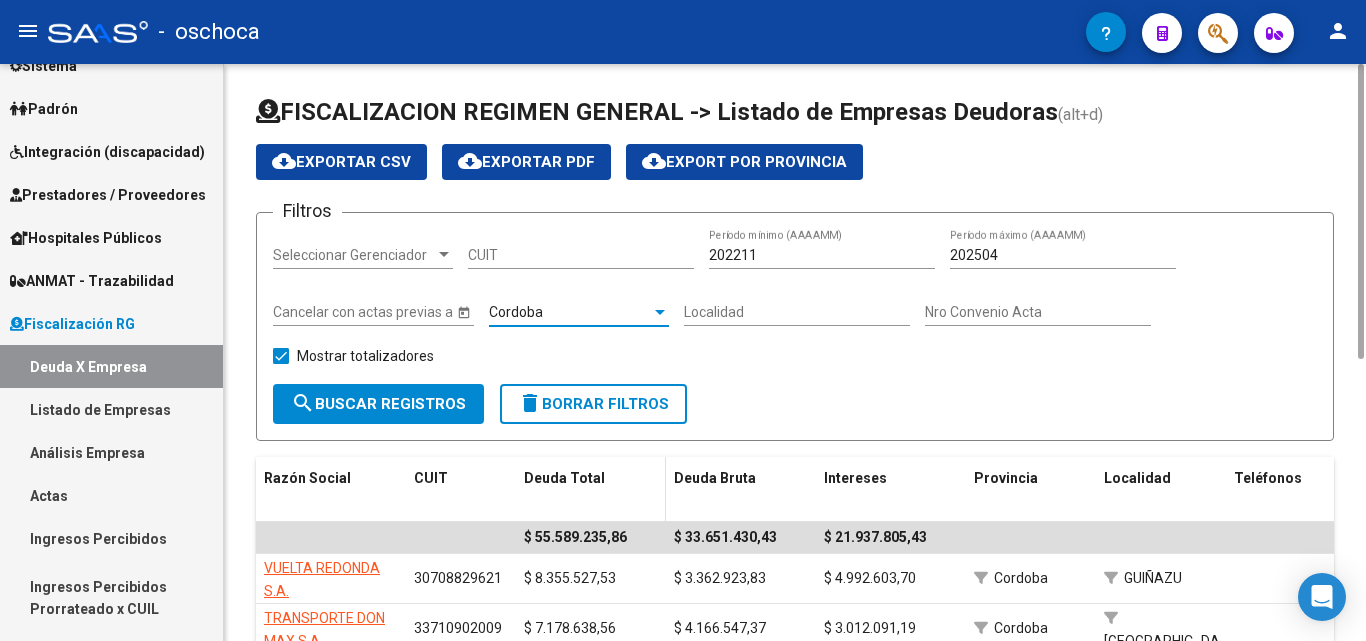 click on "Cordoba" at bounding box center (570, 312) 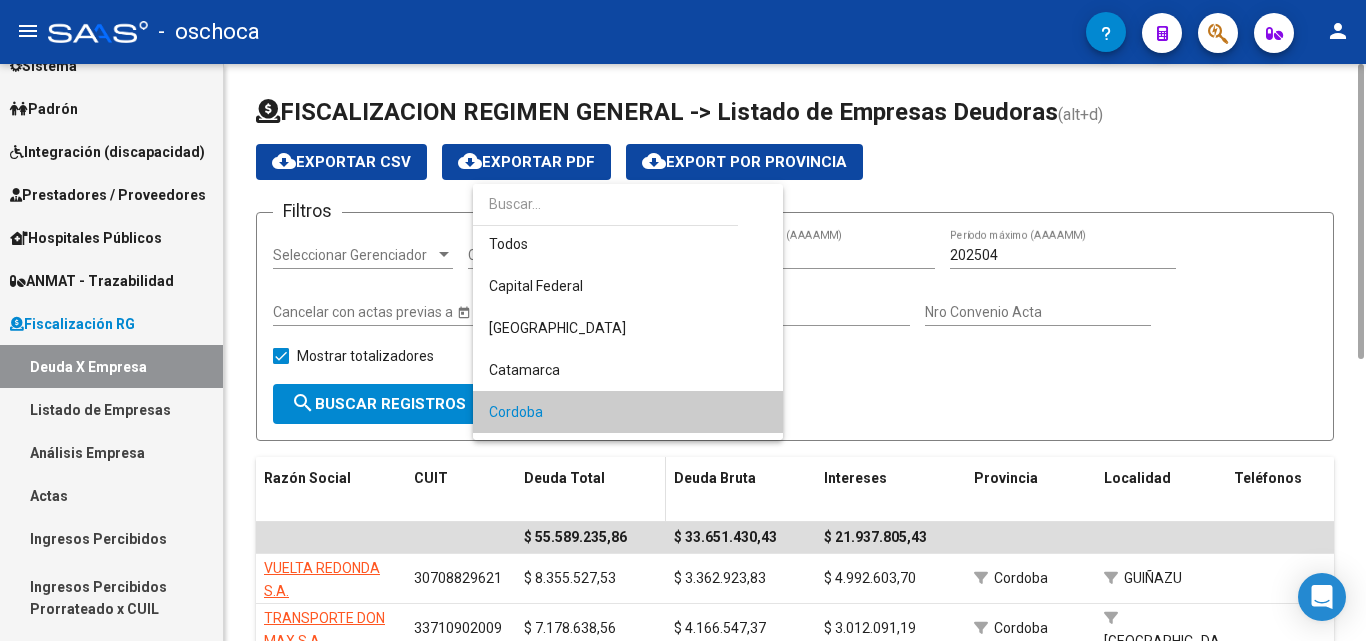scroll, scrollTop: 0, scrollLeft: 0, axis: both 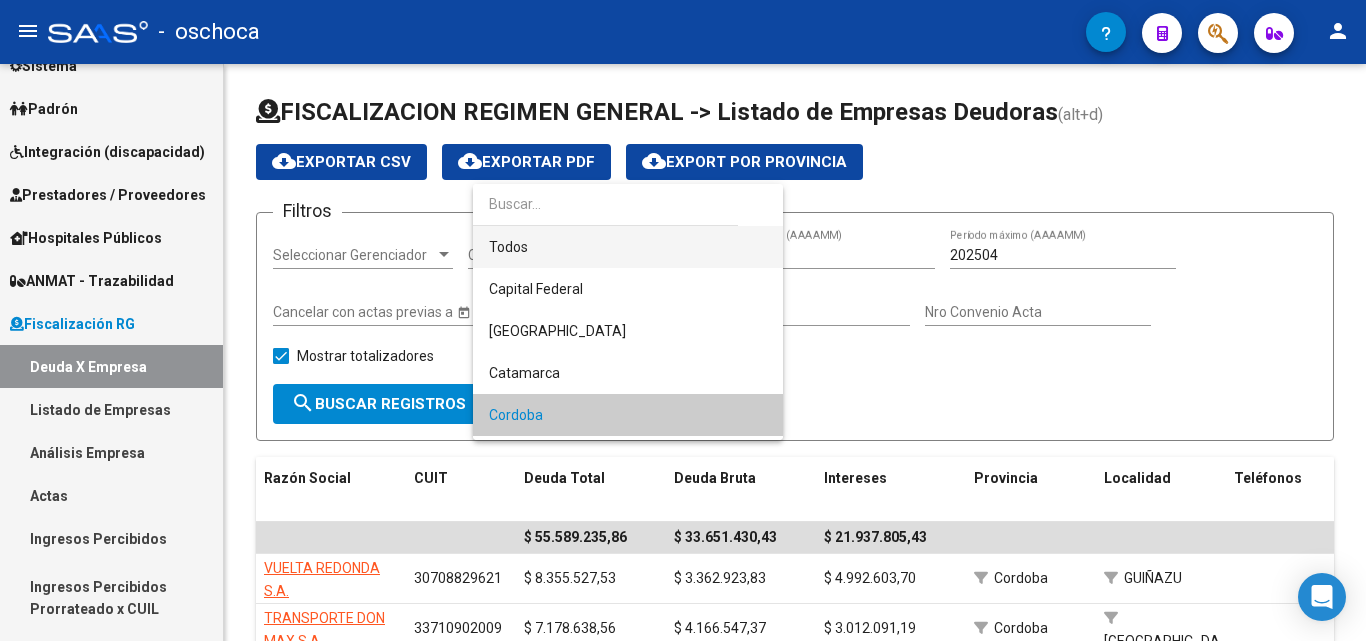 click on "Todos" at bounding box center [628, 247] 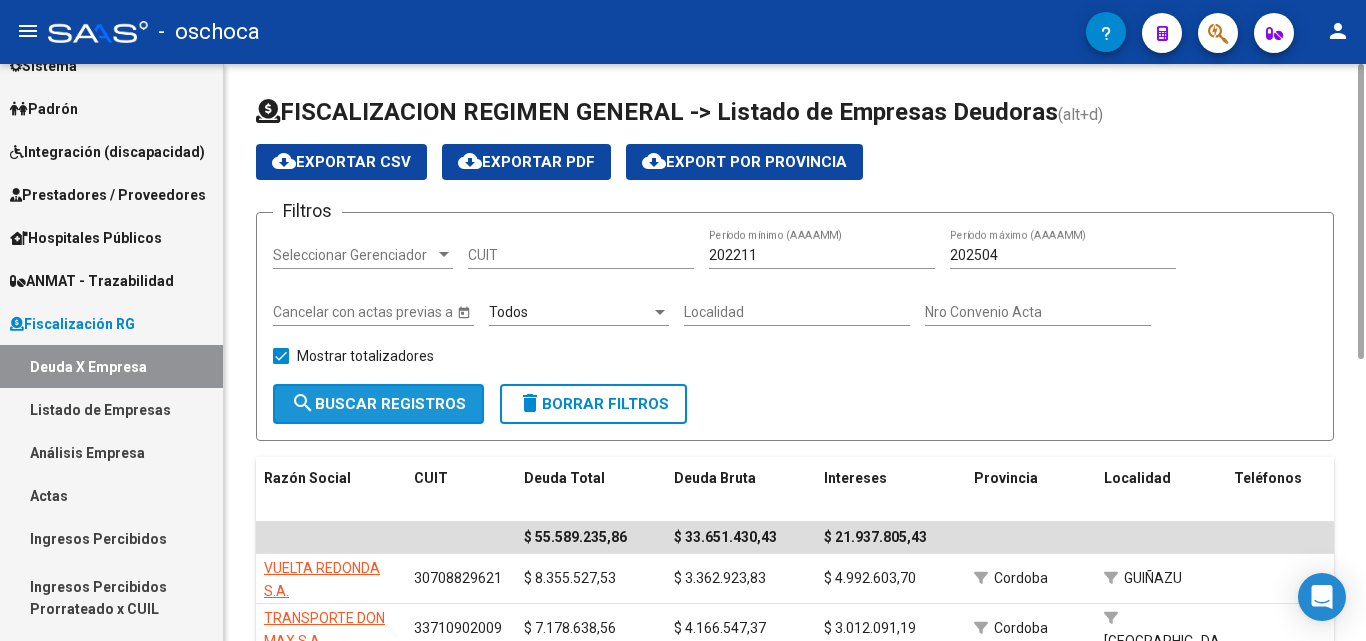 click on "search  Buscar Registros" 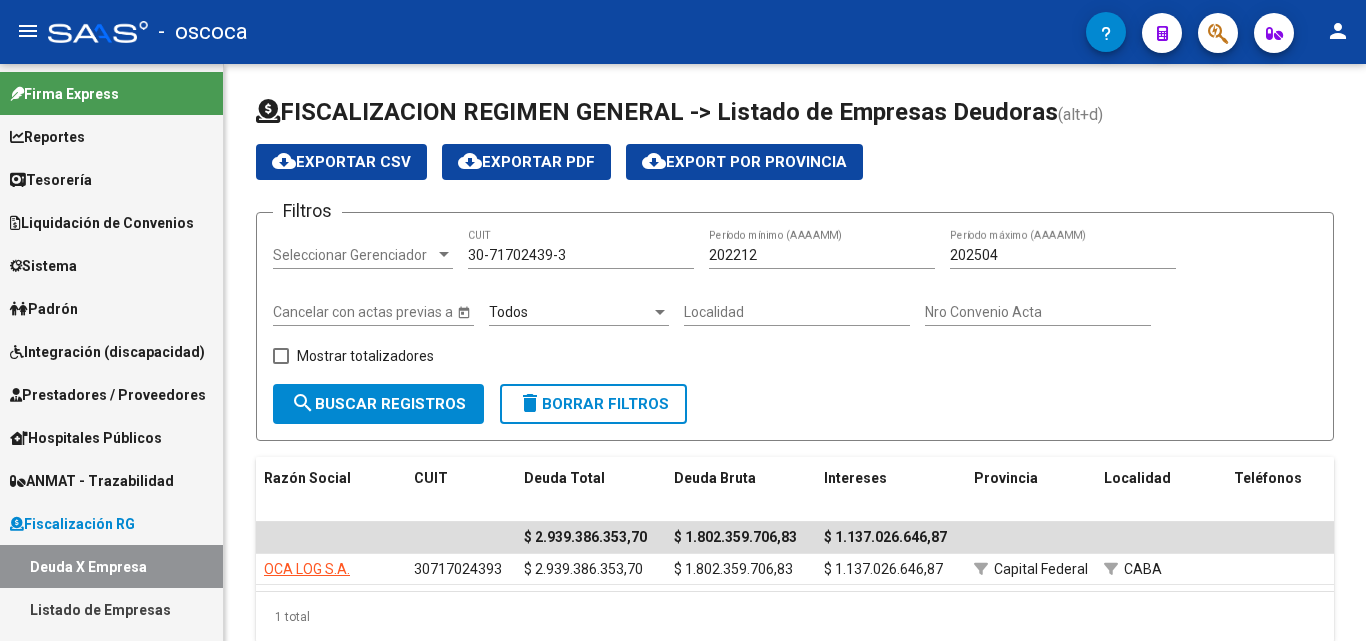 scroll, scrollTop: 0, scrollLeft: 0, axis: both 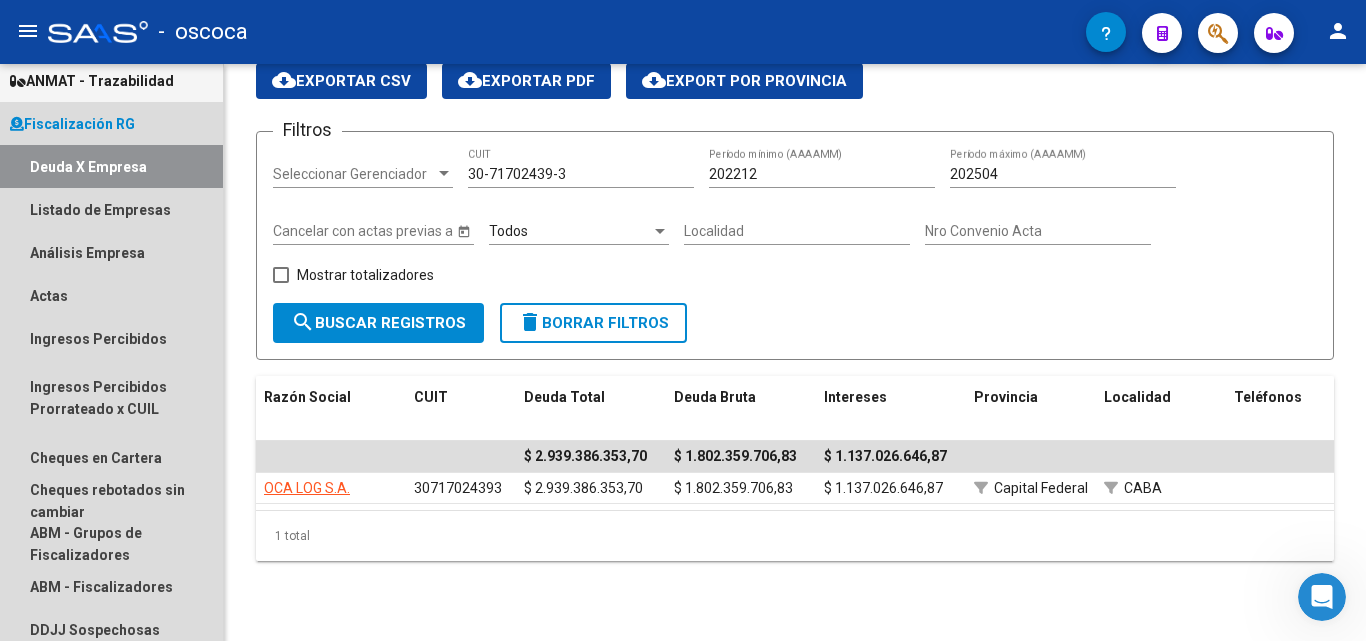 click on "Deuda X Empresa" at bounding box center [111, 166] 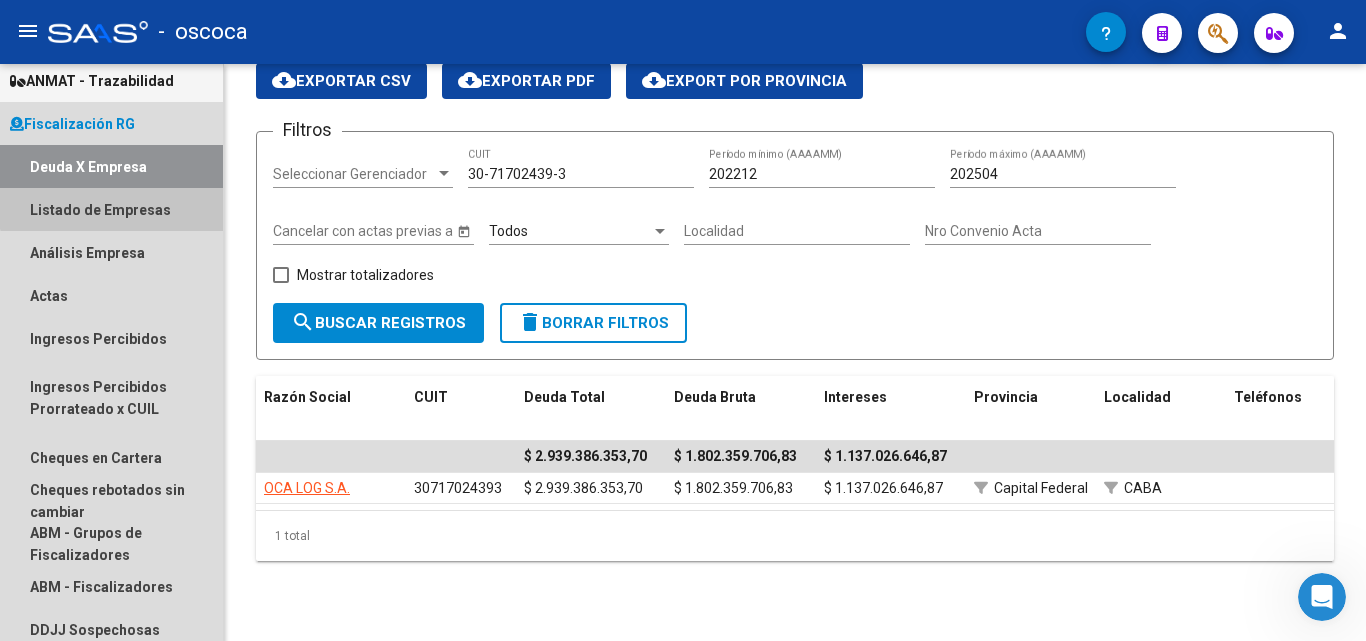 click on "Listado de Empresas" at bounding box center [111, 209] 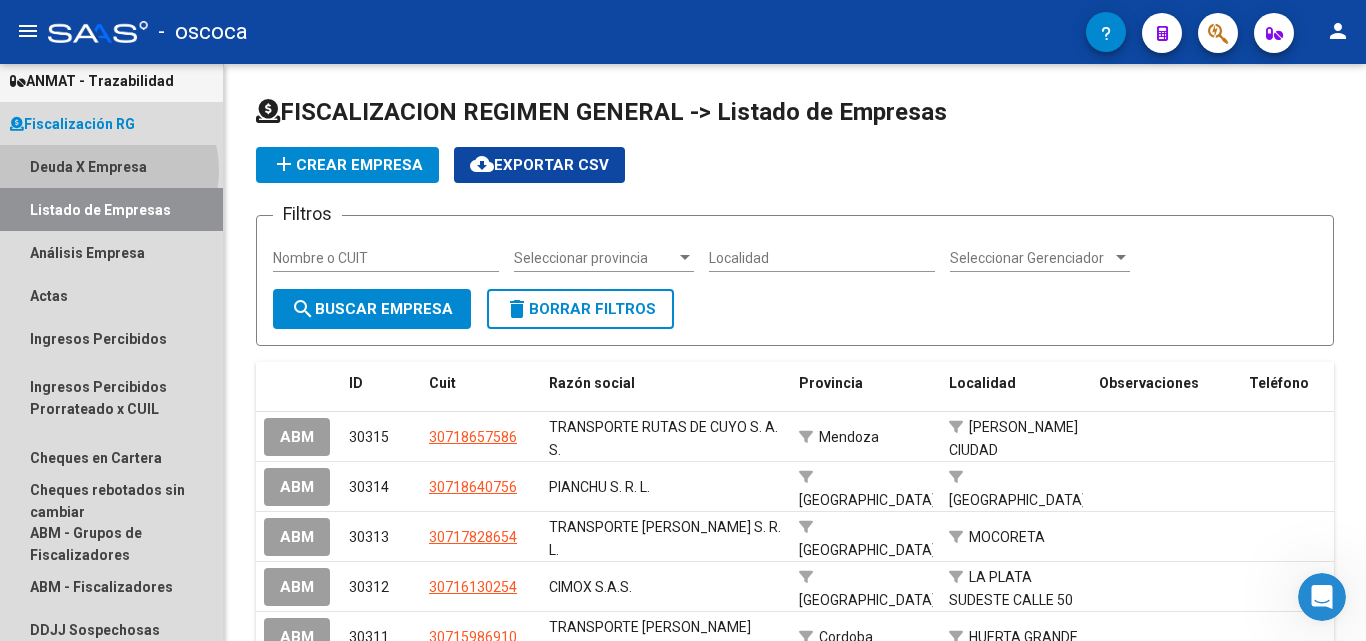 click on "Deuda X Empresa" at bounding box center (111, 166) 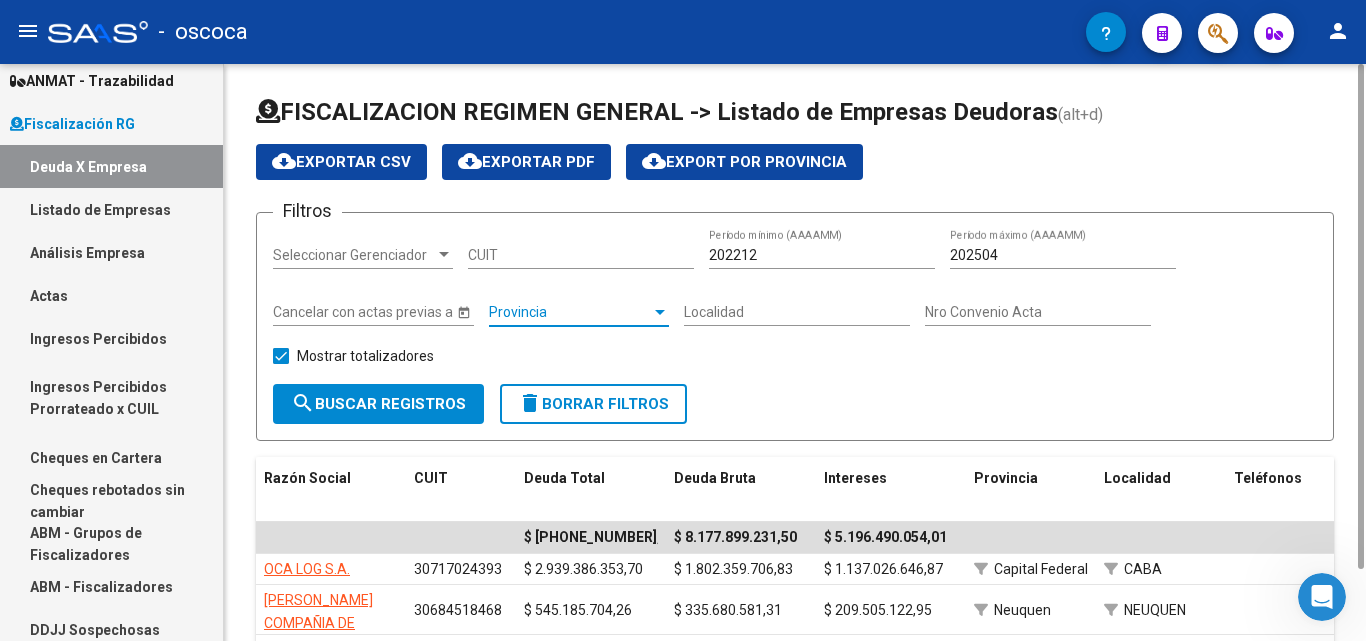 click on "Provincia" at bounding box center [570, 312] 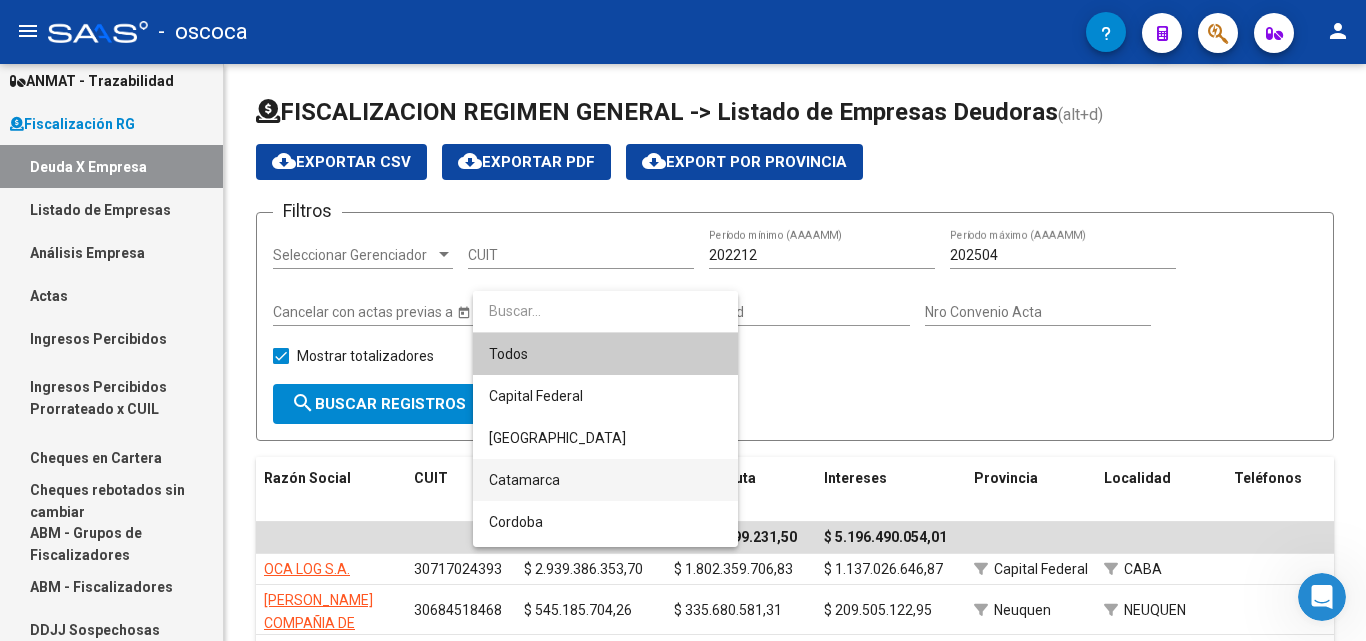 click on "Catamarca" at bounding box center (605, 480) 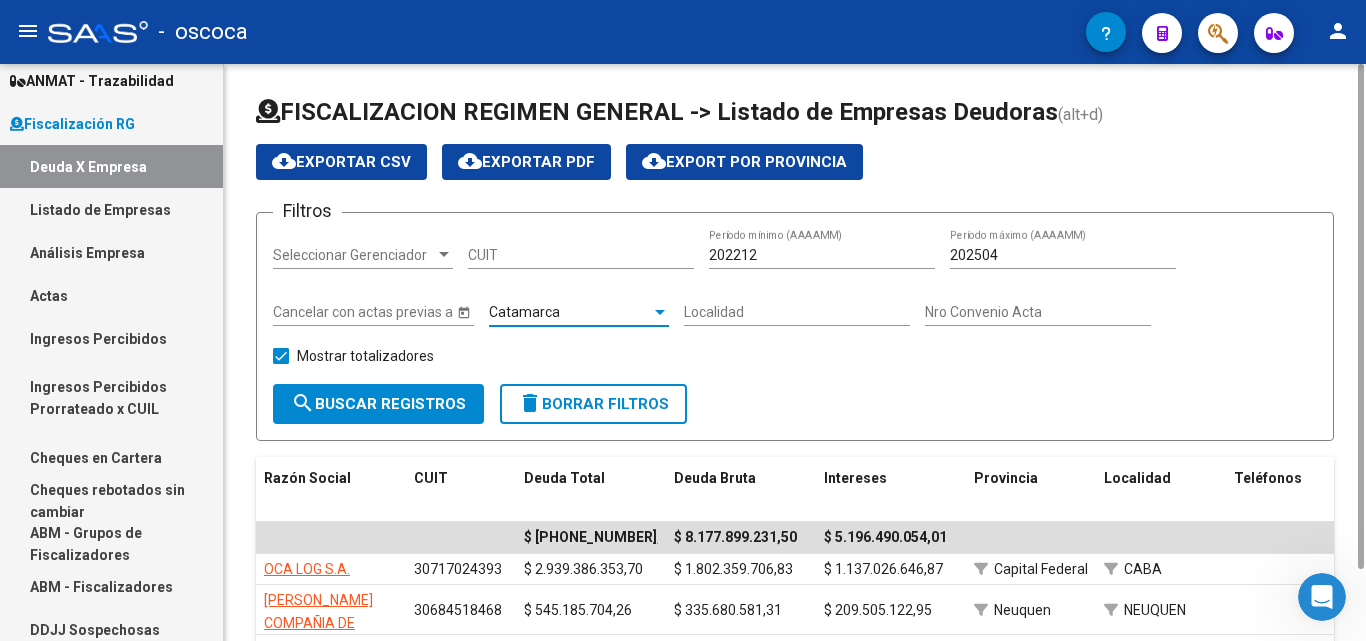 click on "search  Buscar Registros" 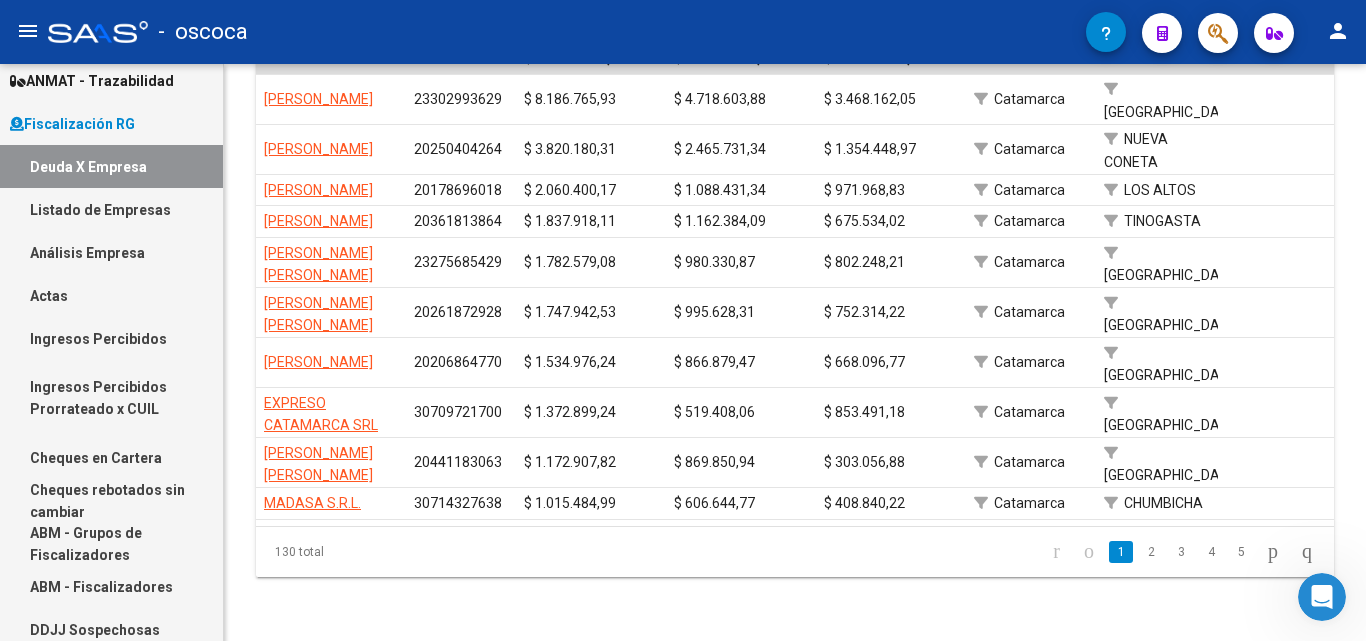 scroll, scrollTop: 0, scrollLeft: 0, axis: both 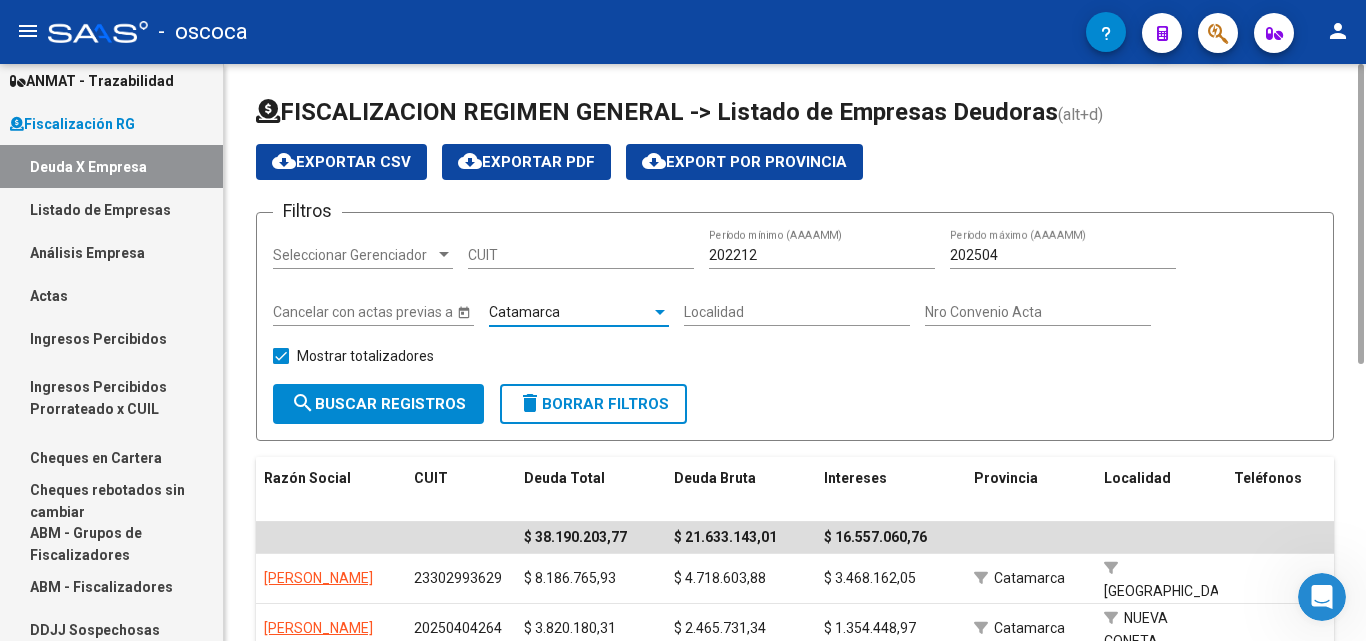 click on "Catamarca" at bounding box center [570, 312] 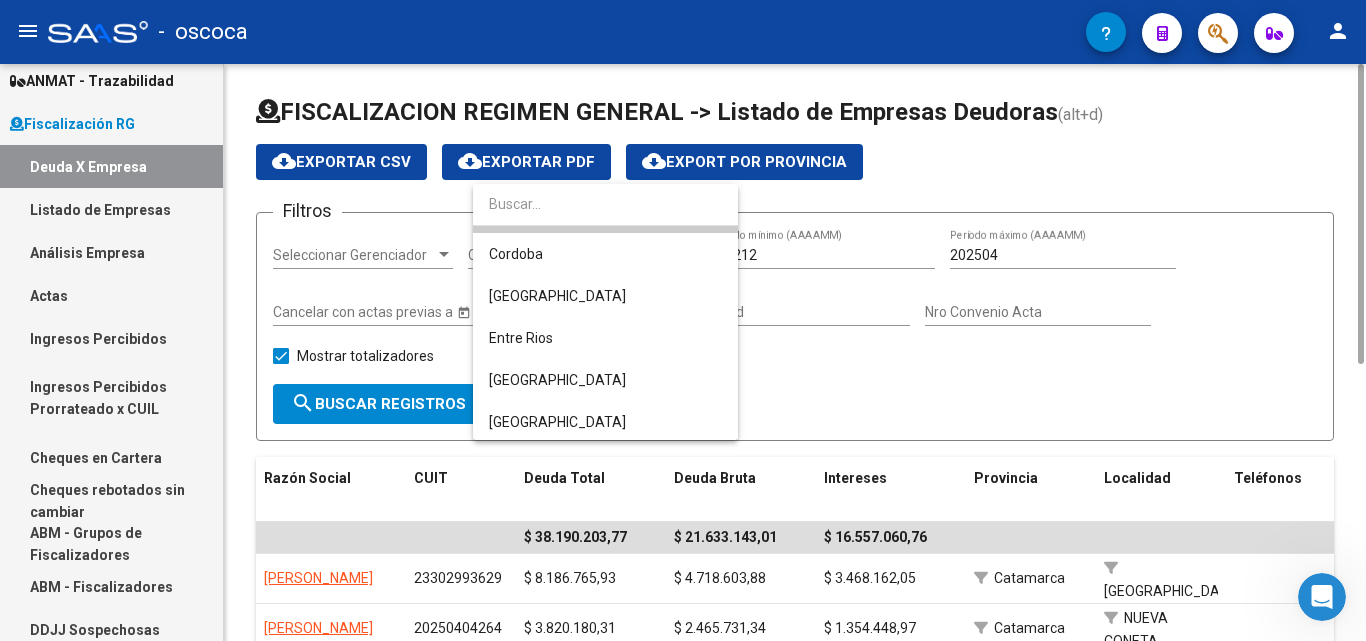 scroll, scrollTop: 261, scrollLeft: 0, axis: vertical 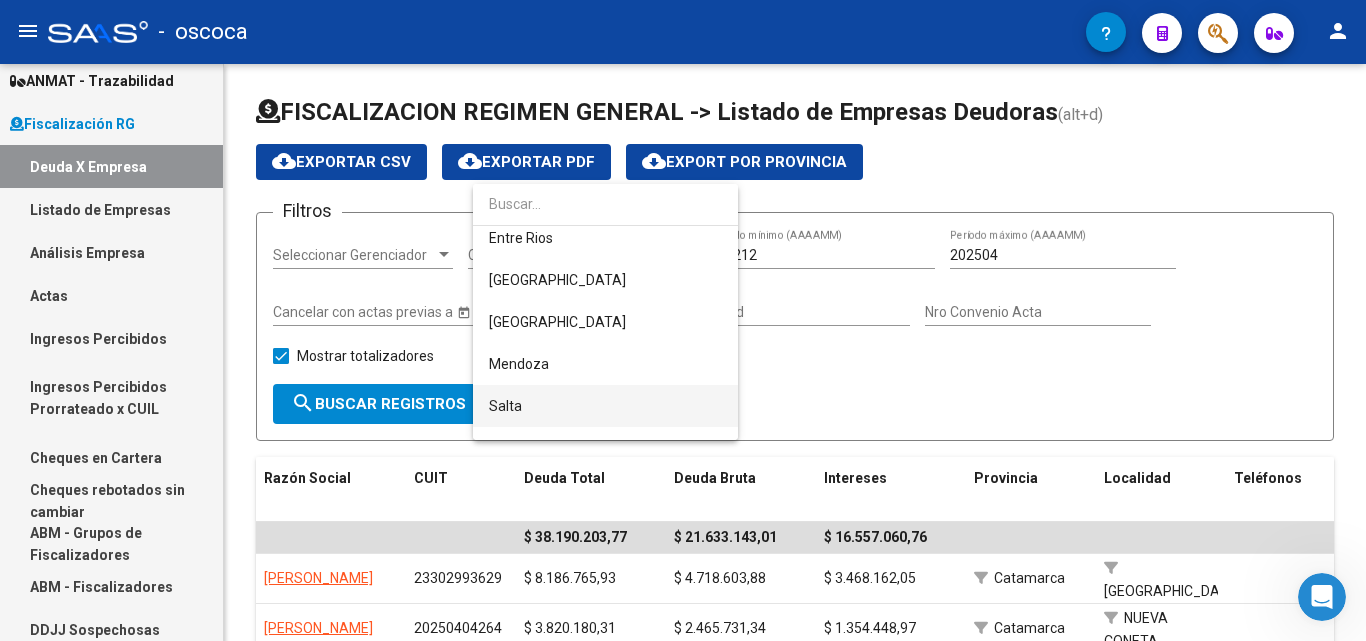 click on "Salta" at bounding box center [605, 406] 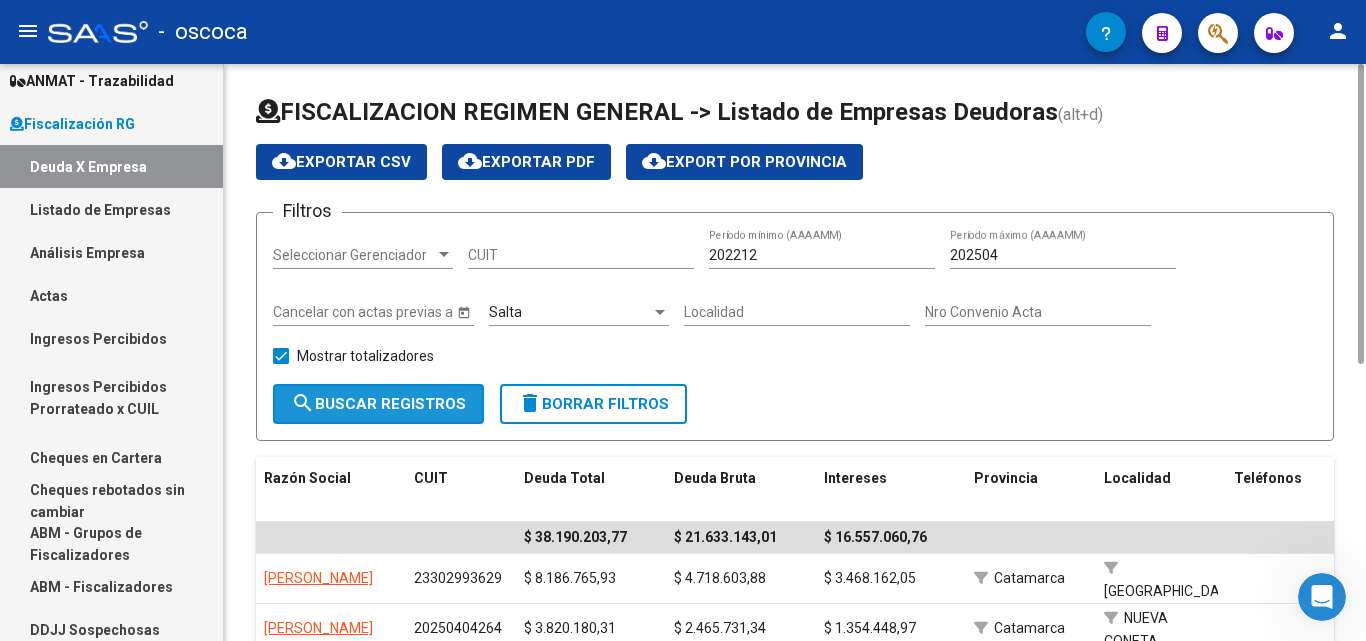 click on "search  Buscar Registros" 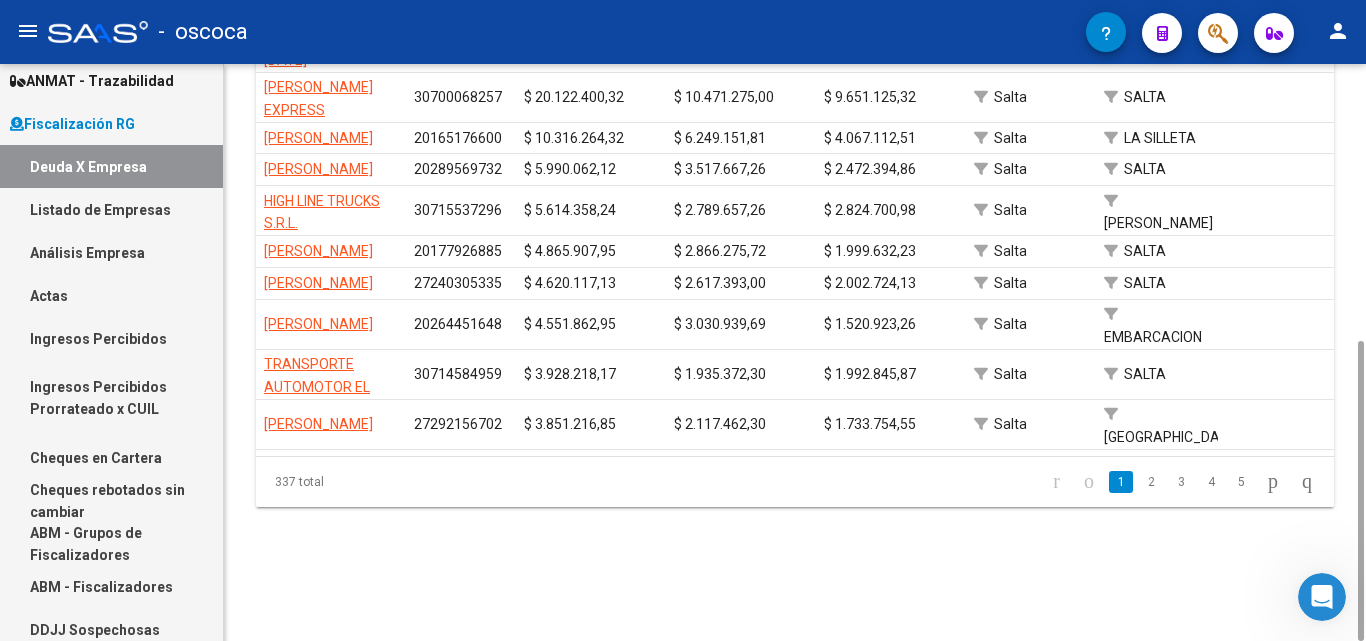 scroll, scrollTop: 0, scrollLeft: 0, axis: both 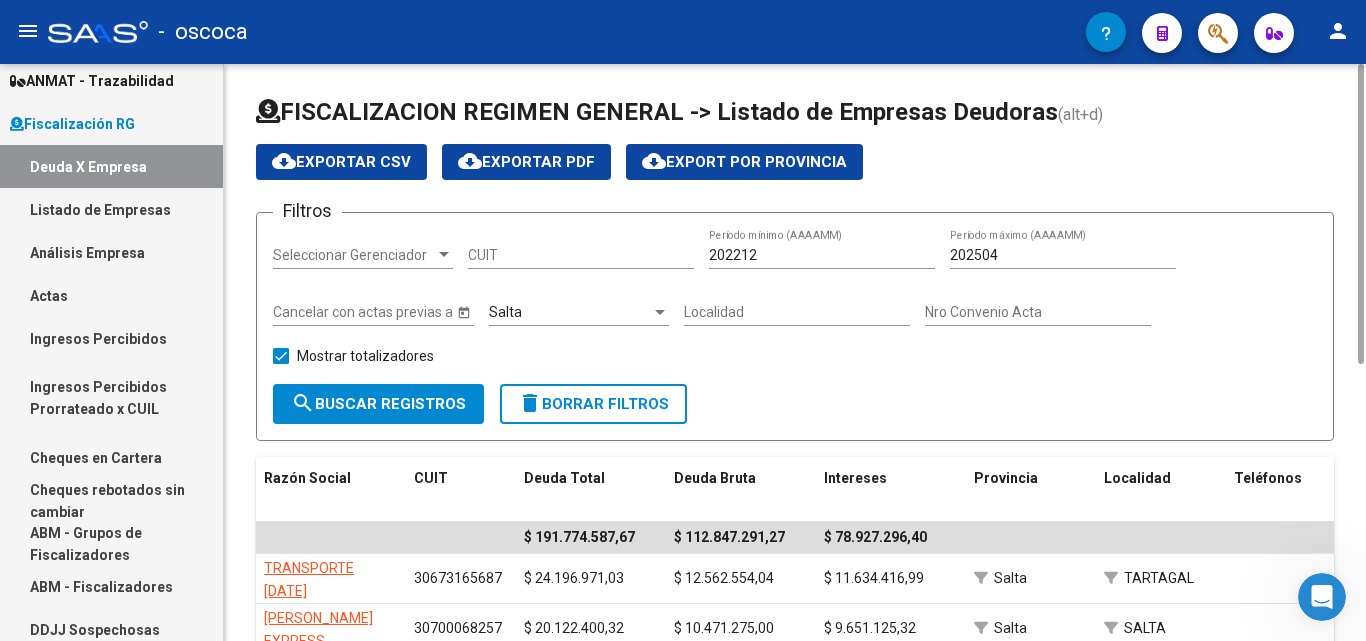 click on "Salta" at bounding box center [570, 312] 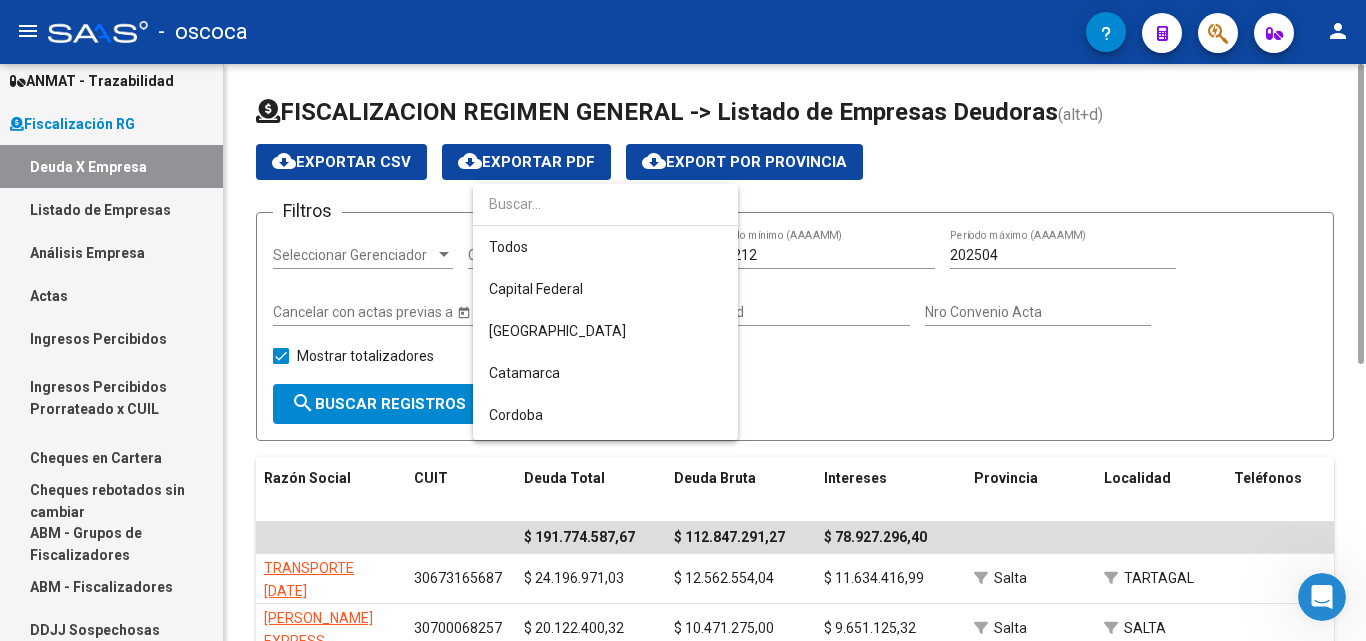 scroll, scrollTop: 355, scrollLeft: 0, axis: vertical 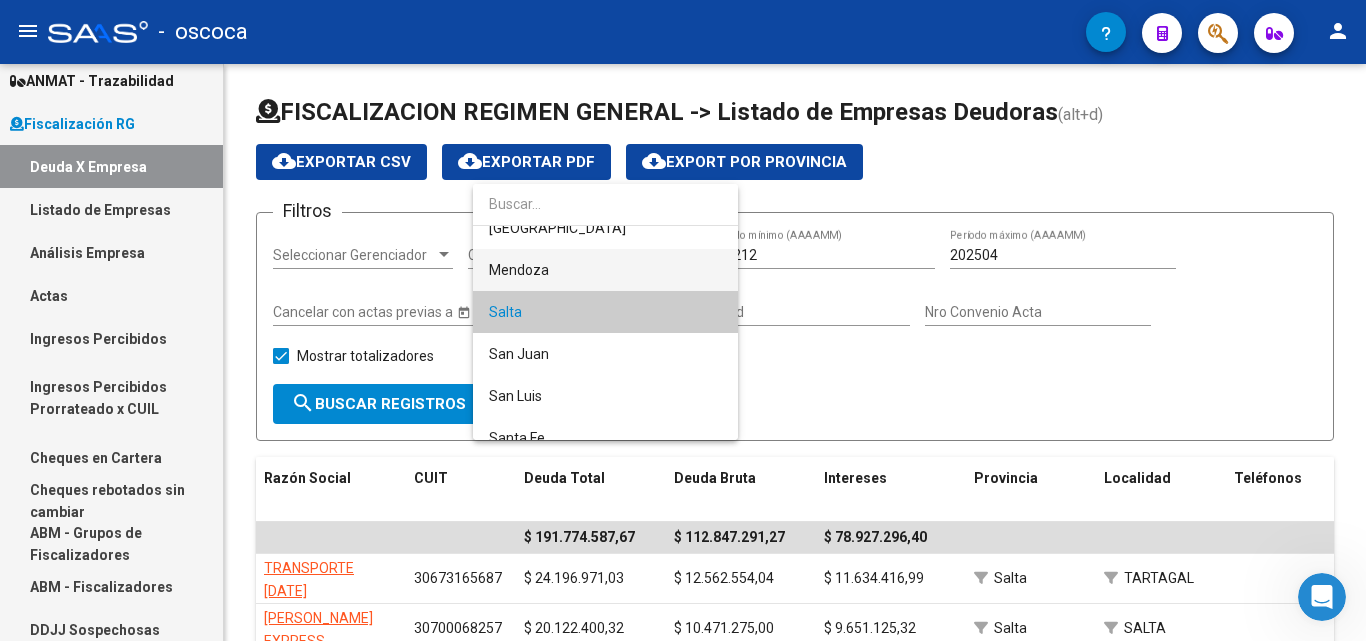 click on "Mendoza" at bounding box center [605, 270] 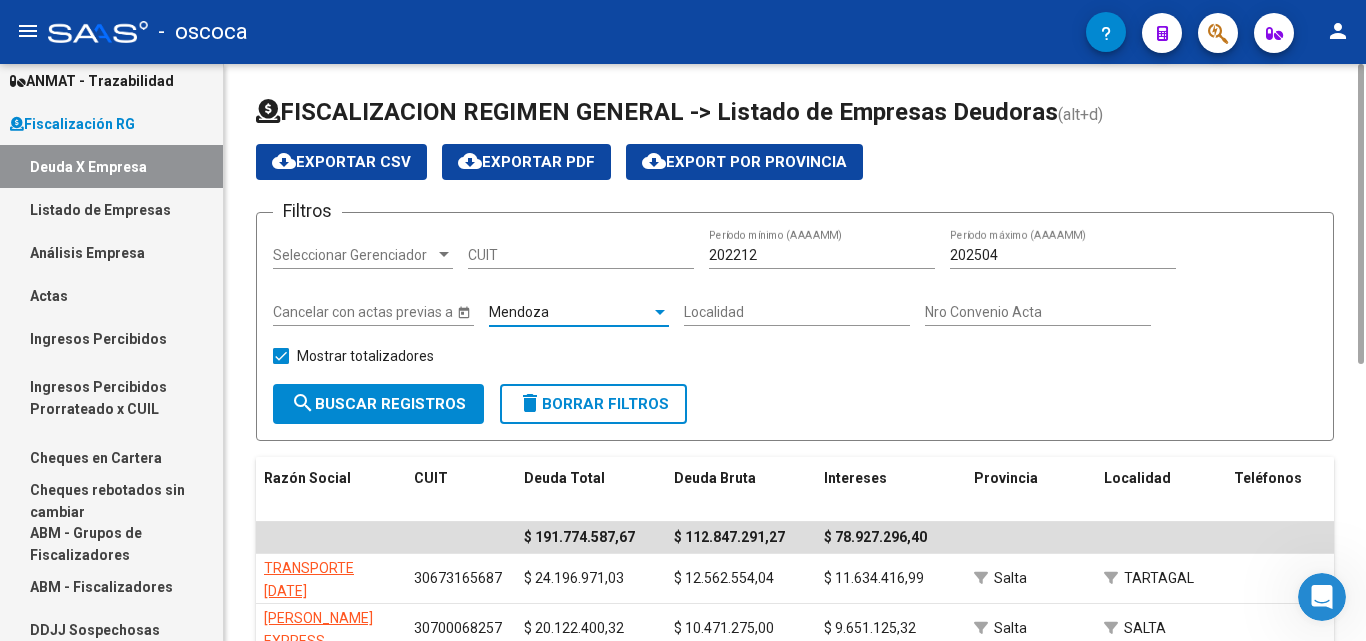 click on "search  Buscar Registros" 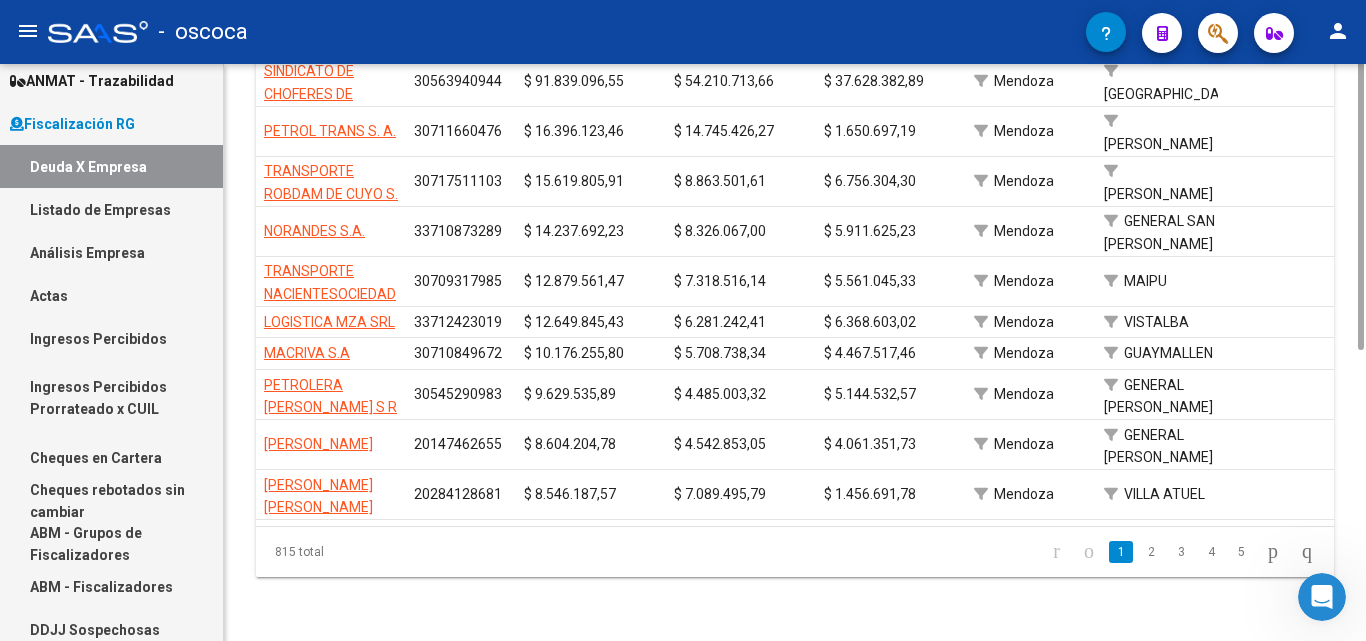 scroll, scrollTop: 313, scrollLeft: 0, axis: vertical 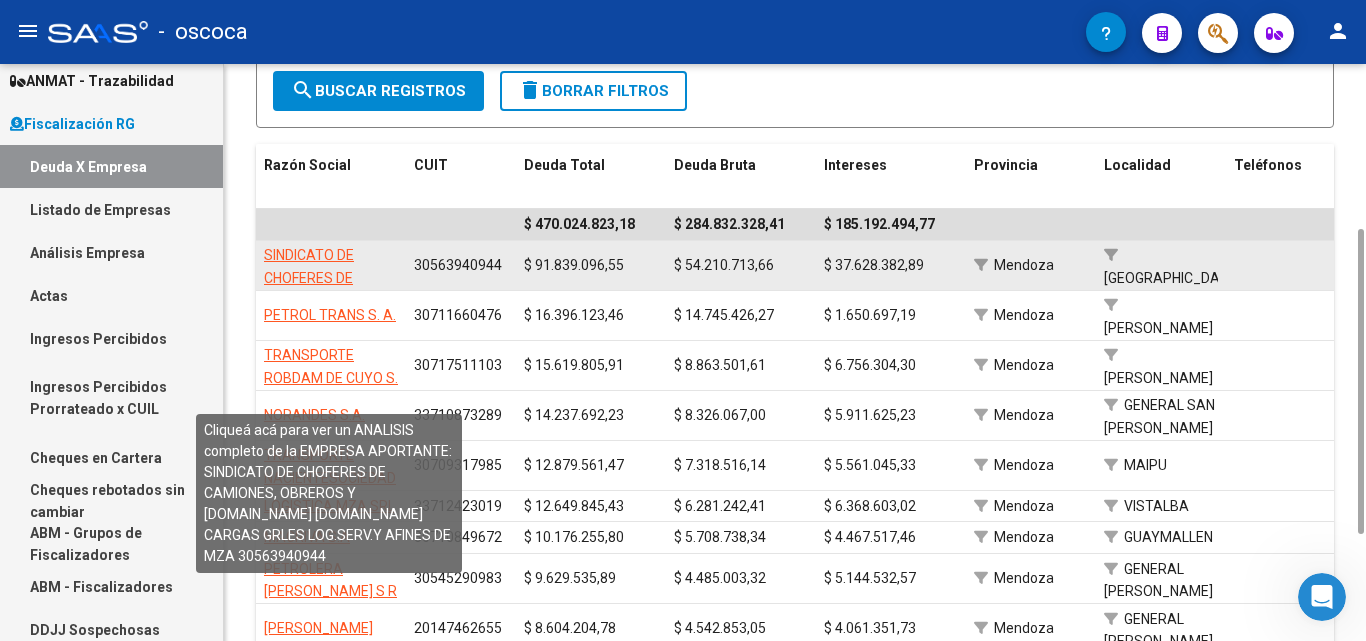 click on "SINDICATO DE CHOFERES DE CAMIONES, OBREROS Y EMP.DE TRANSP.DE CARGAS GRLES LOG.SERV.Y AFINES DE MZA" 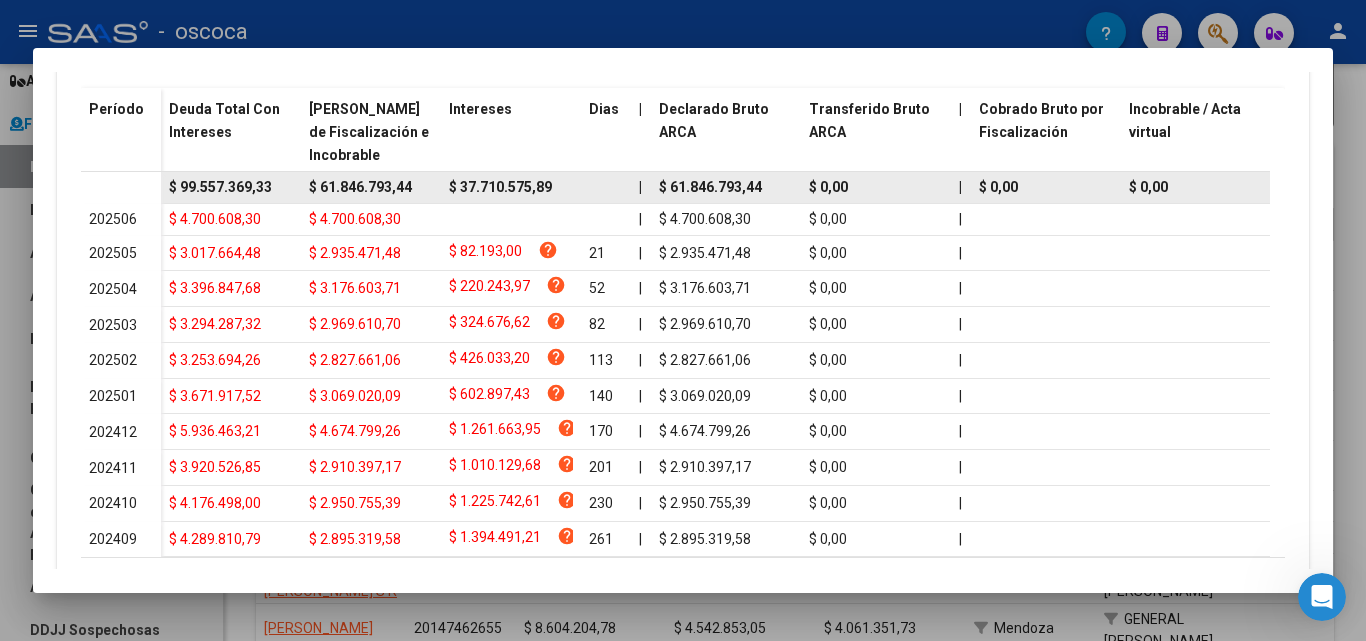 scroll, scrollTop: 600, scrollLeft: 0, axis: vertical 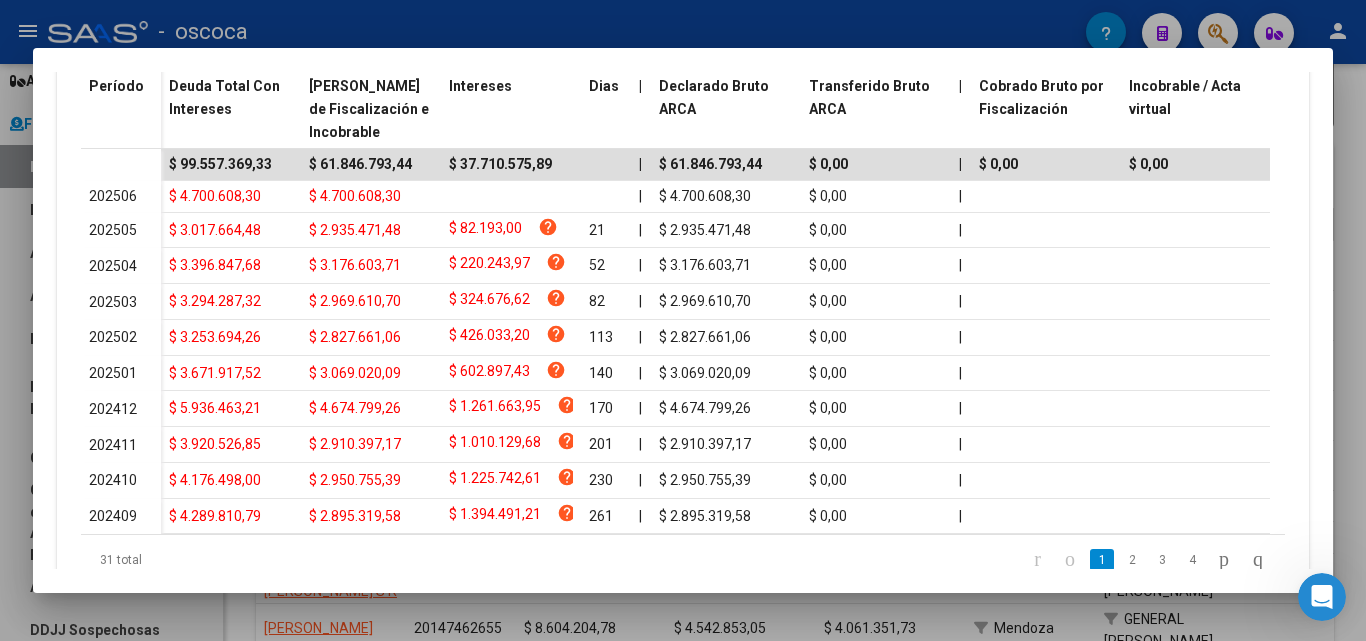 click at bounding box center (683, 320) 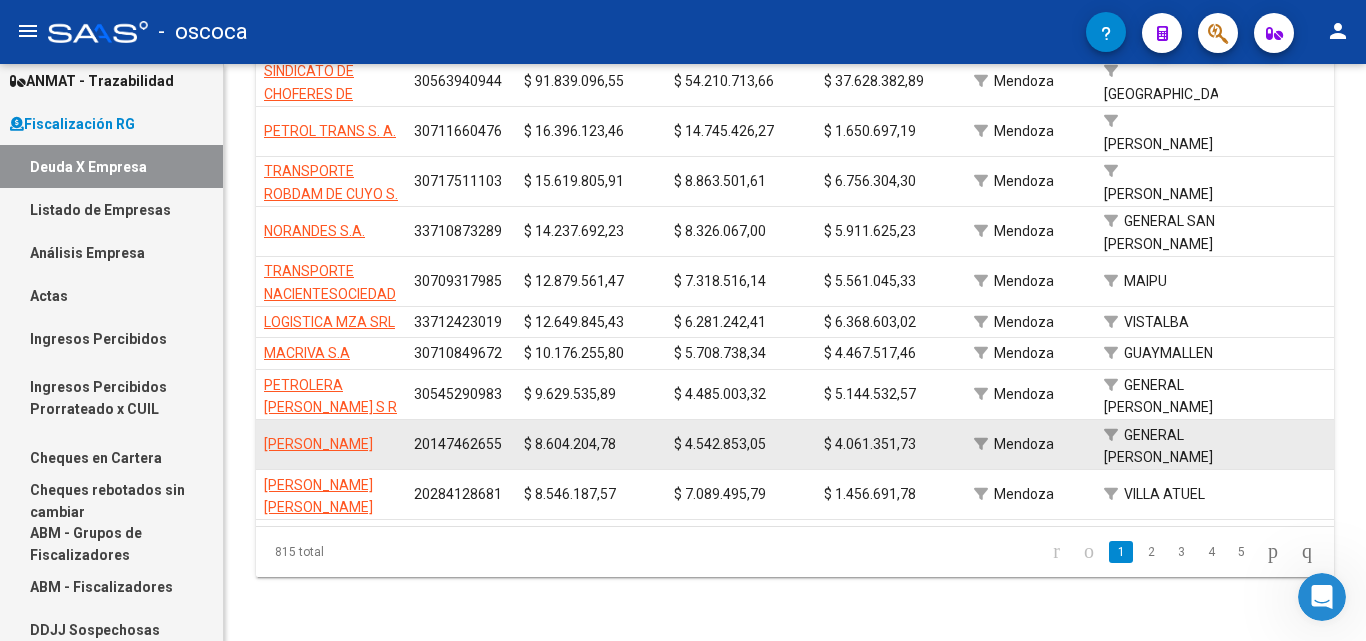 scroll, scrollTop: 0, scrollLeft: 0, axis: both 